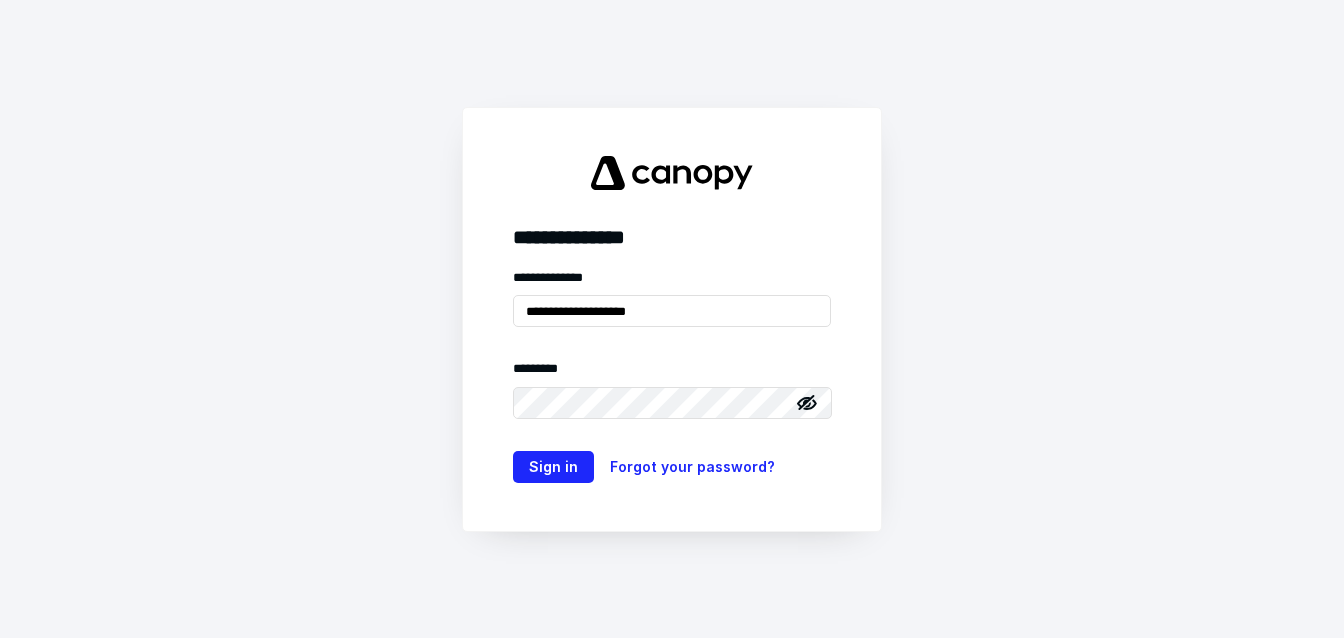 scroll, scrollTop: 0, scrollLeft: 0, axis: both 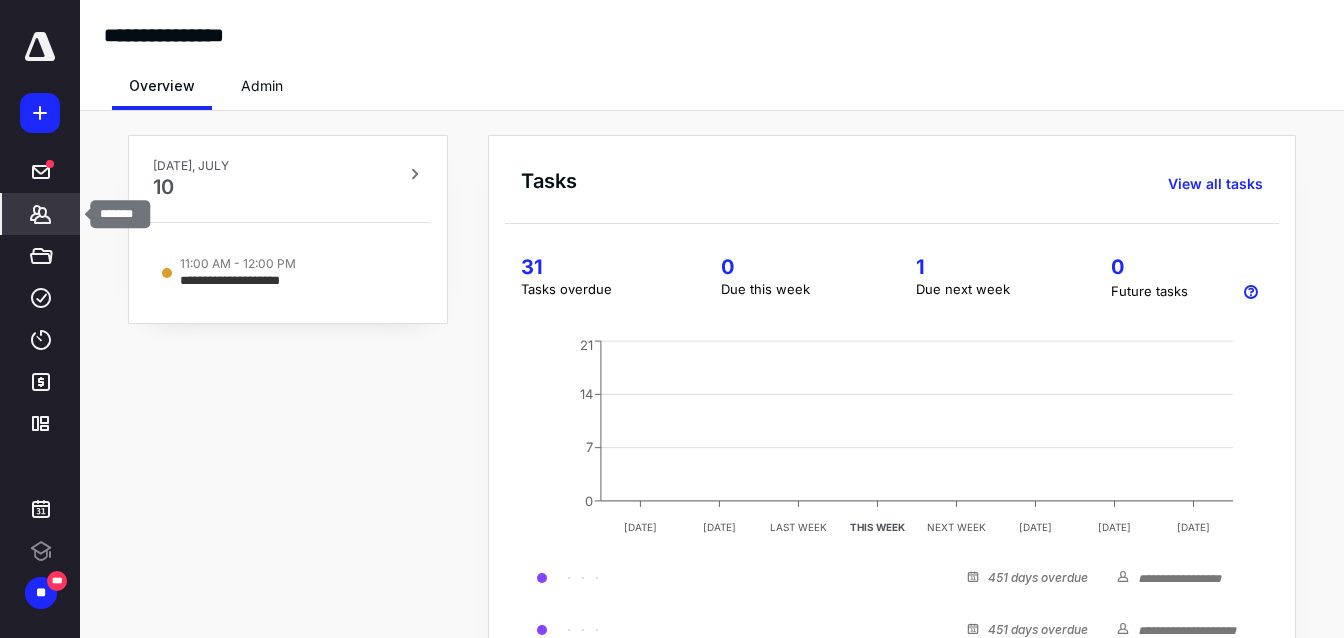 click 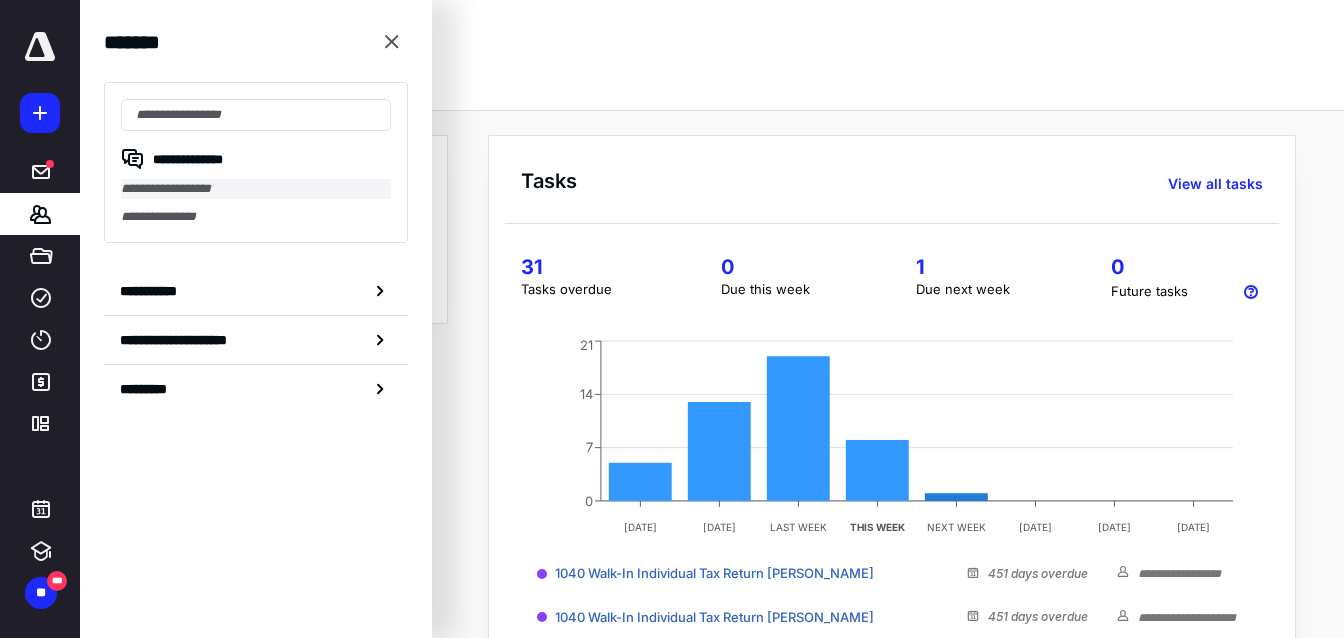 click on "**********" at bounding box center [256, 189] 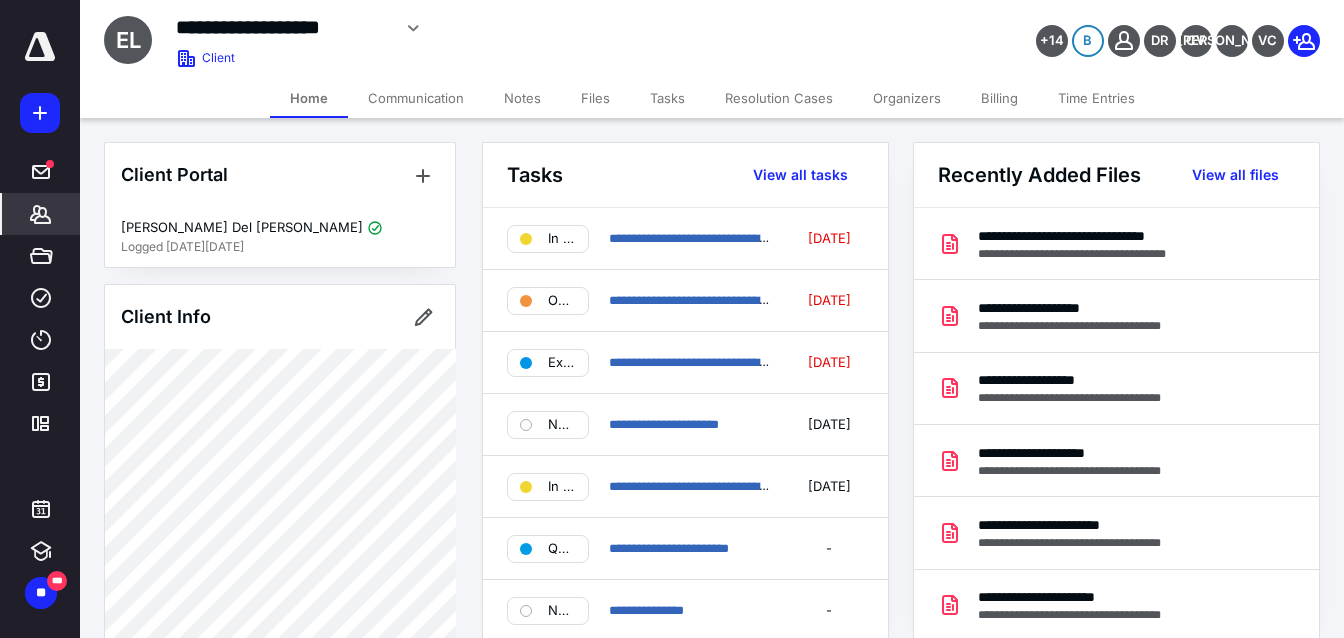 click on "Files" at bounding box center [595, 98] 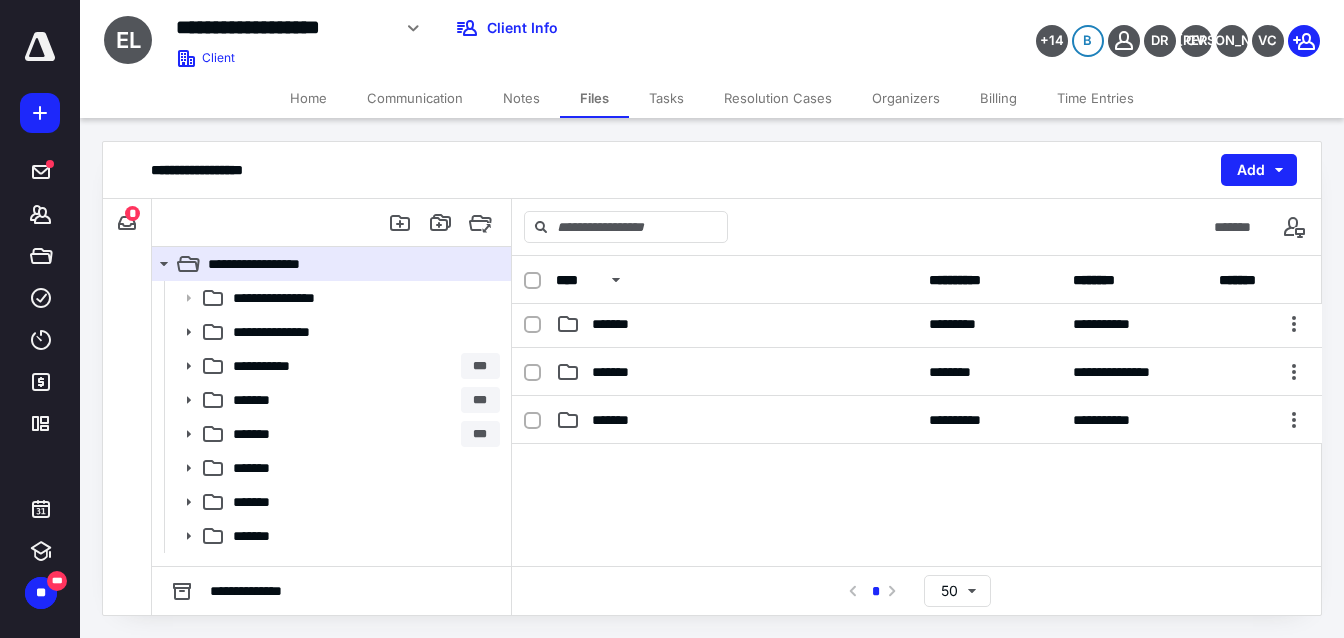 scroll, scrollTop: 239, scrollLeft: 0, axis: vertical 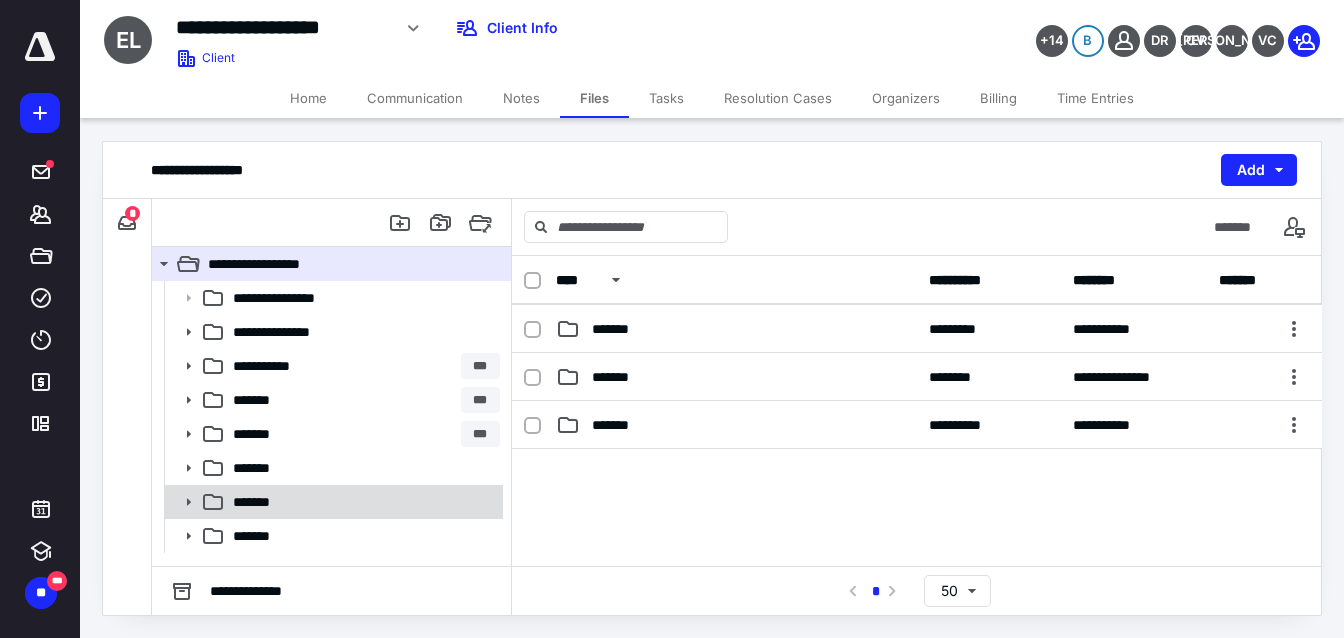 click on "*******" at bounding box center (362, 502) 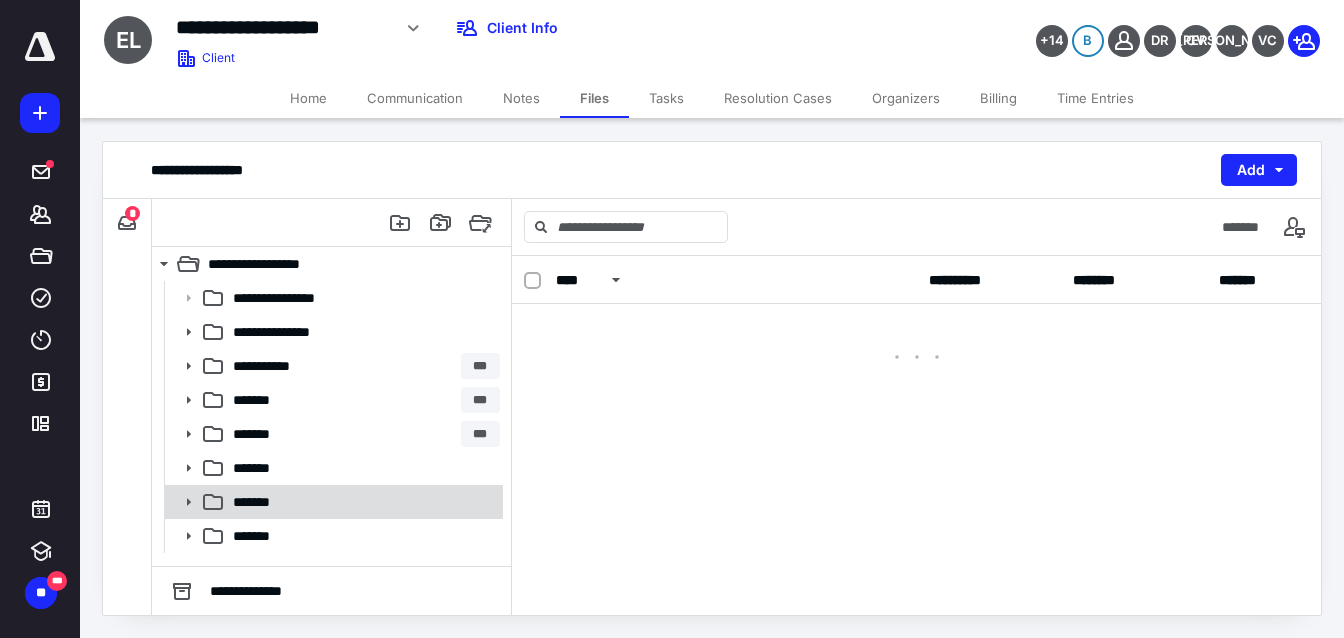 scroll, scrollTop: 0, scrollLeft: 0, axis: both 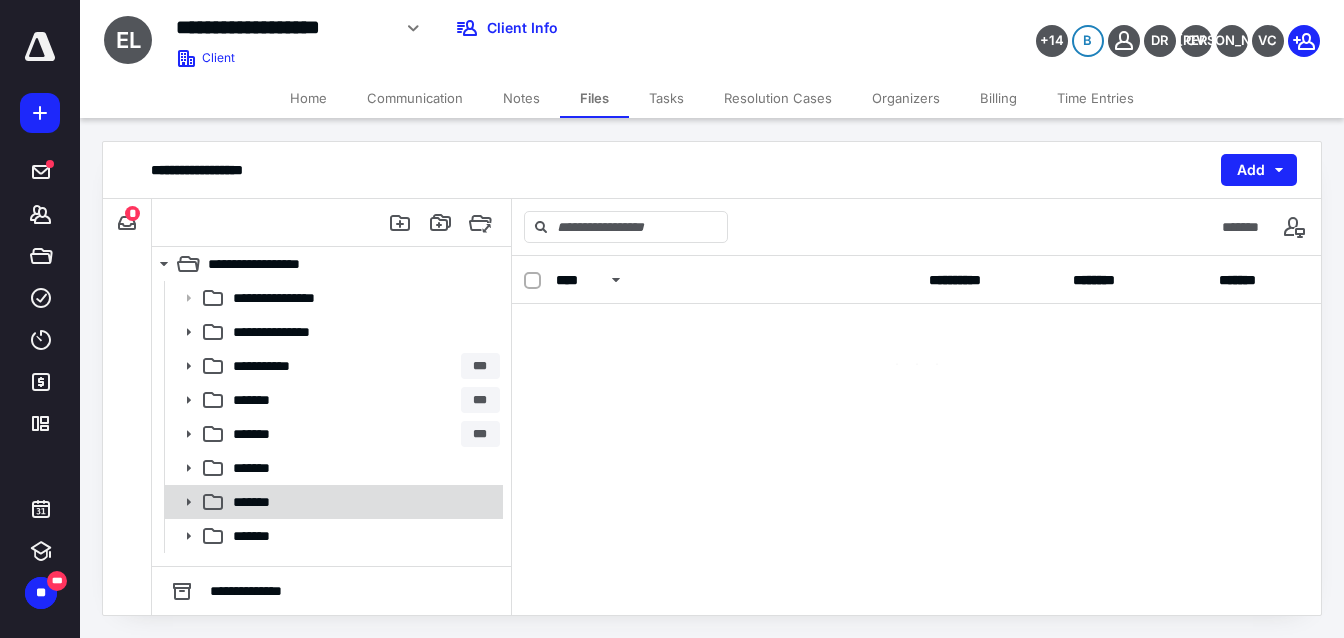 click on "*******" at bounding box center (362, 502) 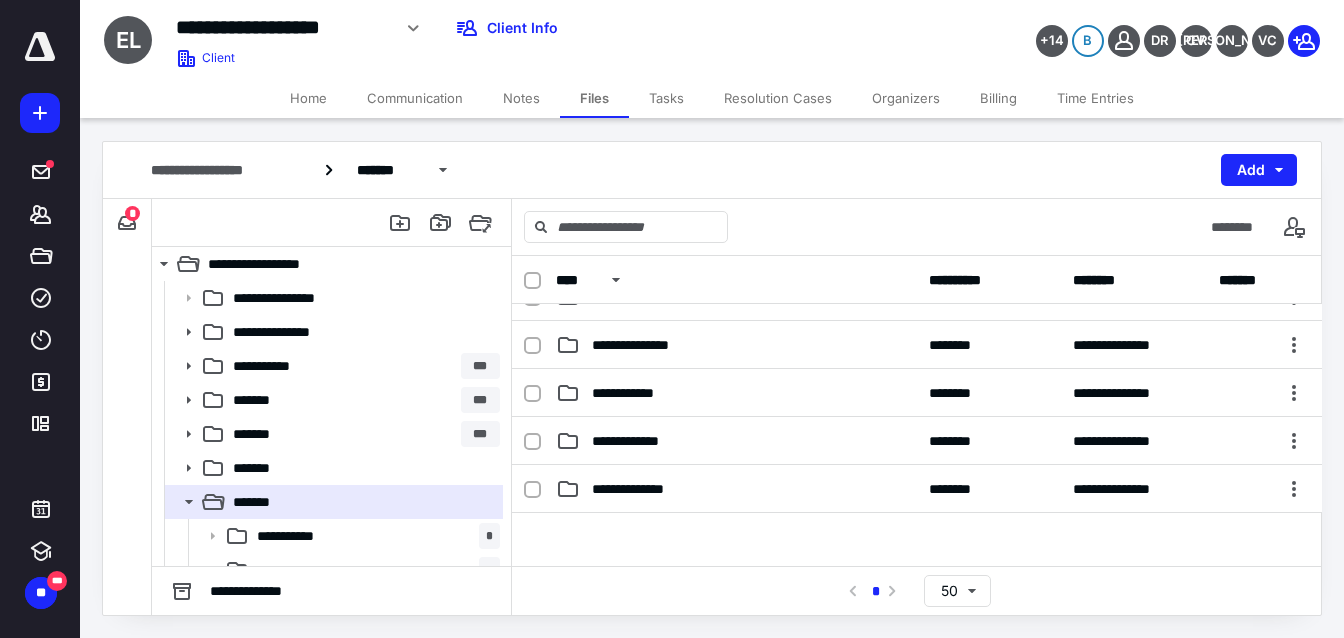 scroll, scrollTop: 277, scrollLeft: 0, axis: vertical 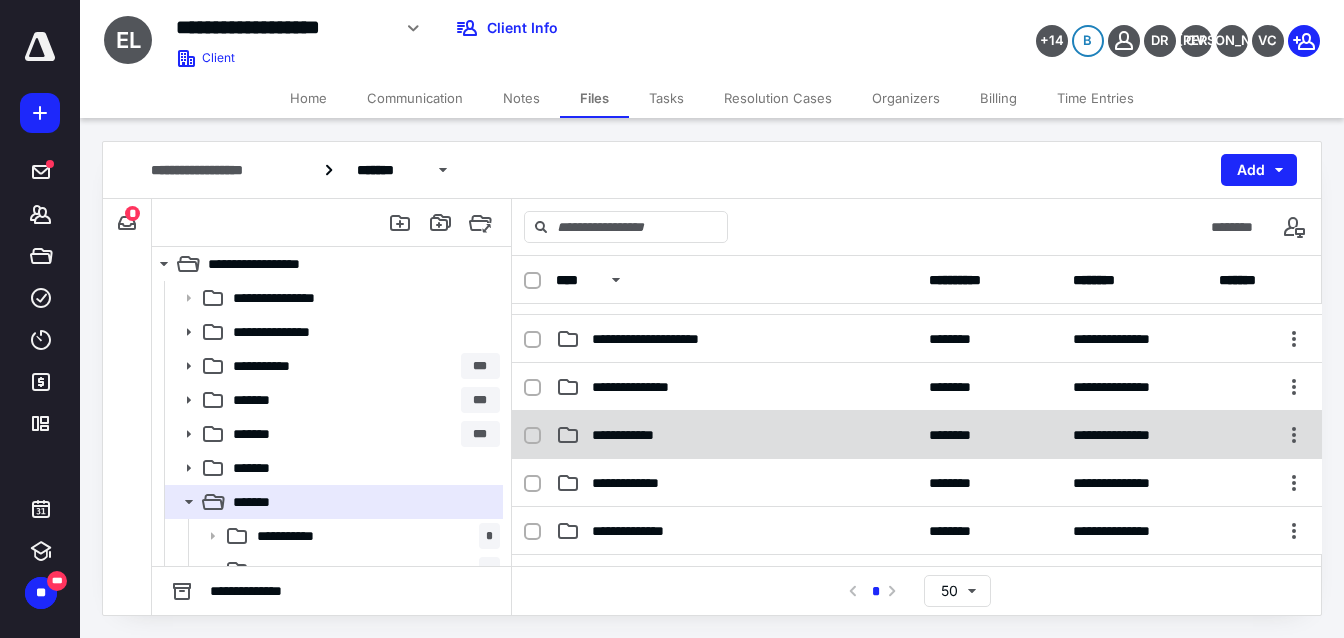 click on "**********" at bounding box center (736, 435) 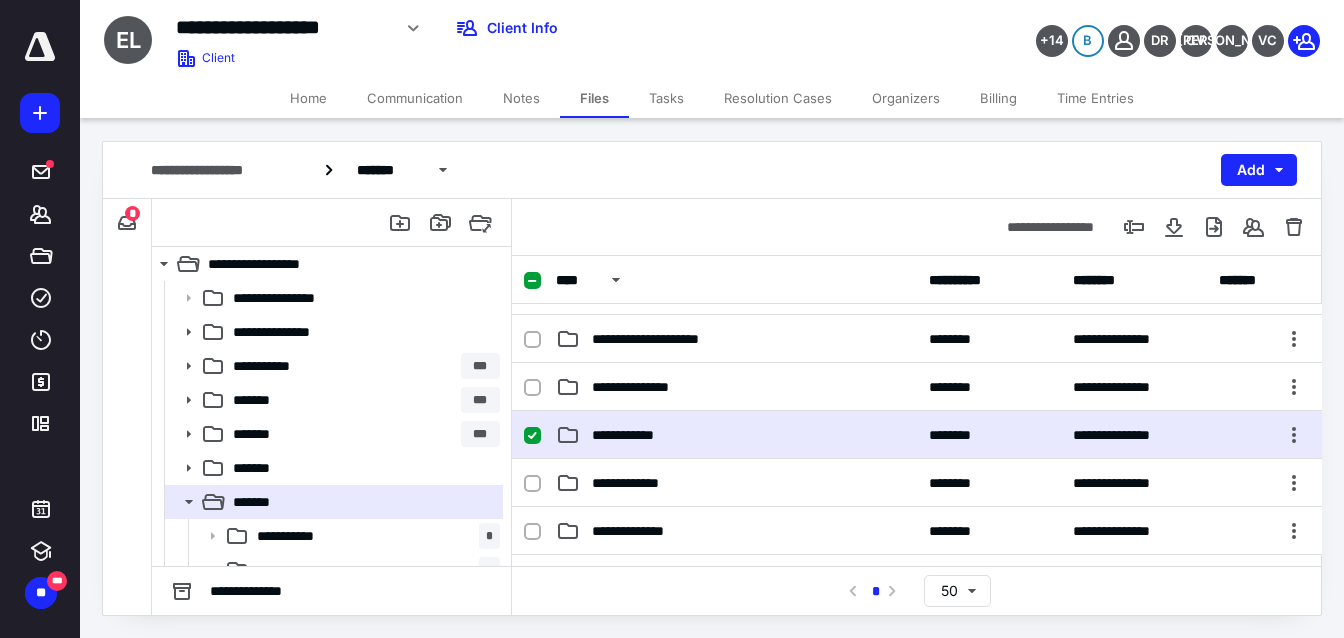 click on "**********" at bounding box center (736, 435) 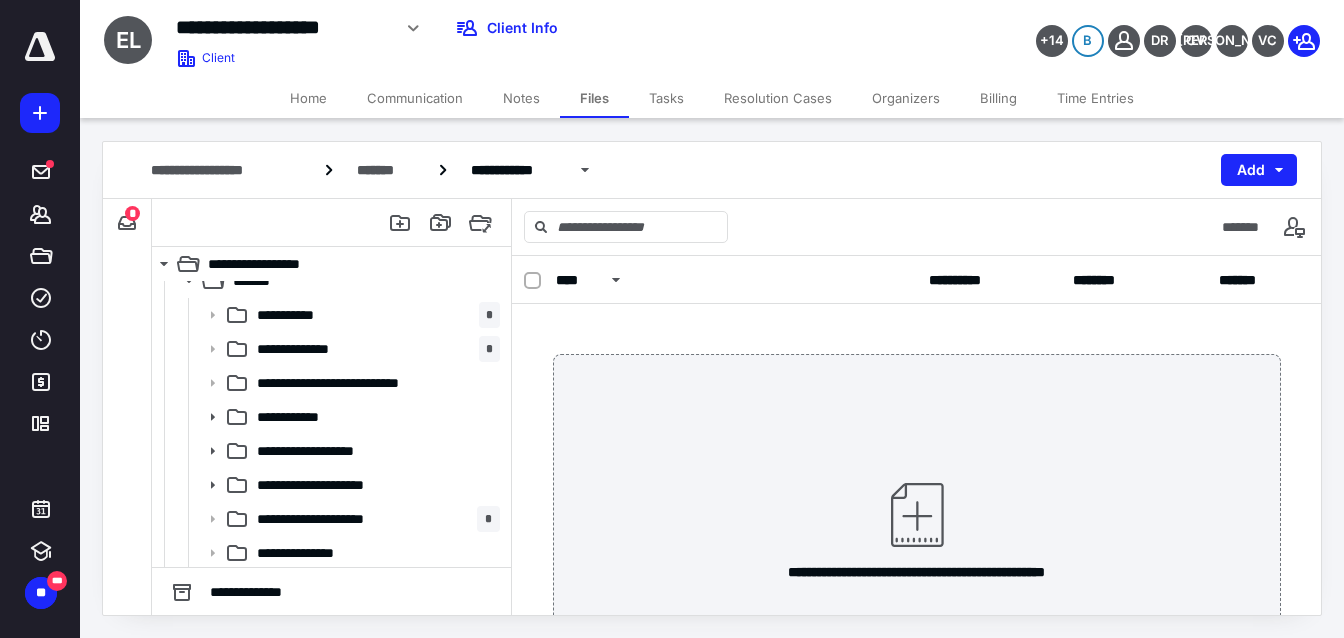 scroll, scrollTop: 235, scrollLeft: 0, axis: vertical 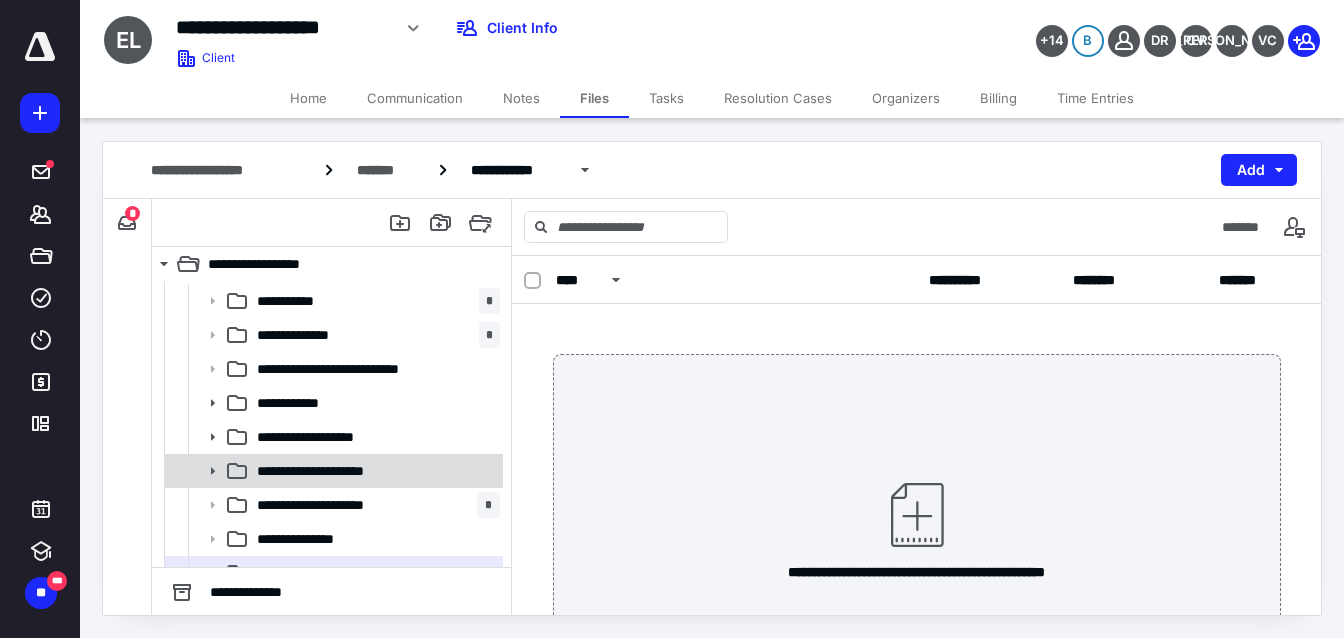 click on "**********" at bounding box center [374, 471] 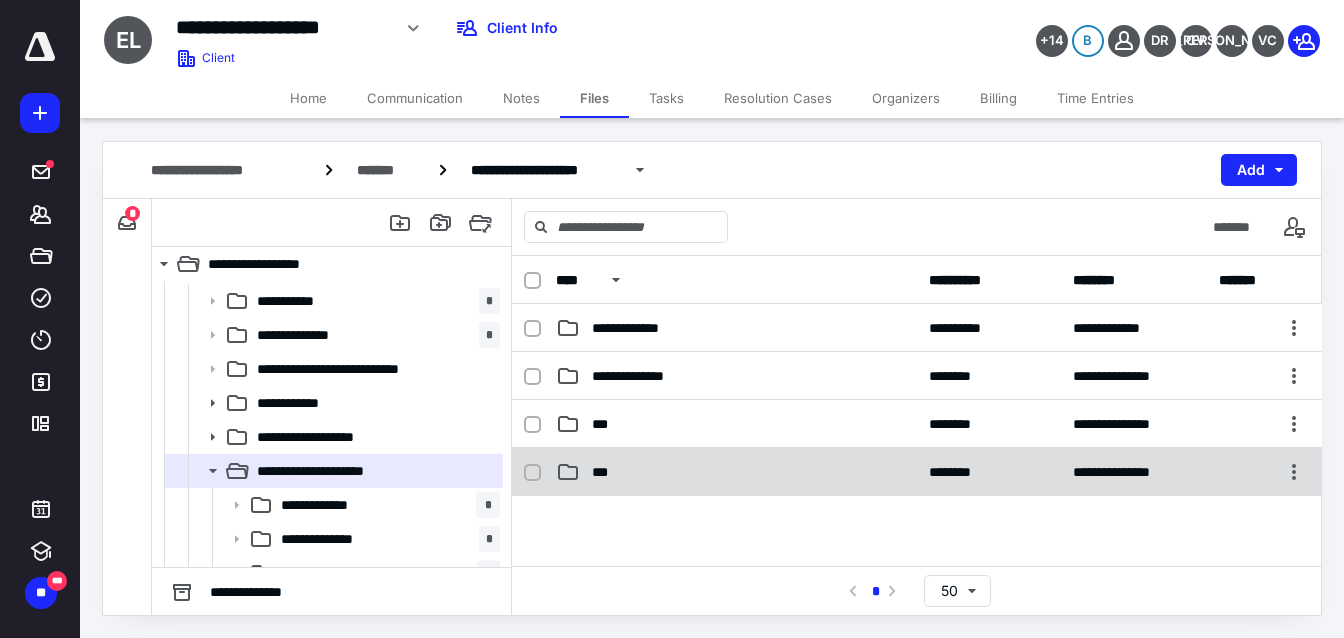 click on "***" at bounding box center [736, 472] 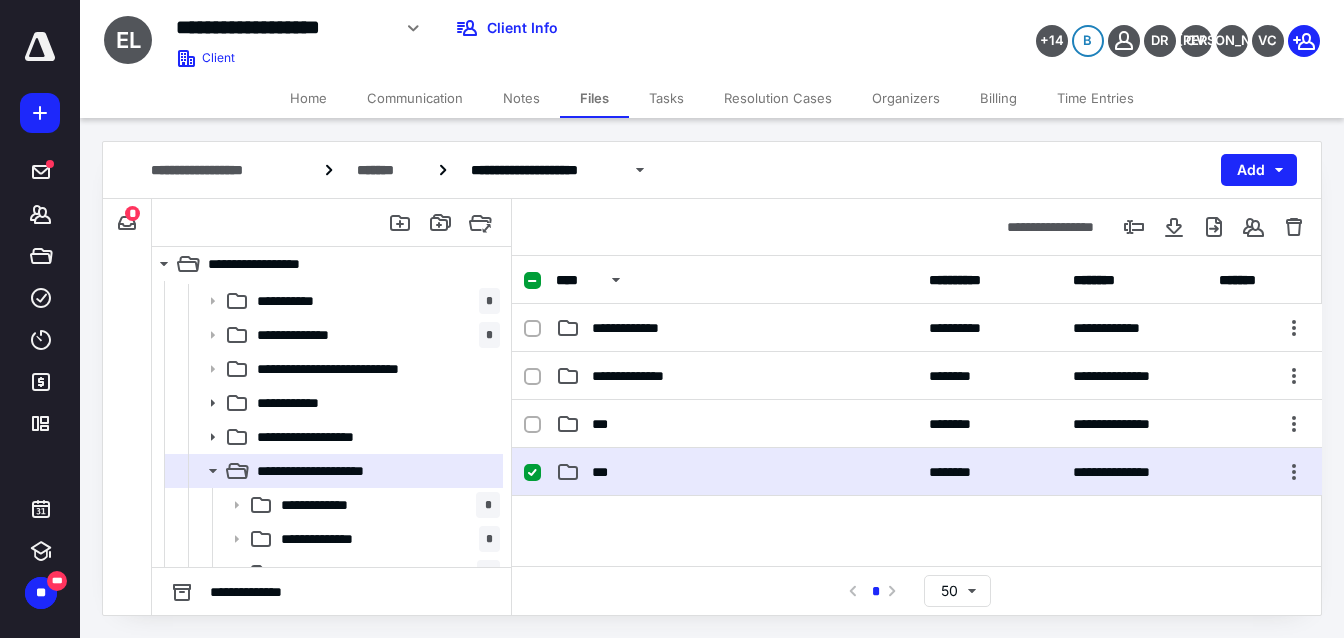 click on "***" at bounding box center (736, 472) 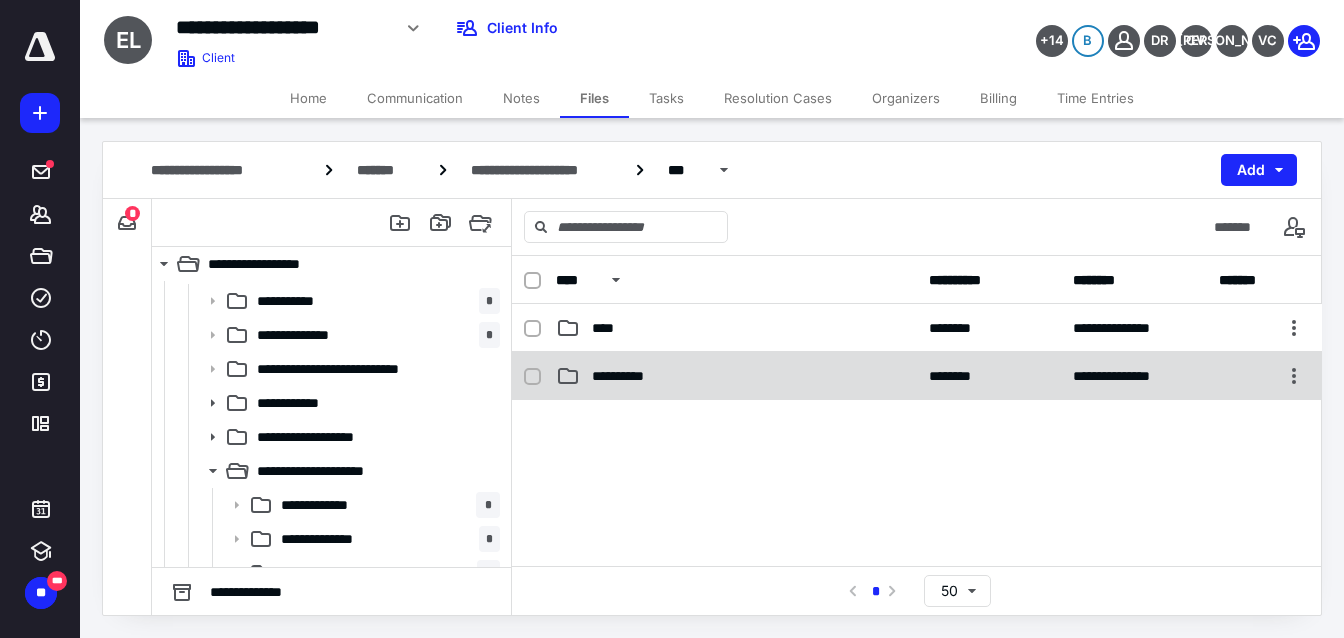 click on "**********" at bounding box center [736, 376] 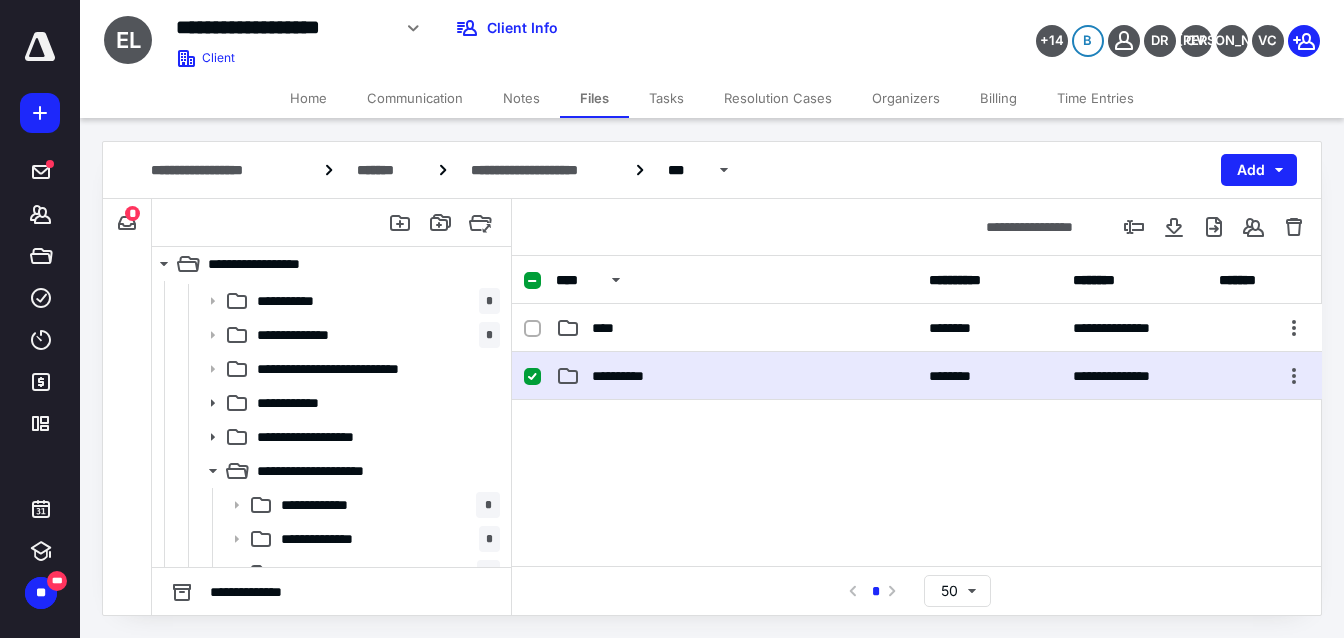 click on "**********" at bounding box center [736, 376] 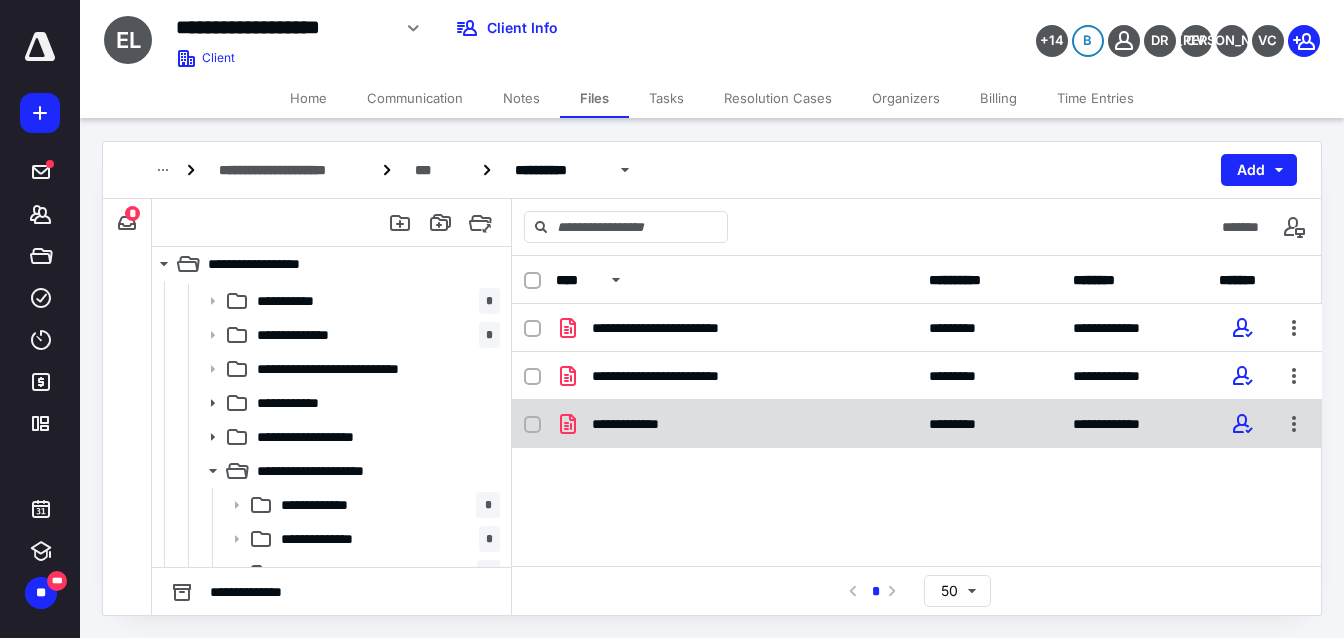 click on "**********" at bounding box center [736, 424] 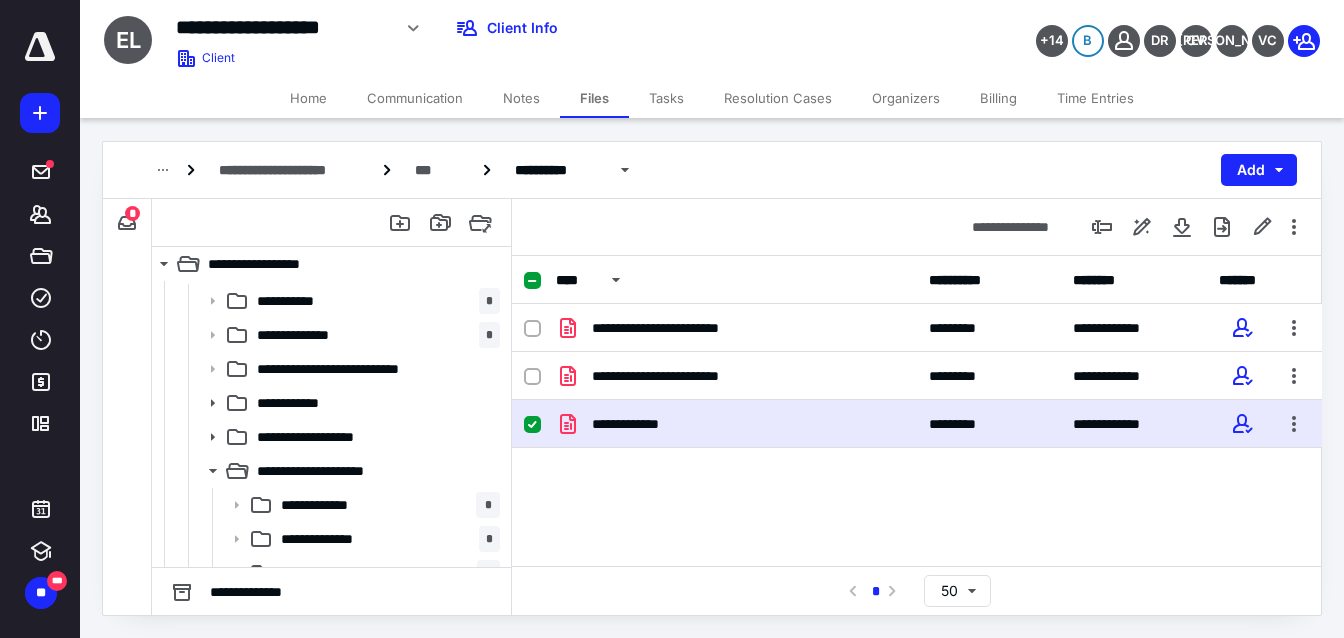click on "**********" at bounding box center (736, 424) 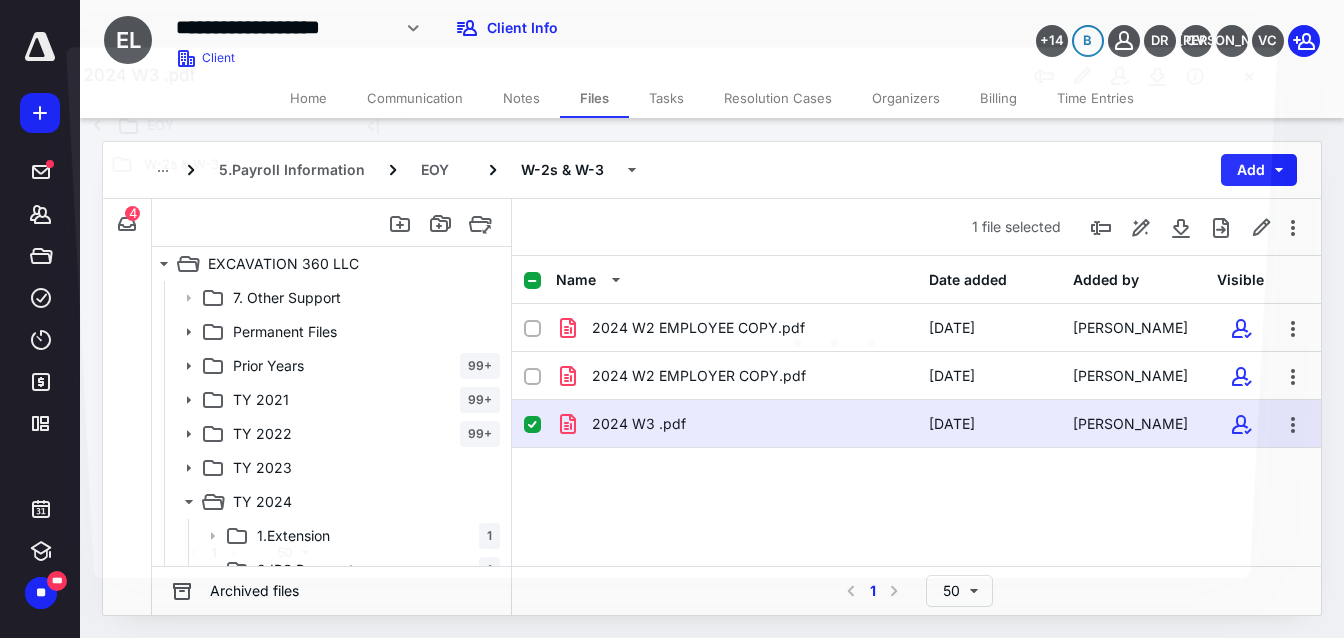 scroll, scrollTop: 235, scrollLeft: 0, axis: vertical 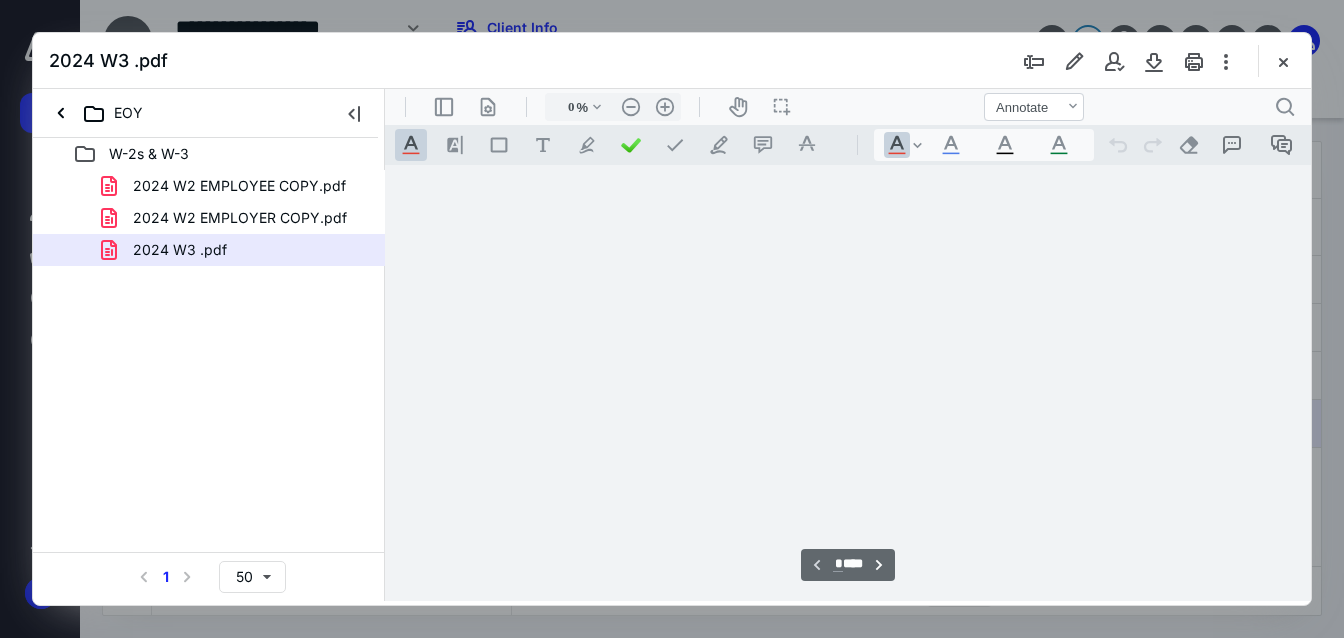 type on "55" 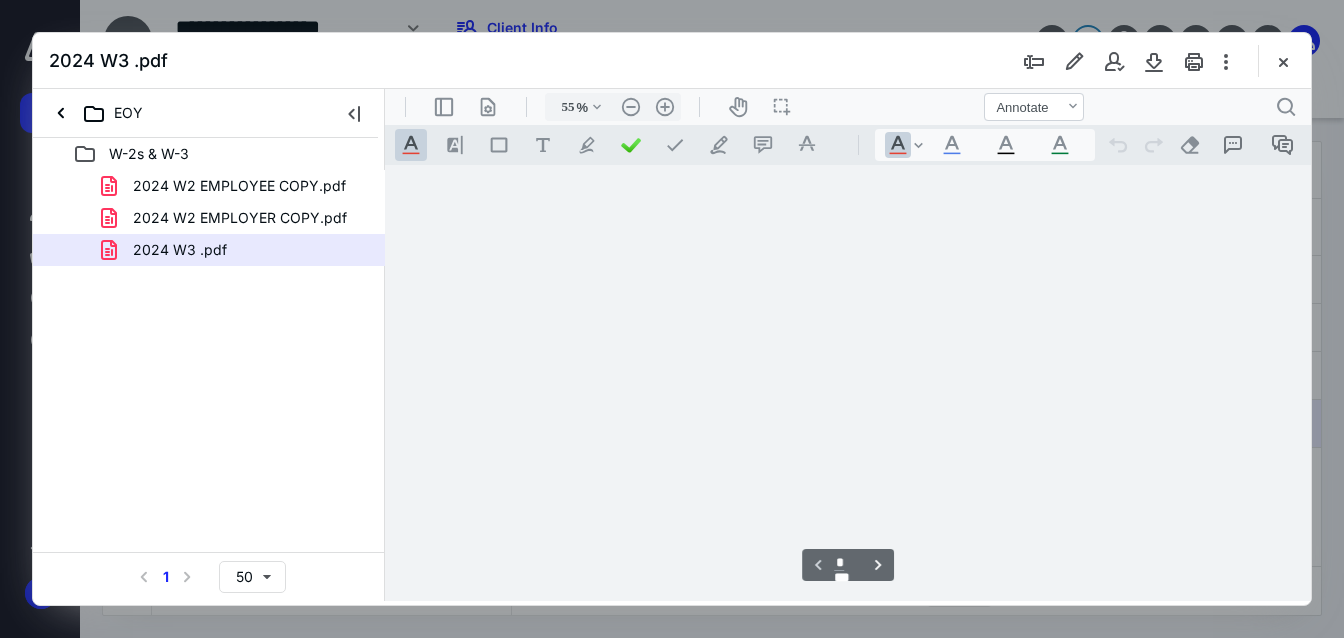 scroll, scrollTop: 0, scrollLeft: 0, axis: both 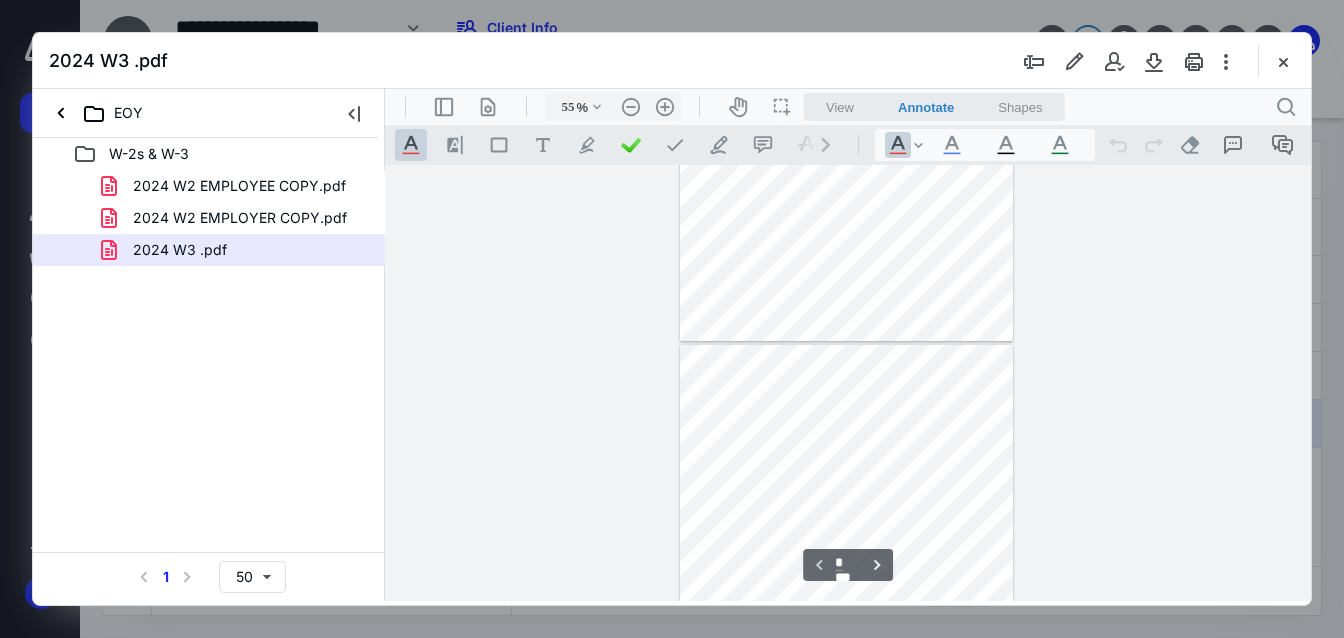 type on "*" 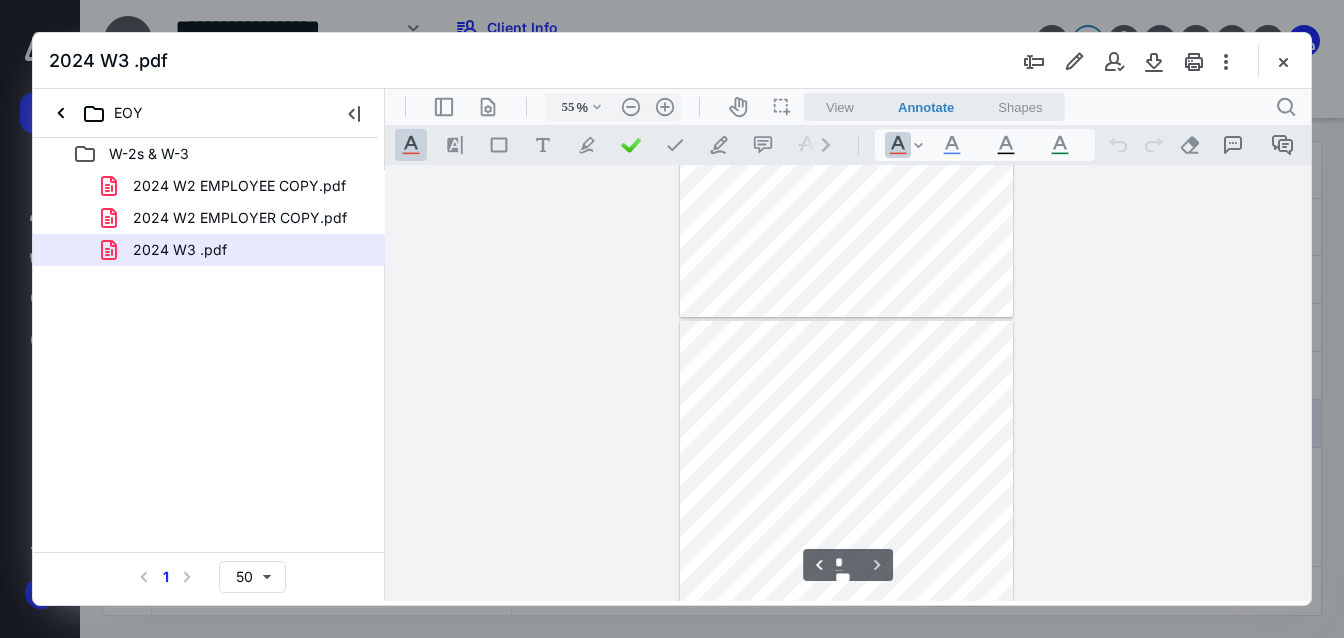 scroll, scrollTop: 433, scrollLeft: 0, axis: vertical 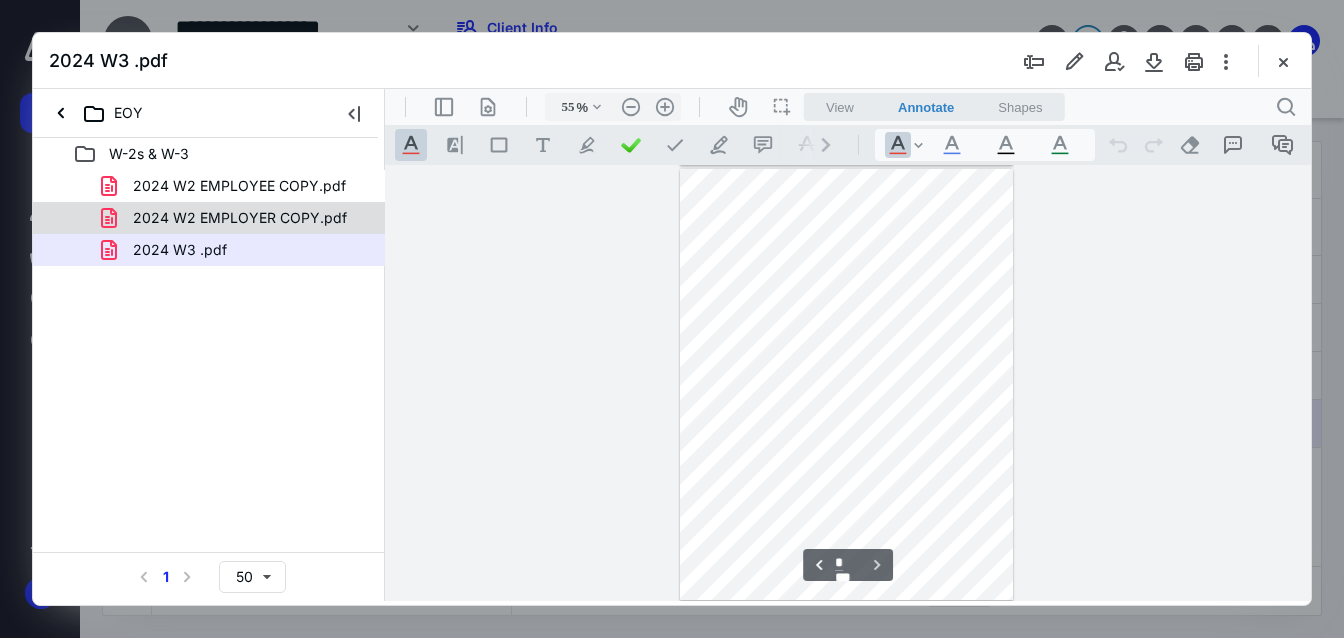 click on "2024 W2 EMPLOYER COPY.pdf" at bounding box center [240, 218] 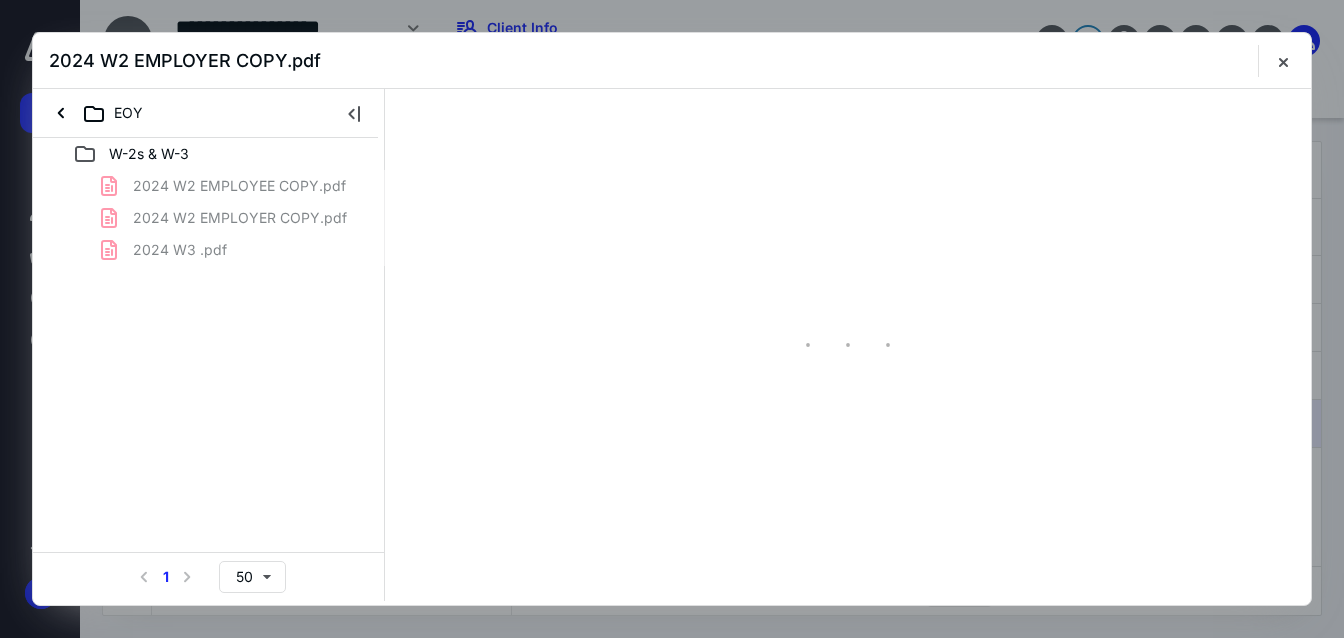 click on "2024 W2 EMPLOYEE COPY.pdf 2024 W2 EMPLOYER COPY.pdf 2024 W3  .pdf" at bounding box center [209, 218] 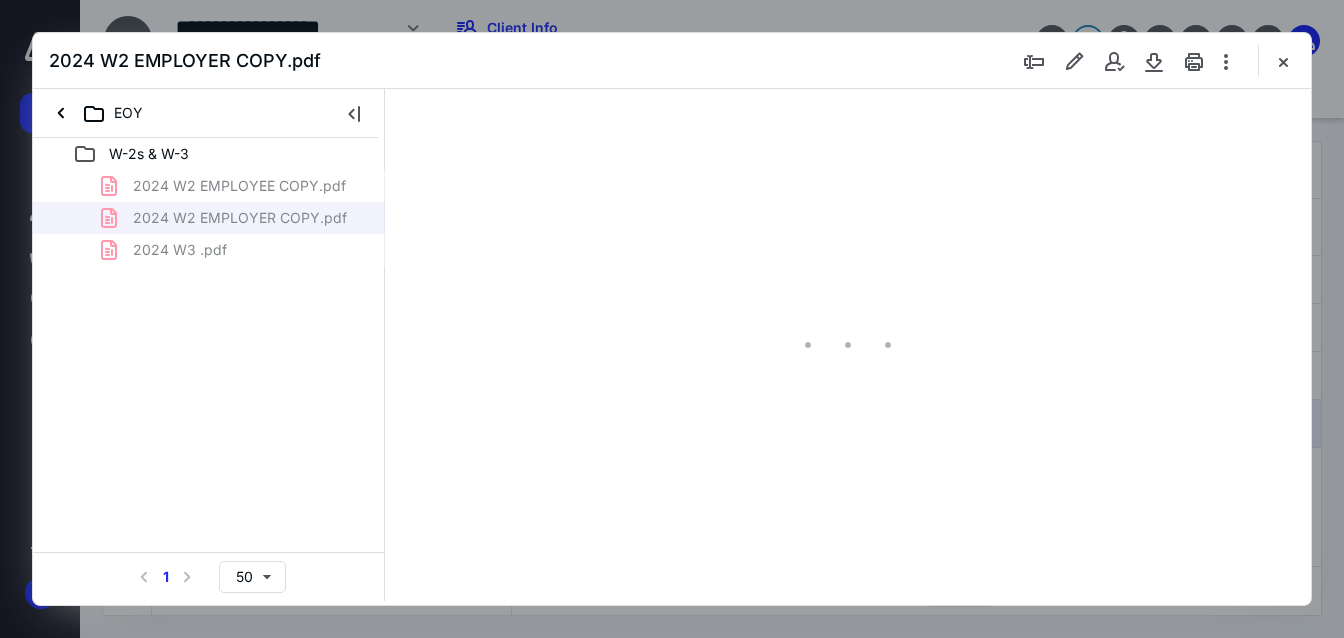 type on "55" 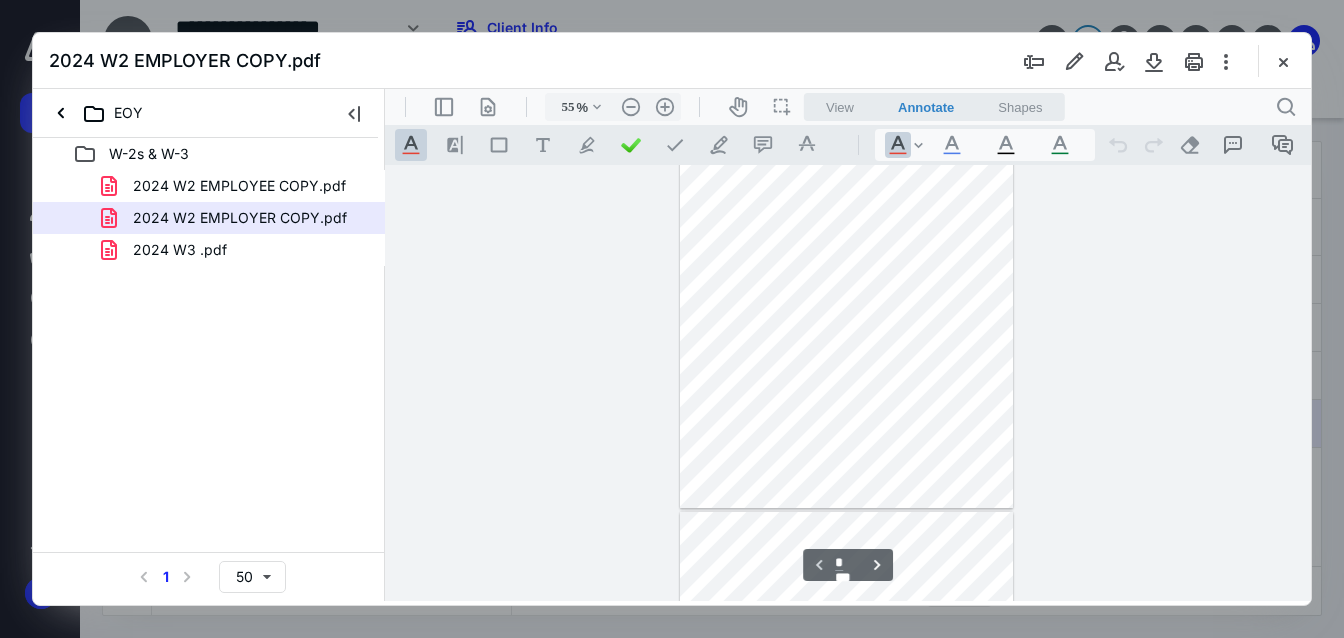 type on "*" 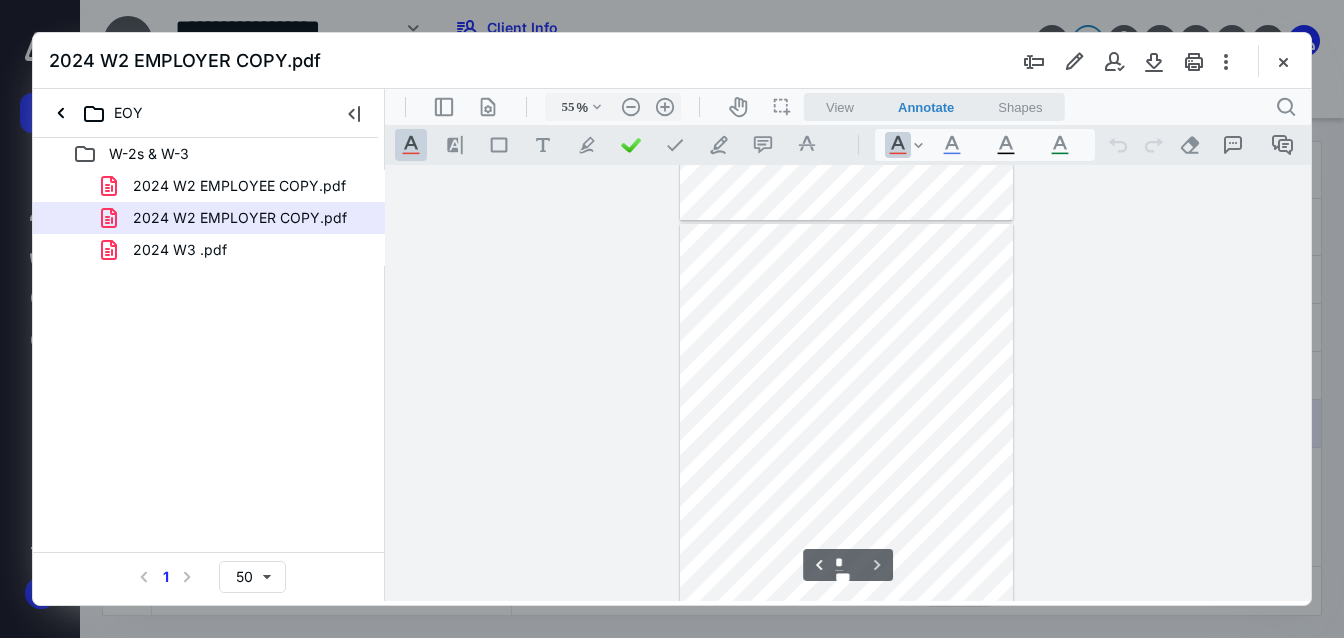 scroll, scrollTop: 433, scrollLeft: 0, axis: vertical 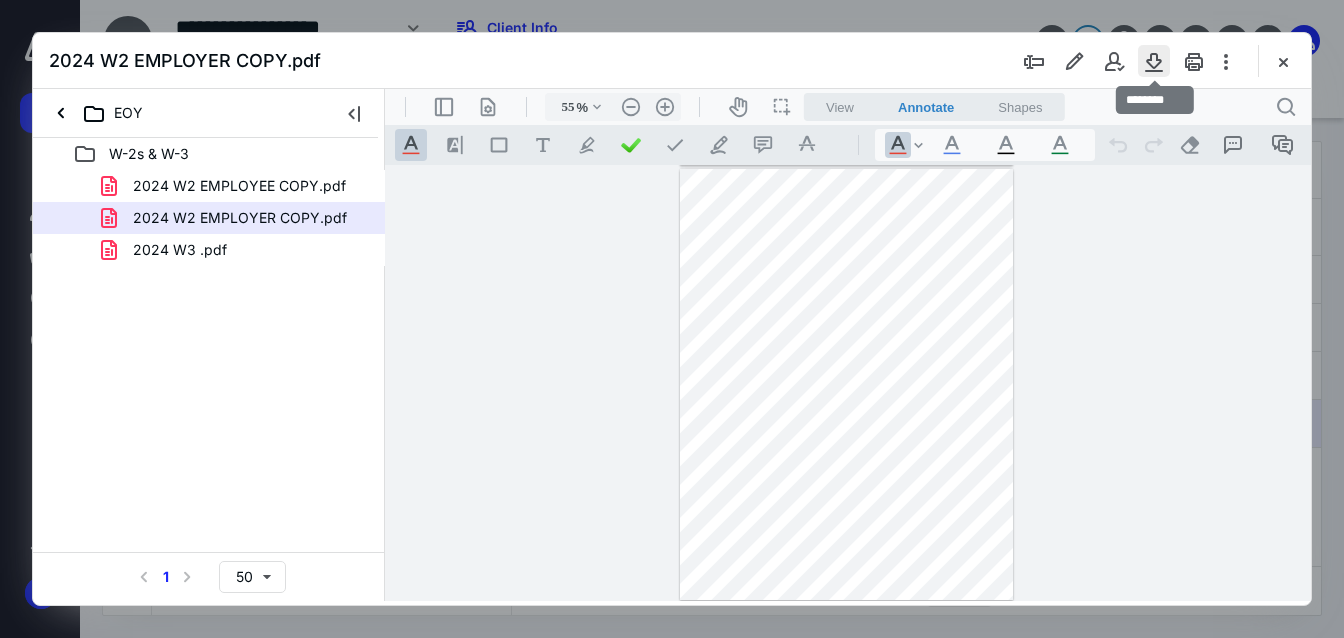 click at bounding box center [1154, 61] 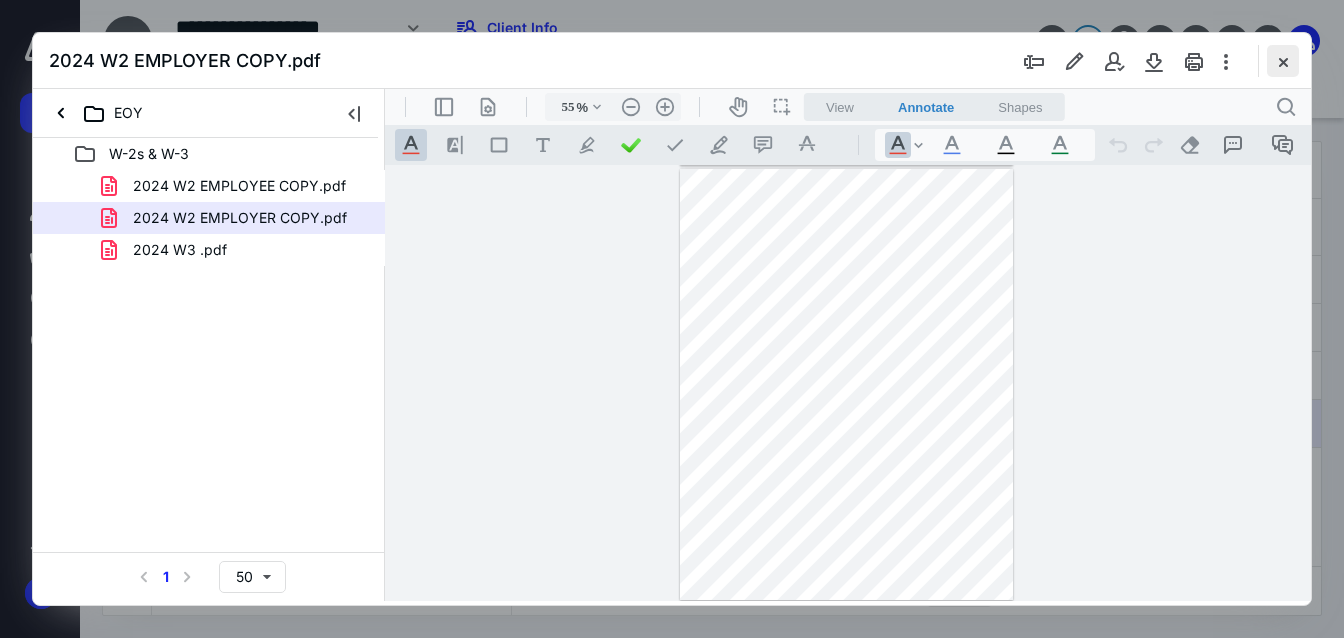 click at bounding box center [1283, 61] 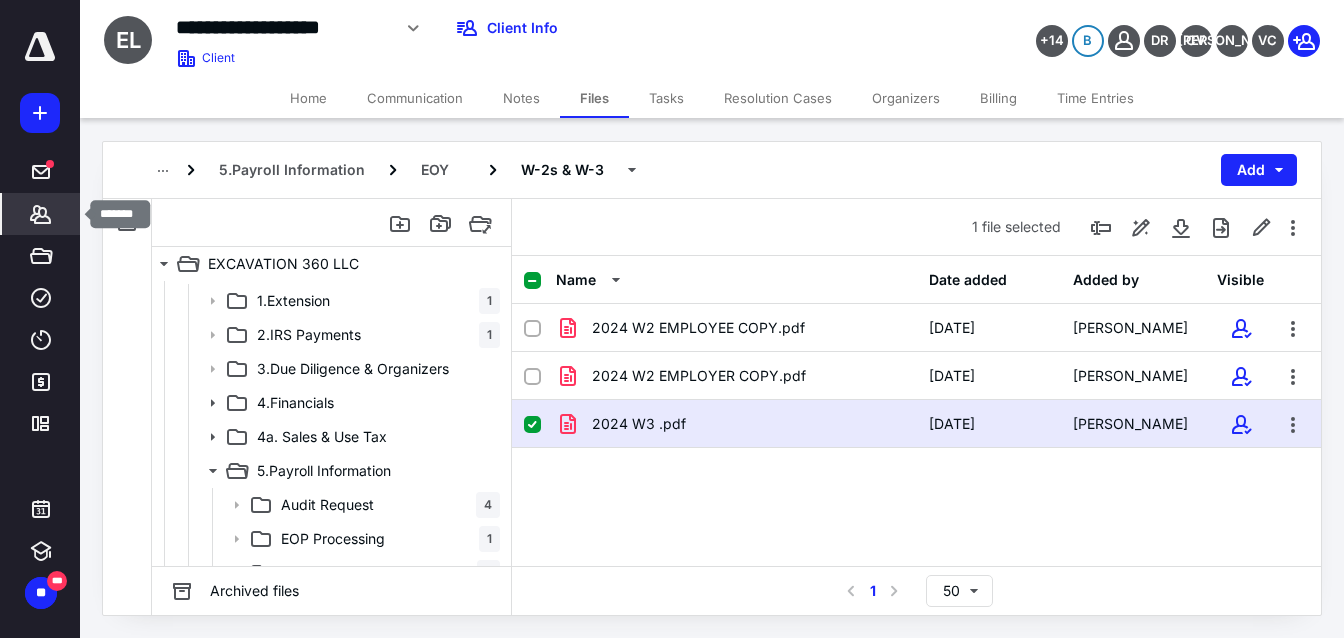 click on "*******" at bounding box center (41, 214) 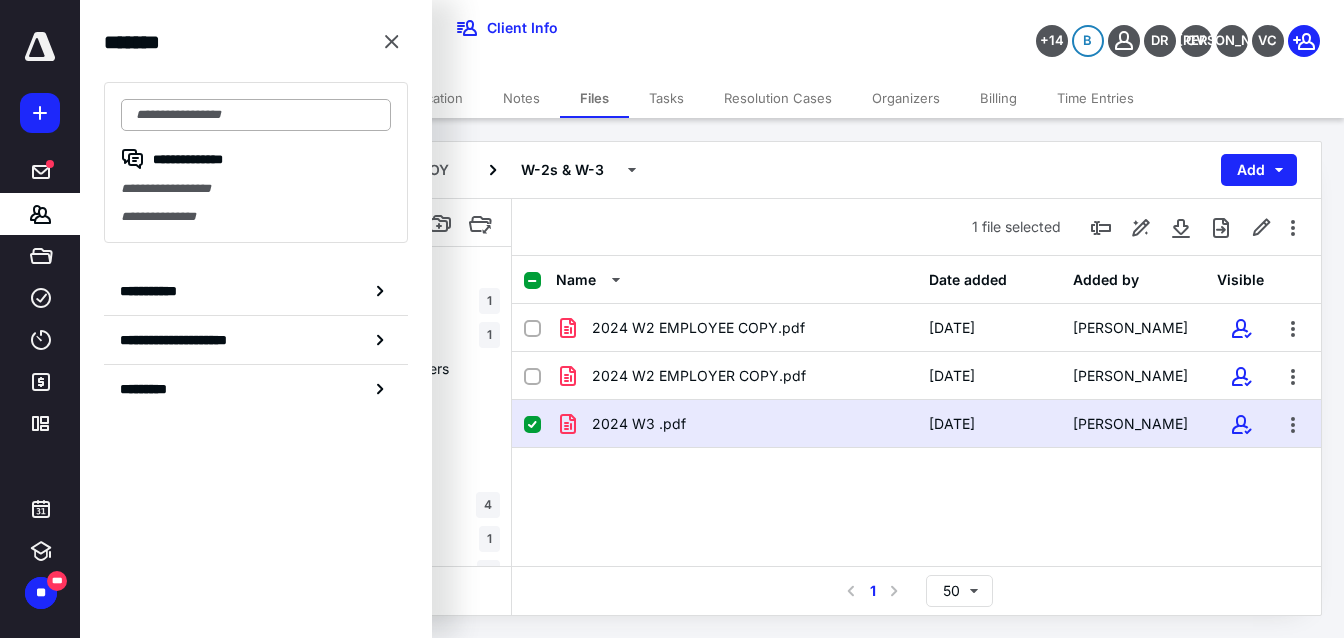click at bounding box center [256, 115] 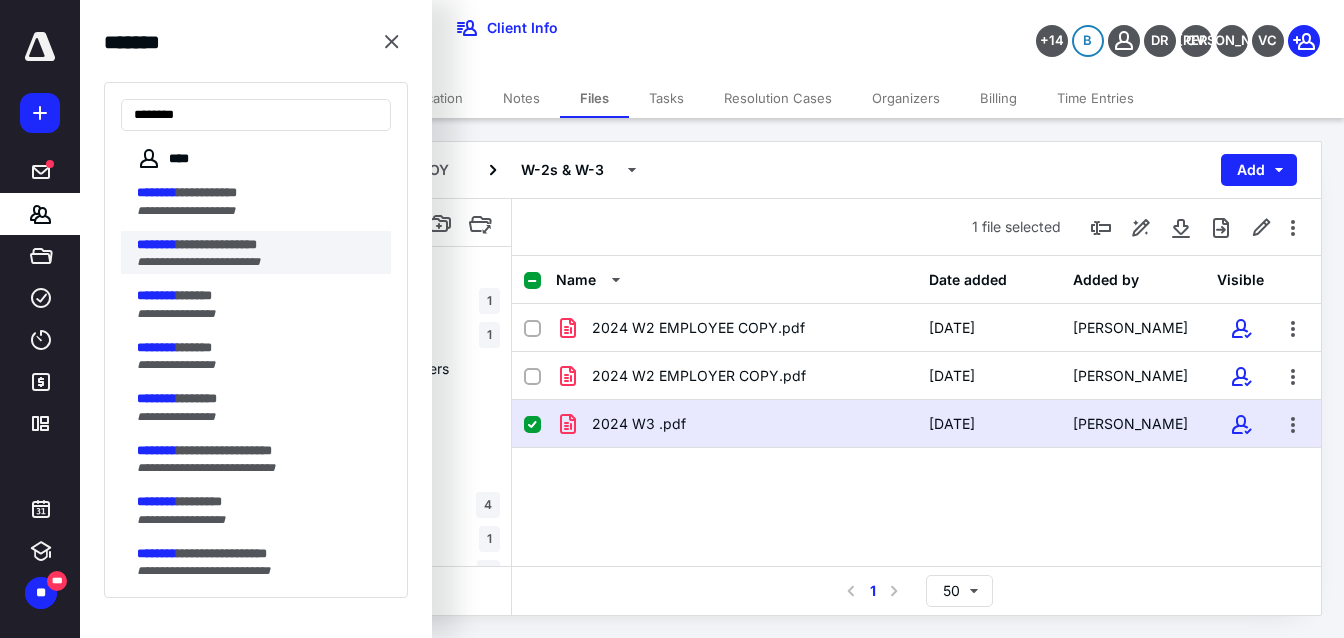 type on "********" 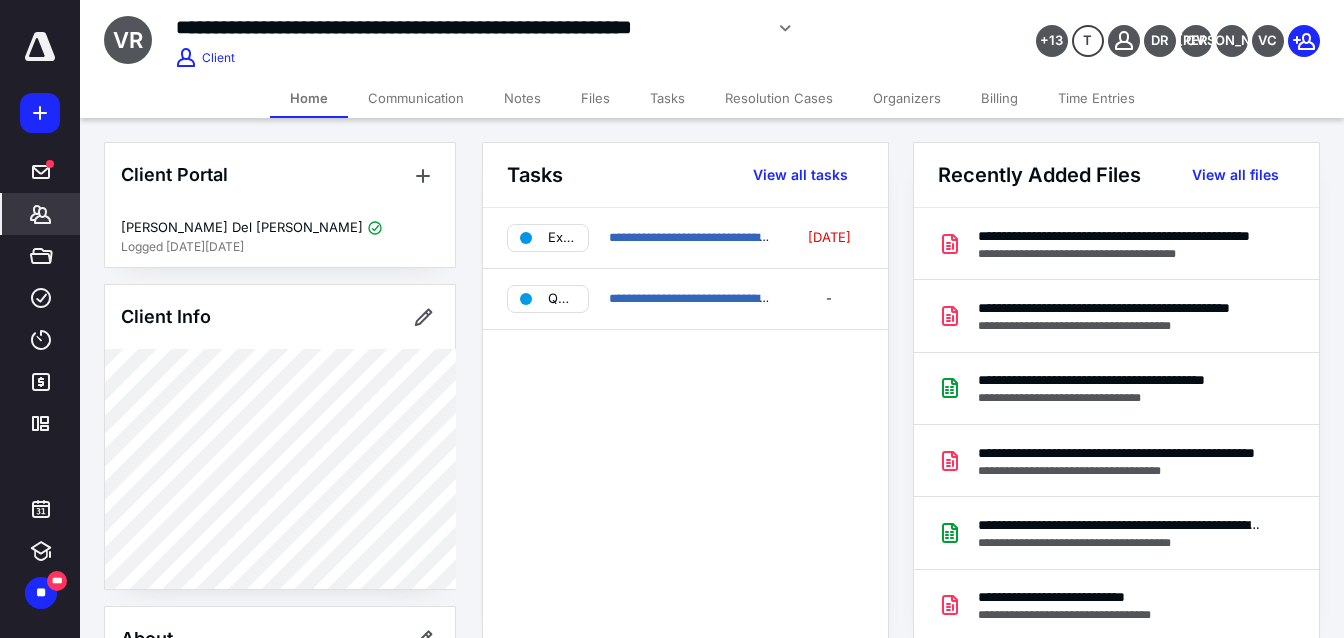 click on "Files" at bounding box center (595, 98) 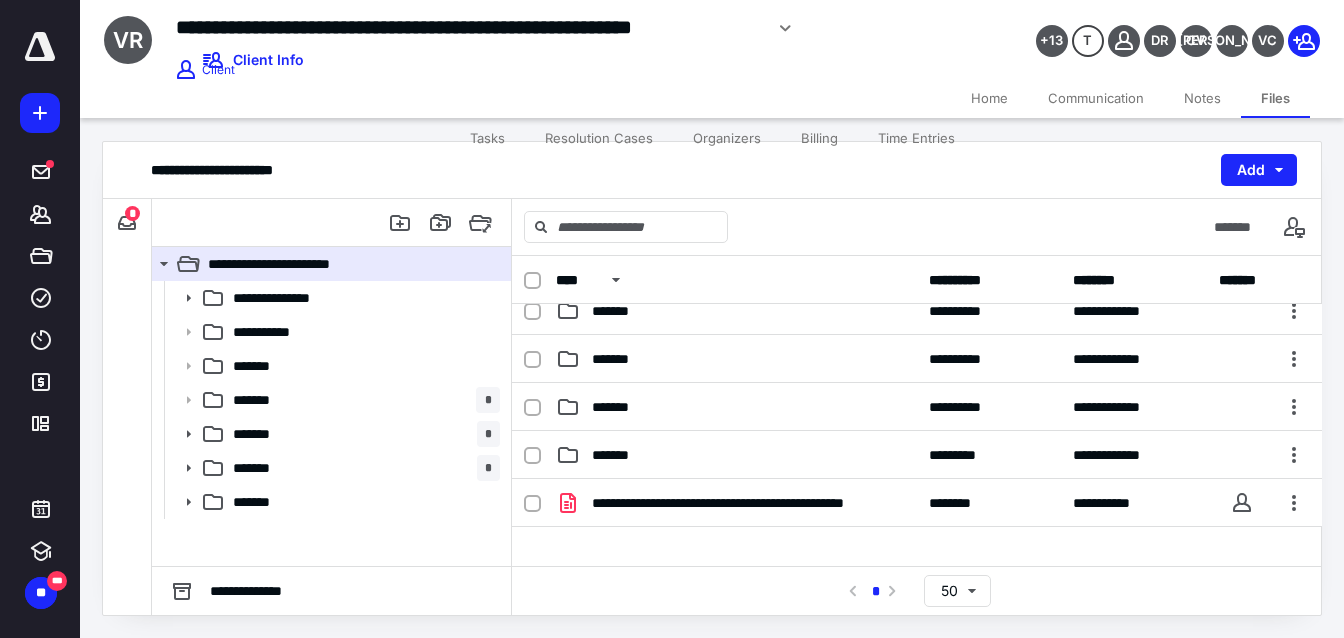 scroll, scrollTop: 162, scrollLeft: 0, axis: vertical 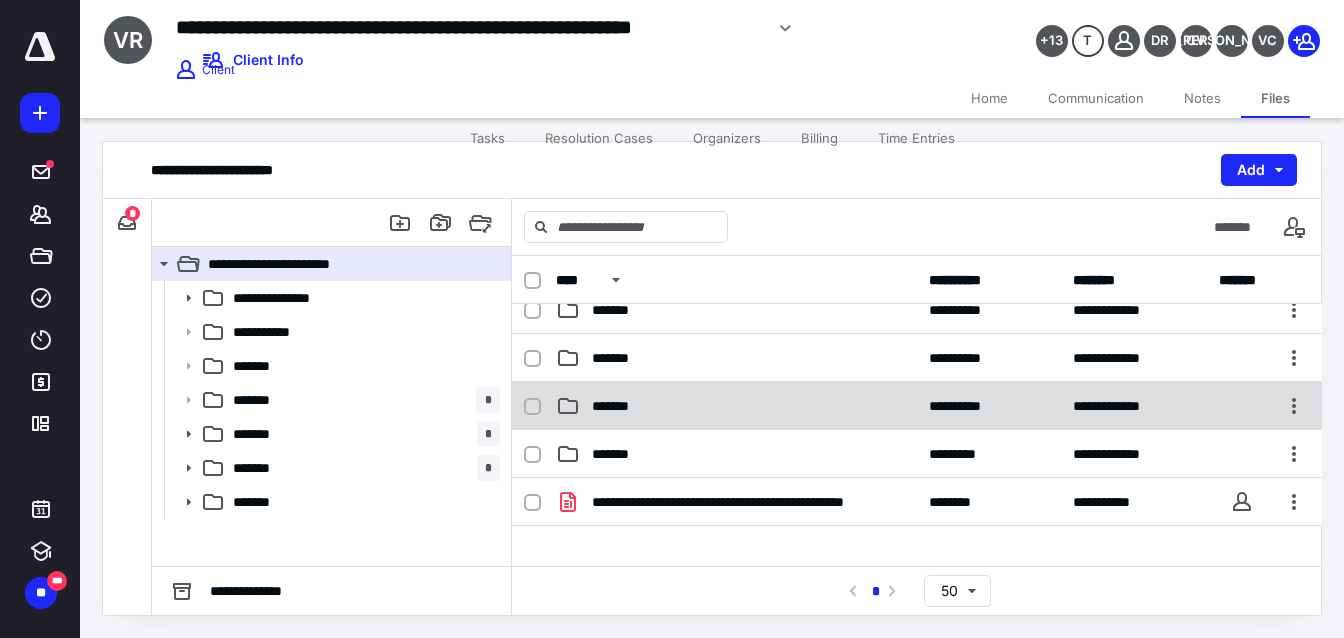 click on "*******" at bounding box center [736, 406] 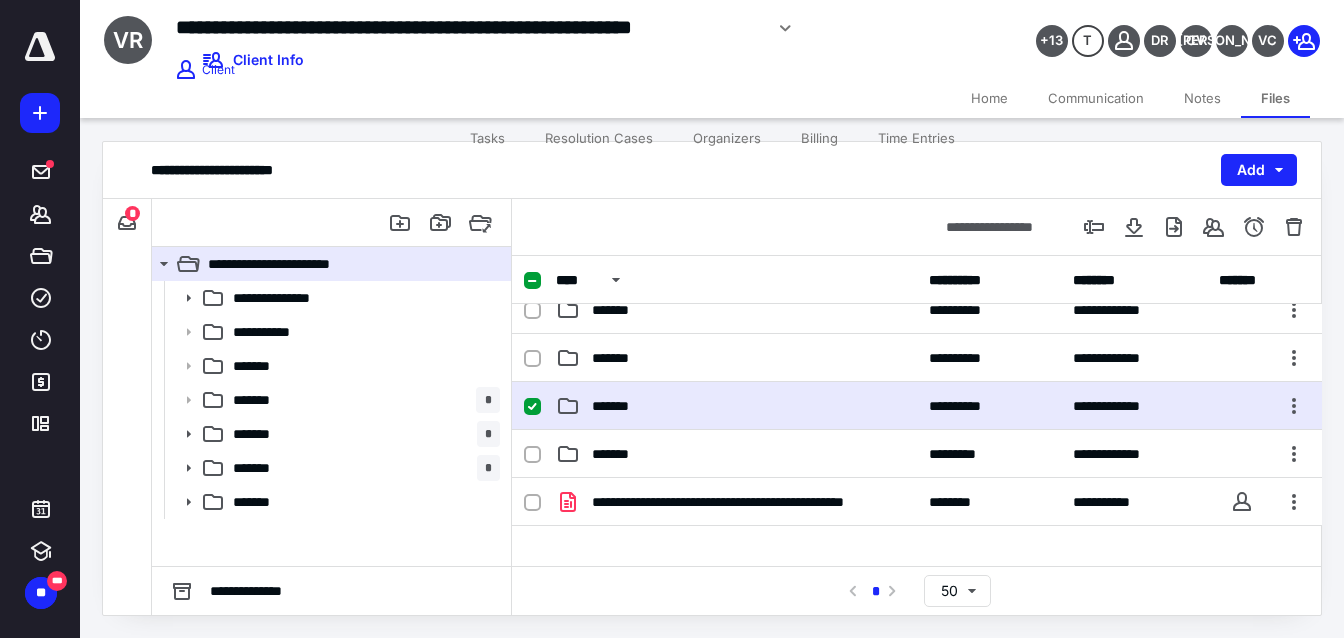 click on "*******" at bounding box center [736, 406] 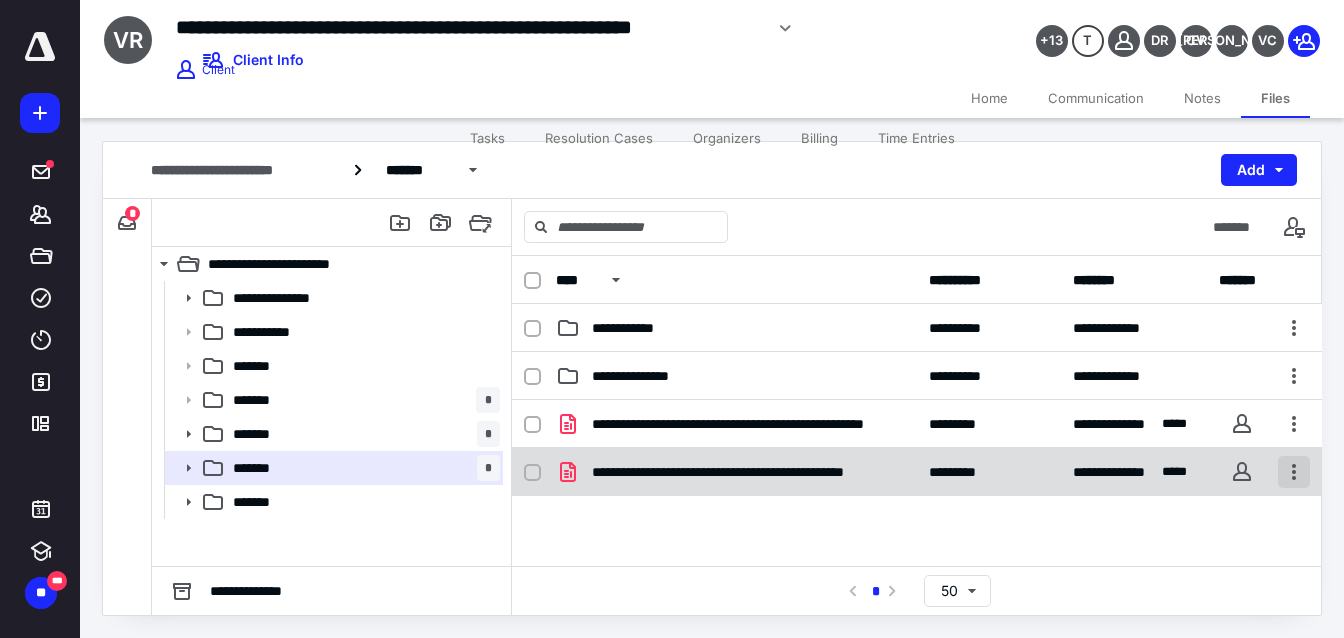 click at bounding box center [1294, 472] 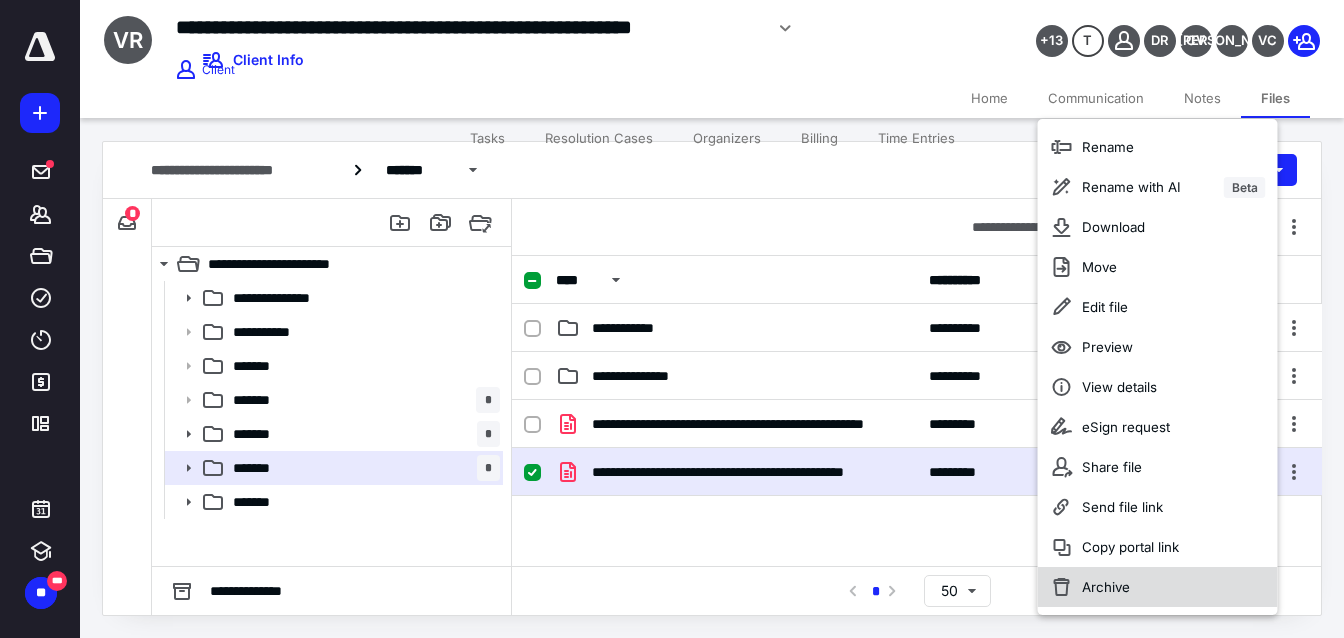 click on "Archive" at bounding box center (1158, 587) 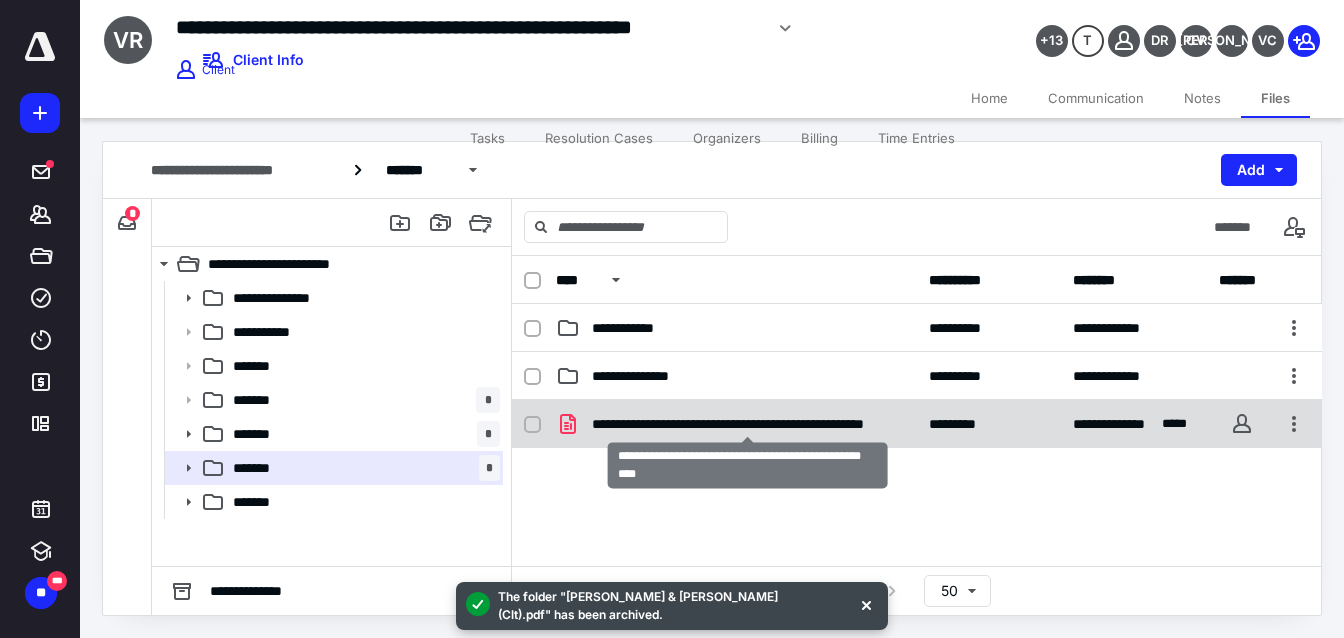 click on "**********" at bounding box center [748, 424] 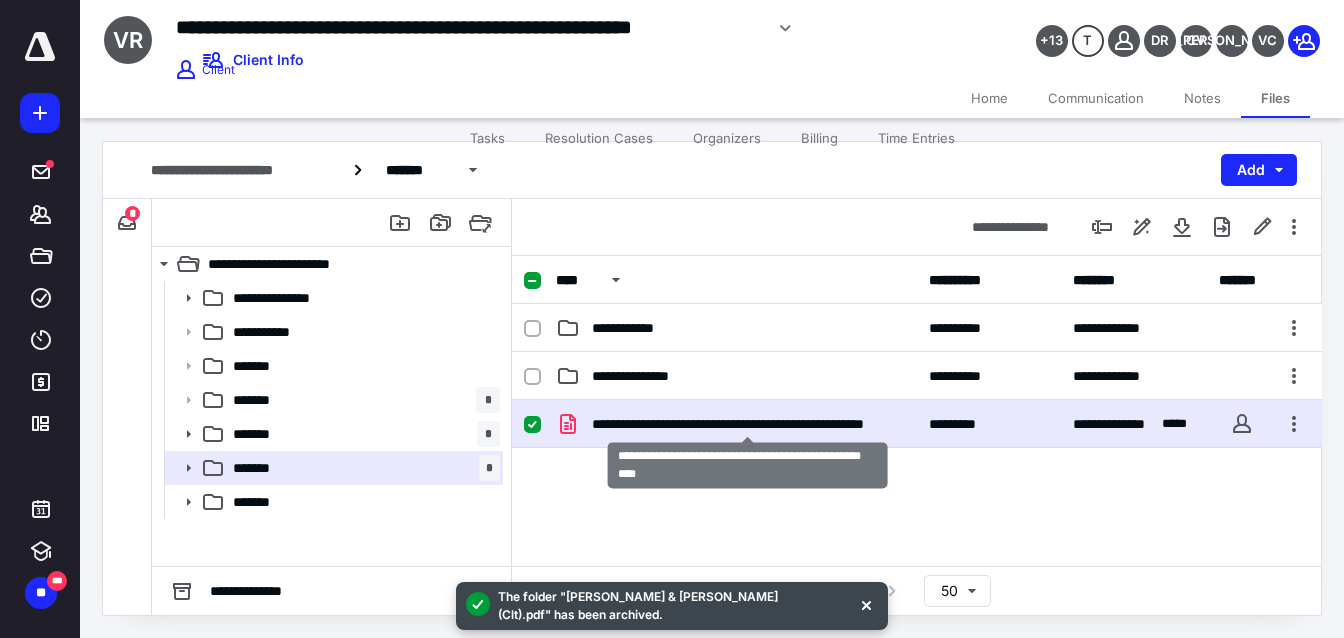 click on "**********" at bounding box center [748, 424] 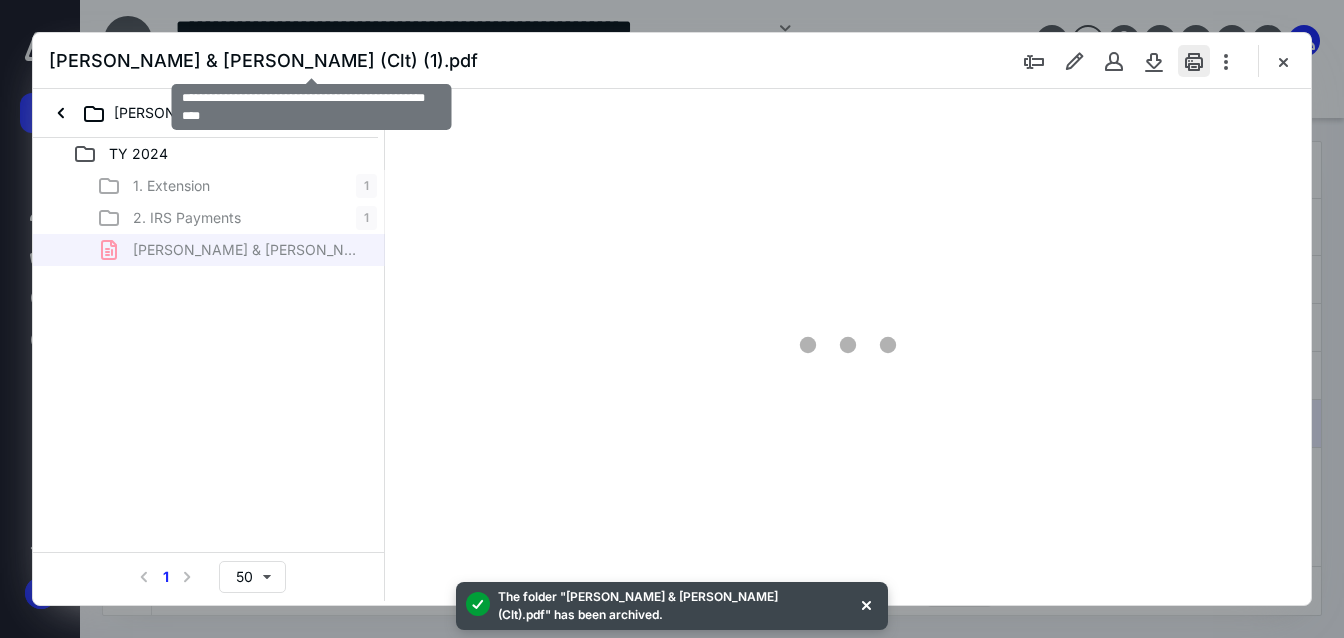 type on "55" 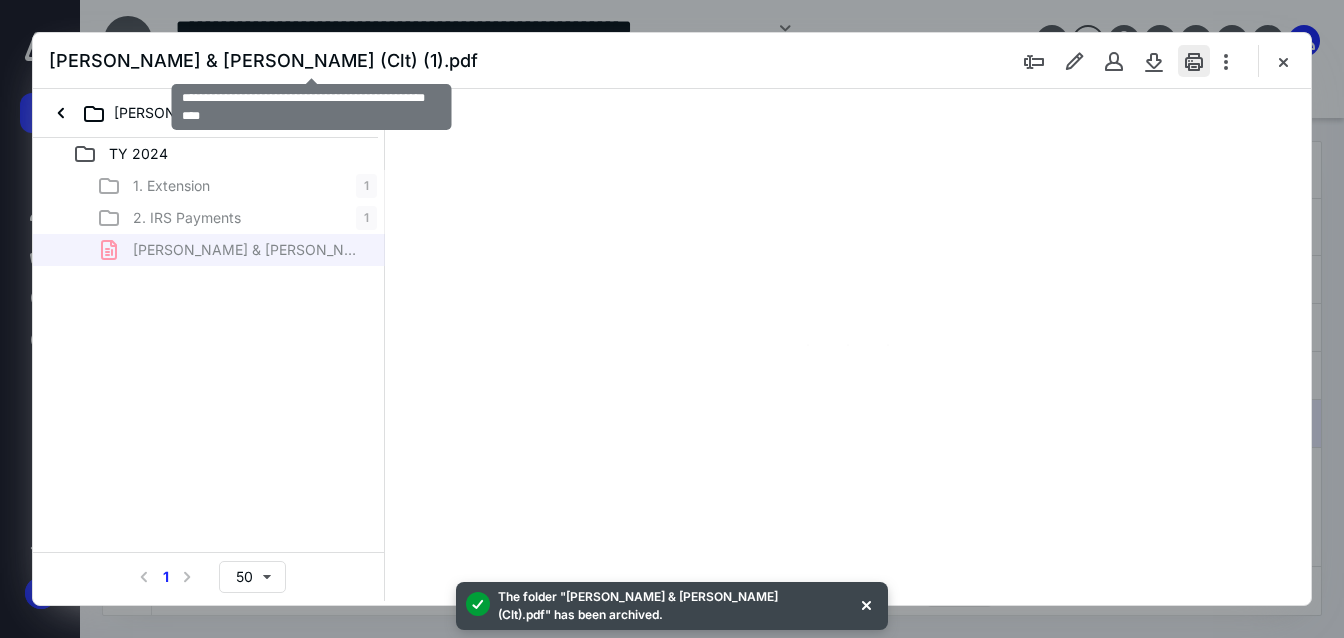 scroll, scrollTop: 0, scrollLeft: 0, axis: both 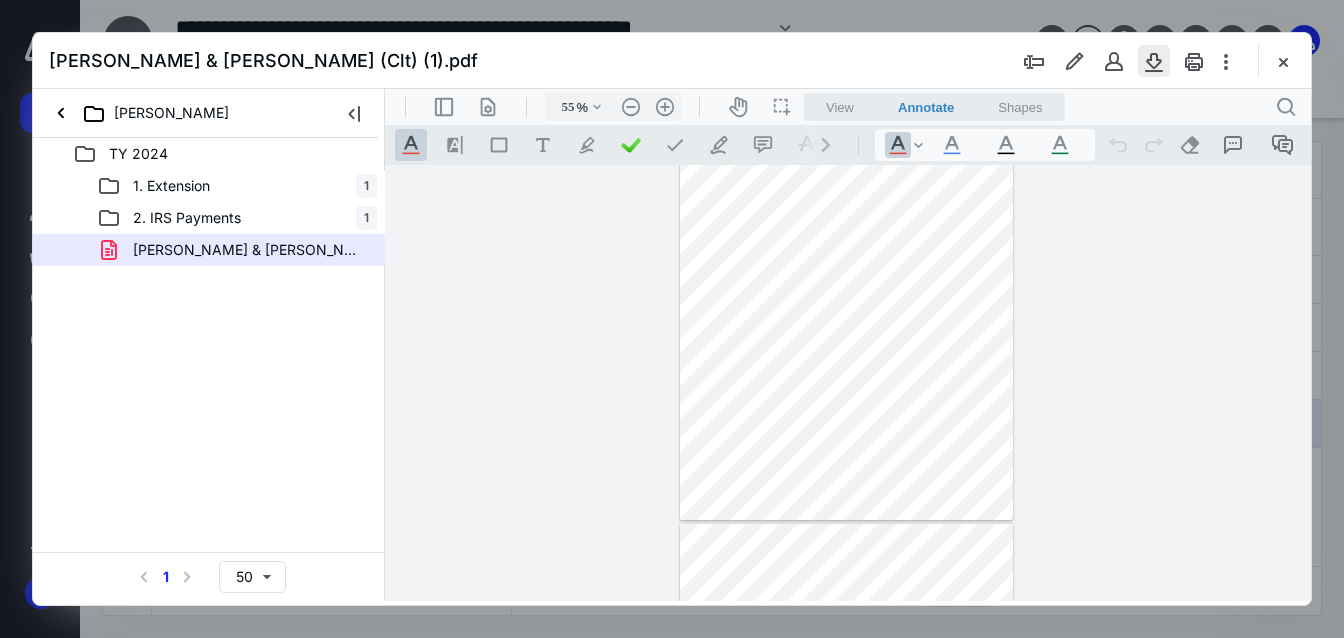 click at bounding box center [1154, 61] 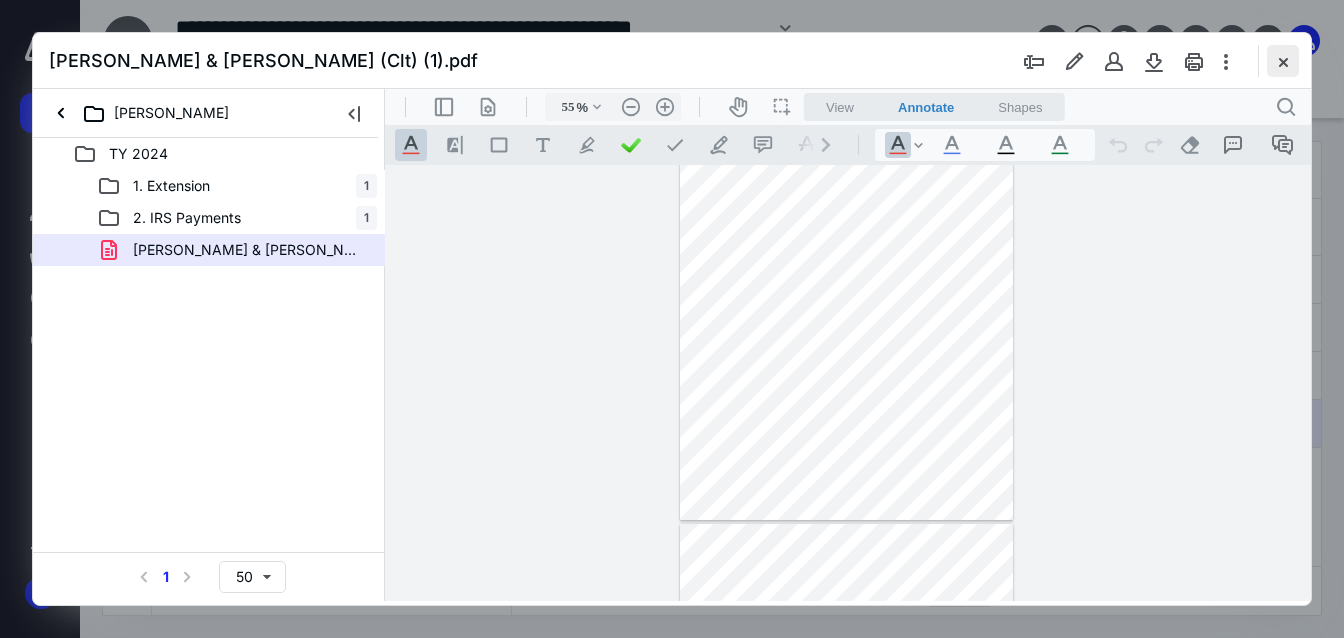 click at bounding box center [1283, 61] 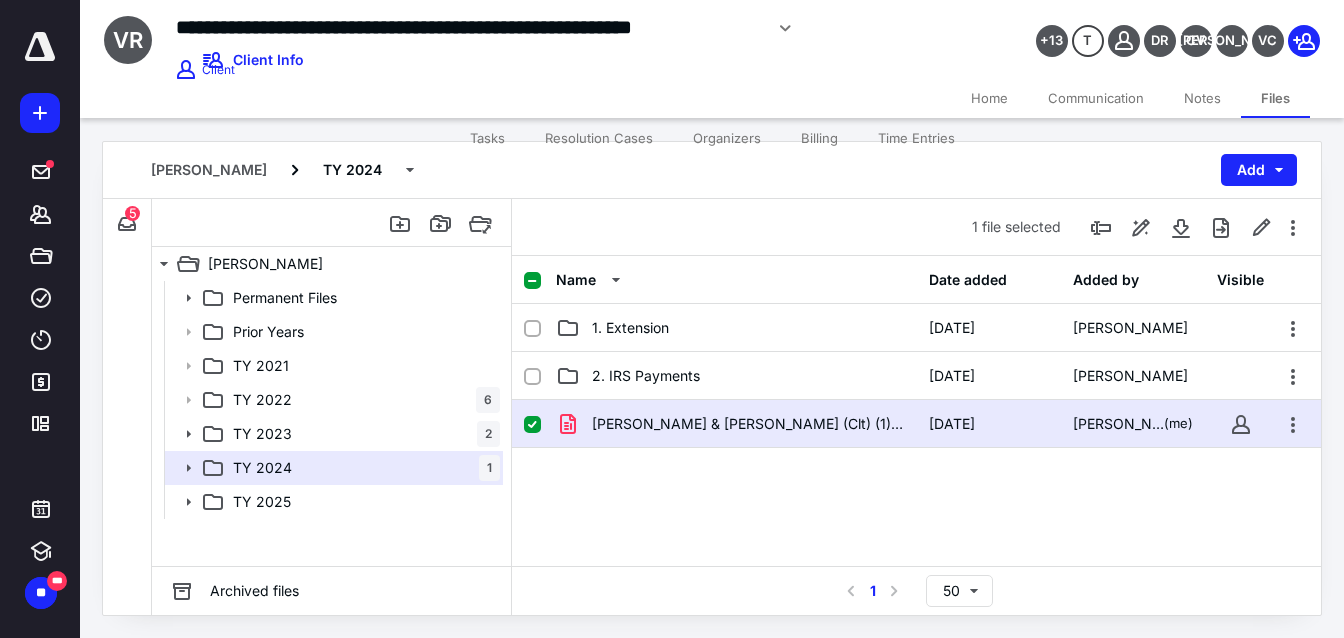 click on "Tasks" at bounding box center (487, 138) 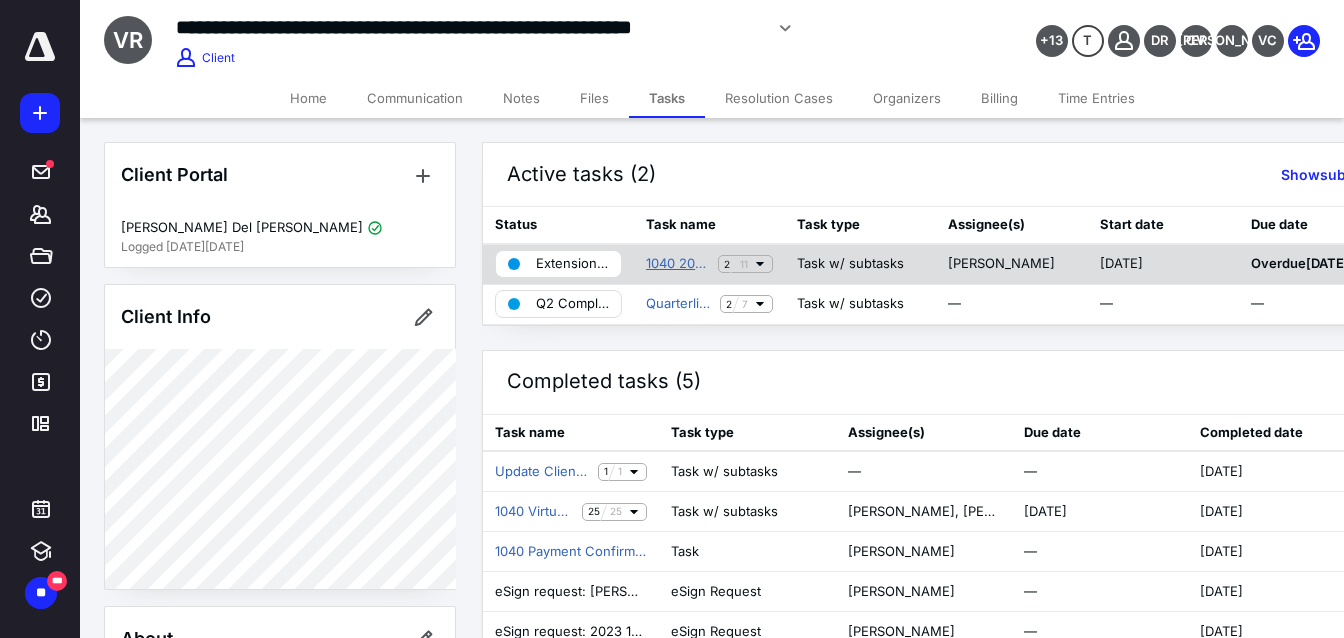 click on "1040 2024 Cross Department Valentin Cordova-Jimenez-CORD5414" at bounding box center (678, 264) 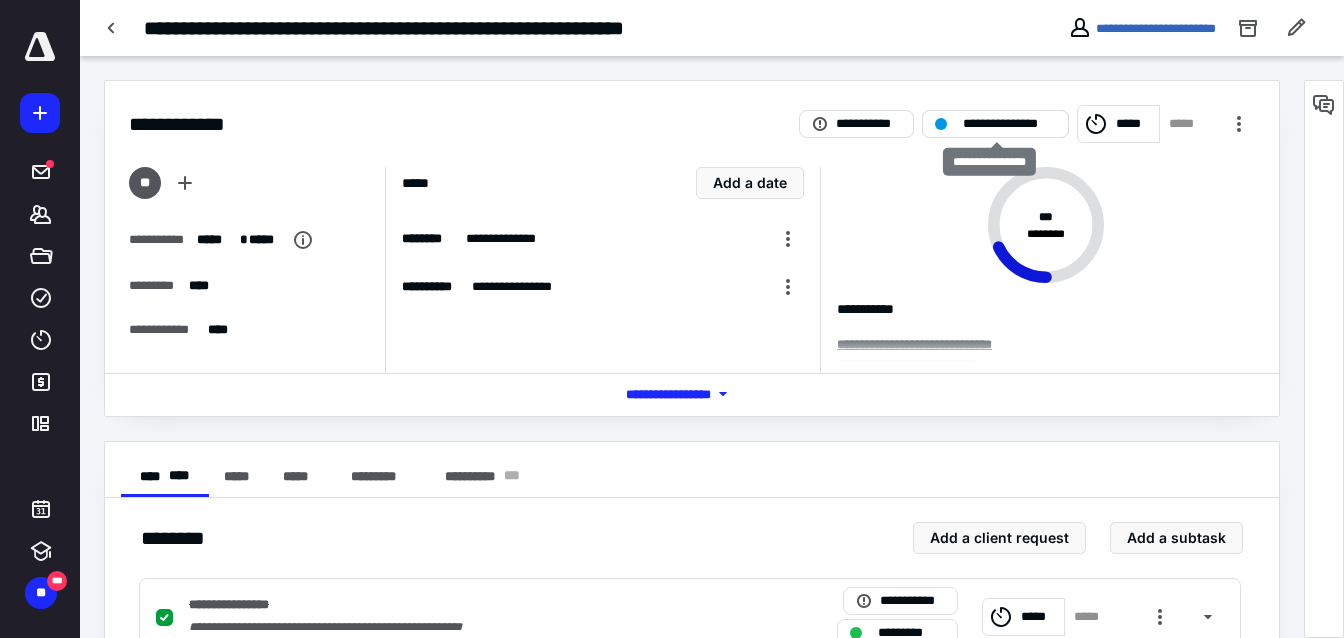 click on "**********" at bounding box center [1009, 124] 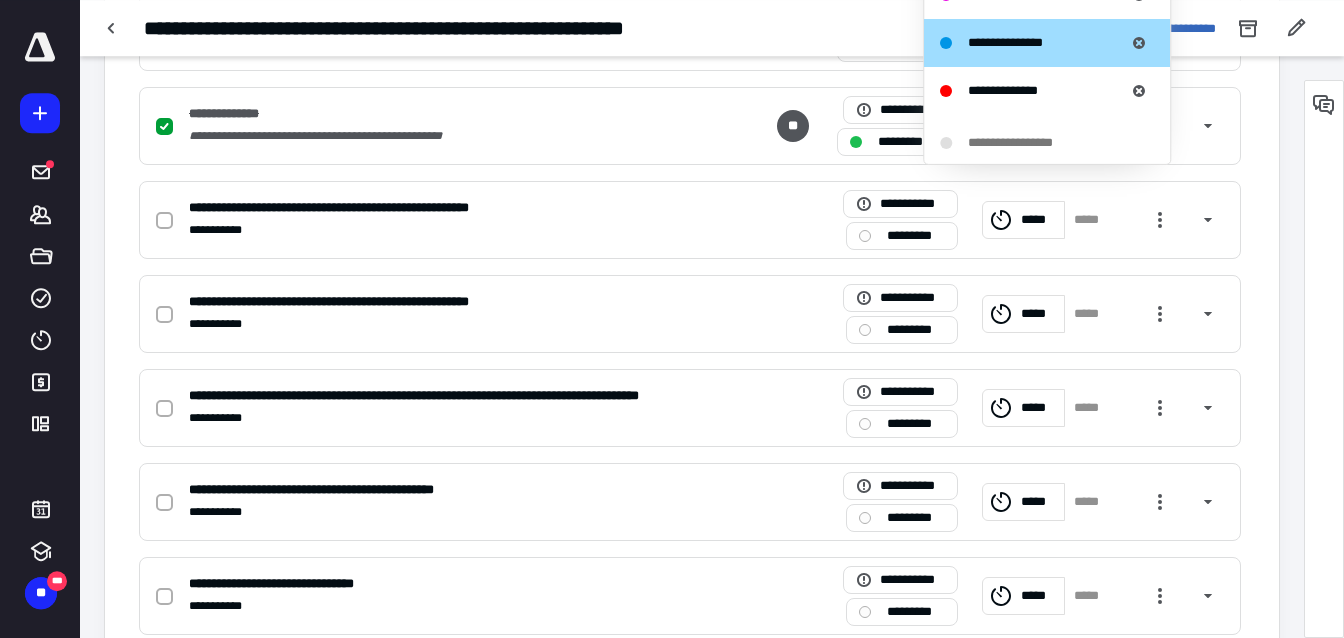 scroll, scrollTop: 597, scrollLeft: 0, axis: vertical 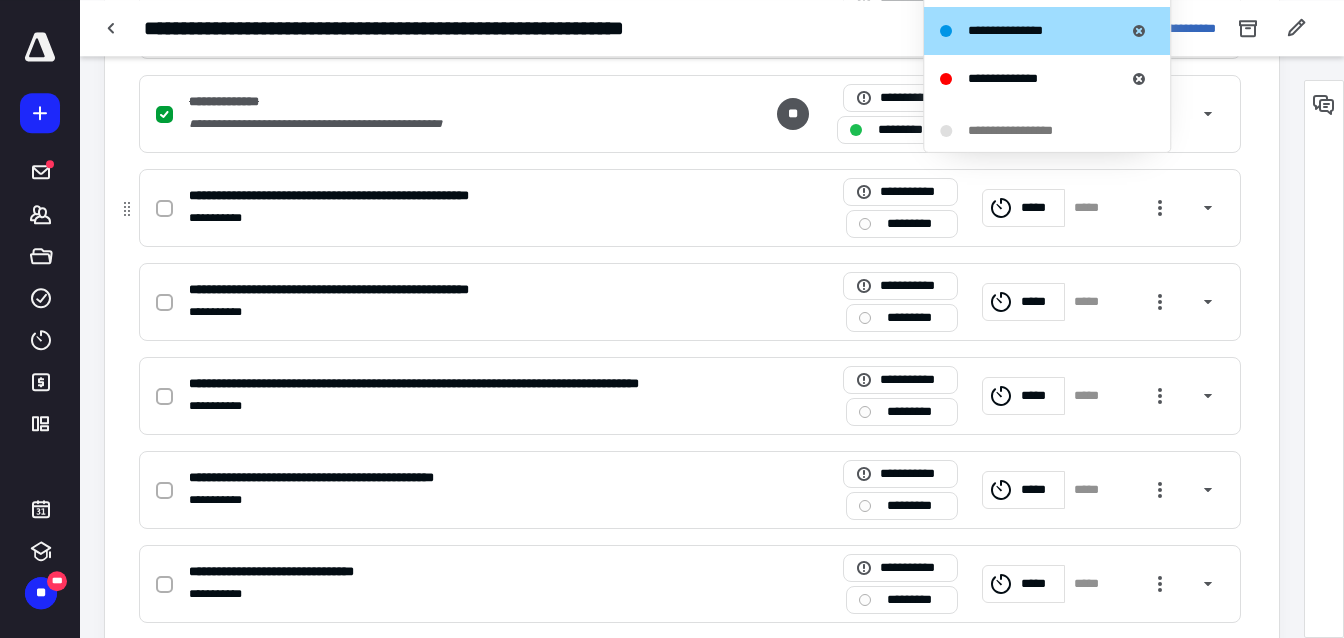 click 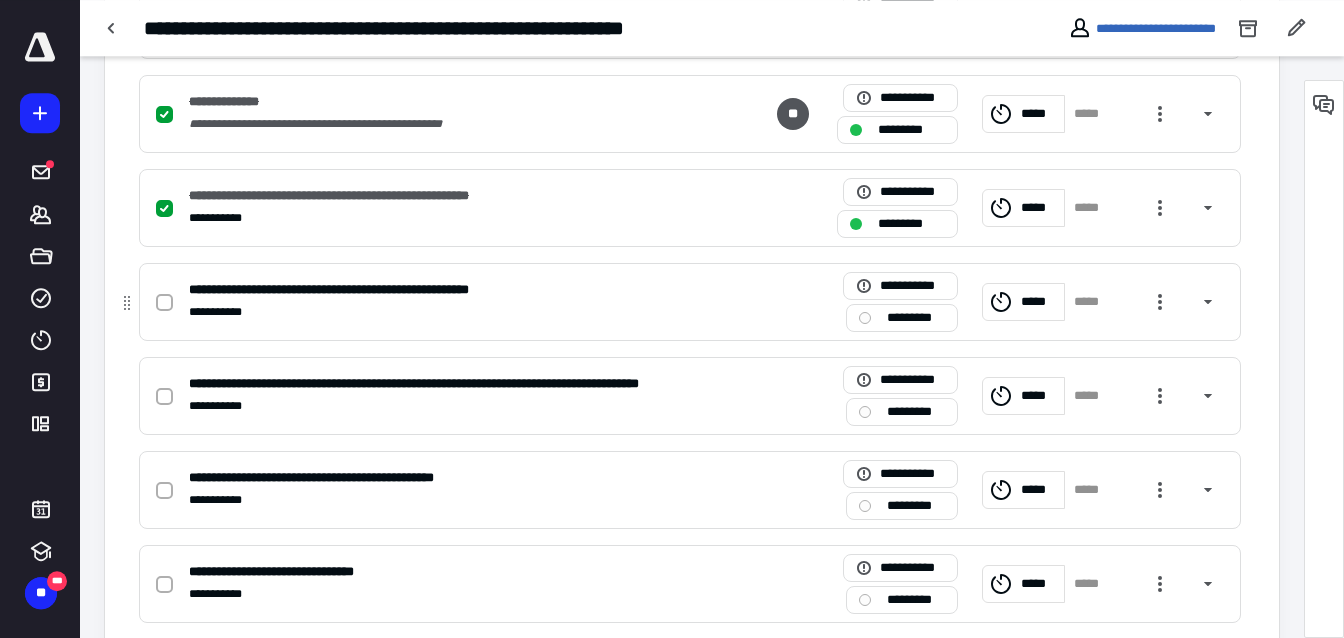 click at bounding box center (164, 303) 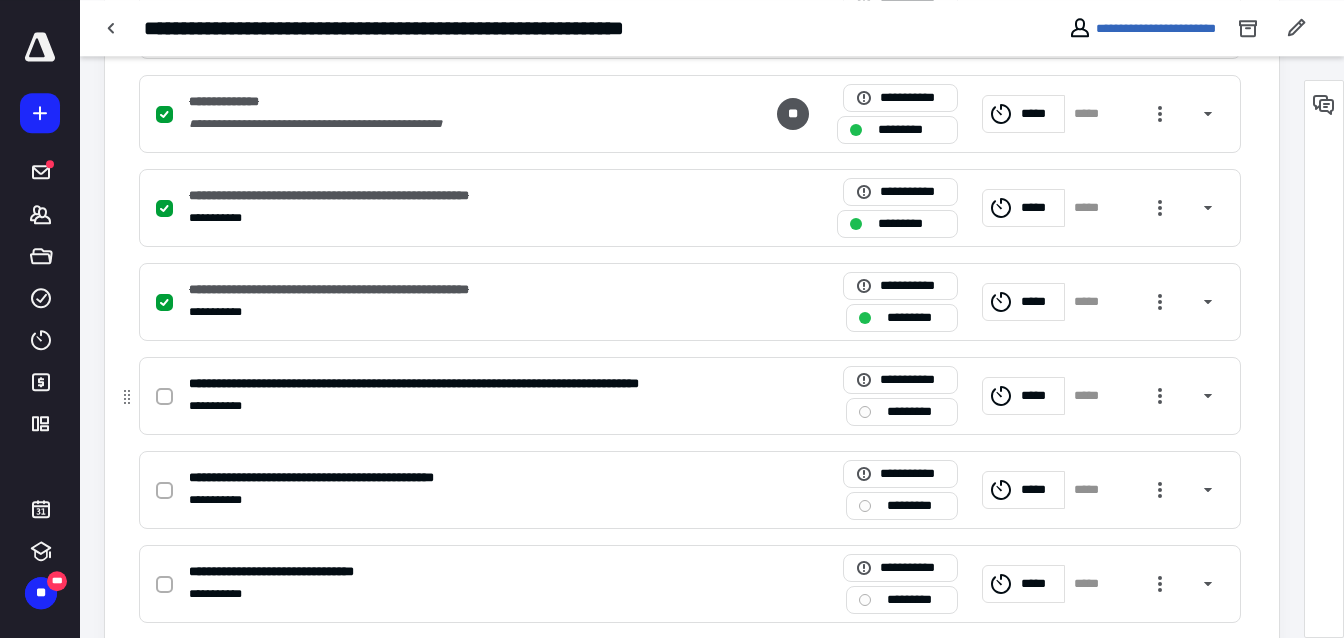 checkbox on "true" 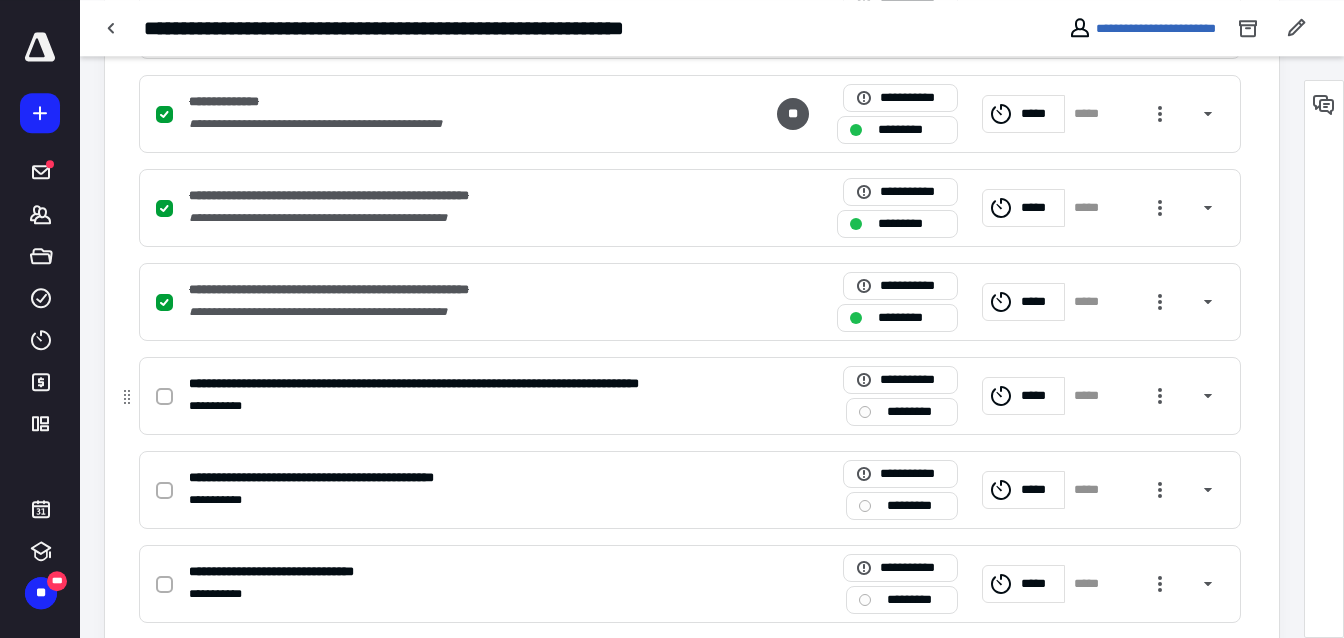drag, startPoint x: 160, startPoint y: 392, endPoint x: 183, endPoint y: 446, distance: 58.694122 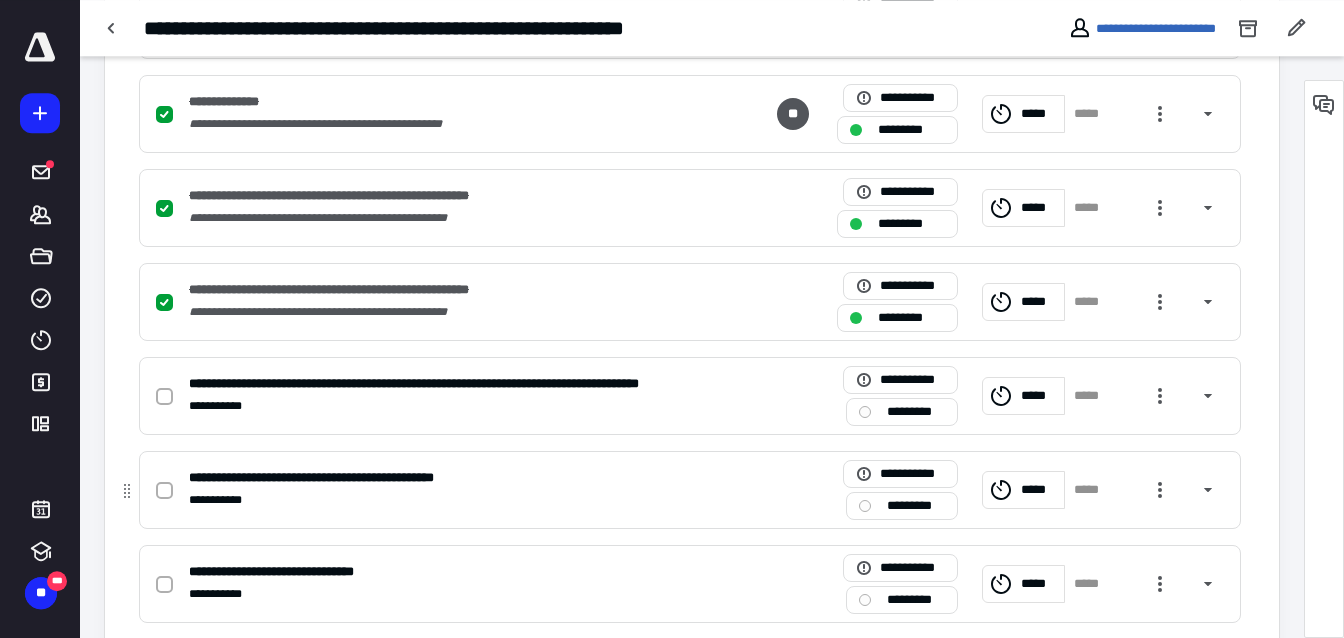 click at bounding box center (164, 491) 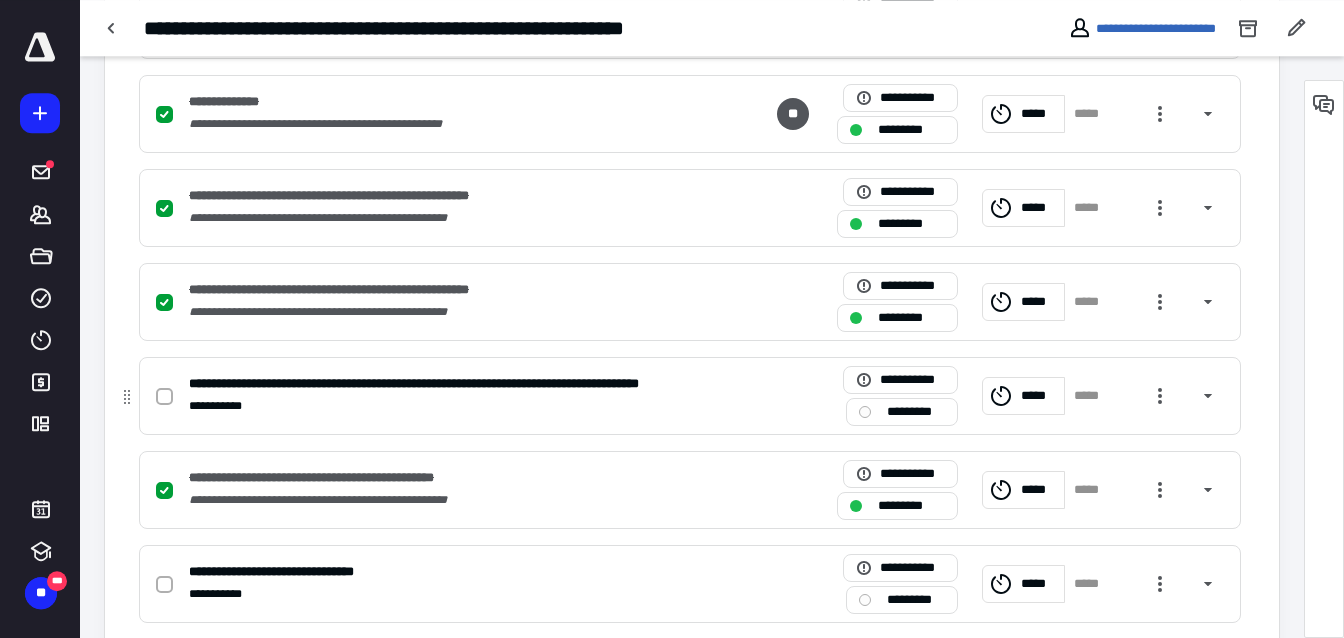 click 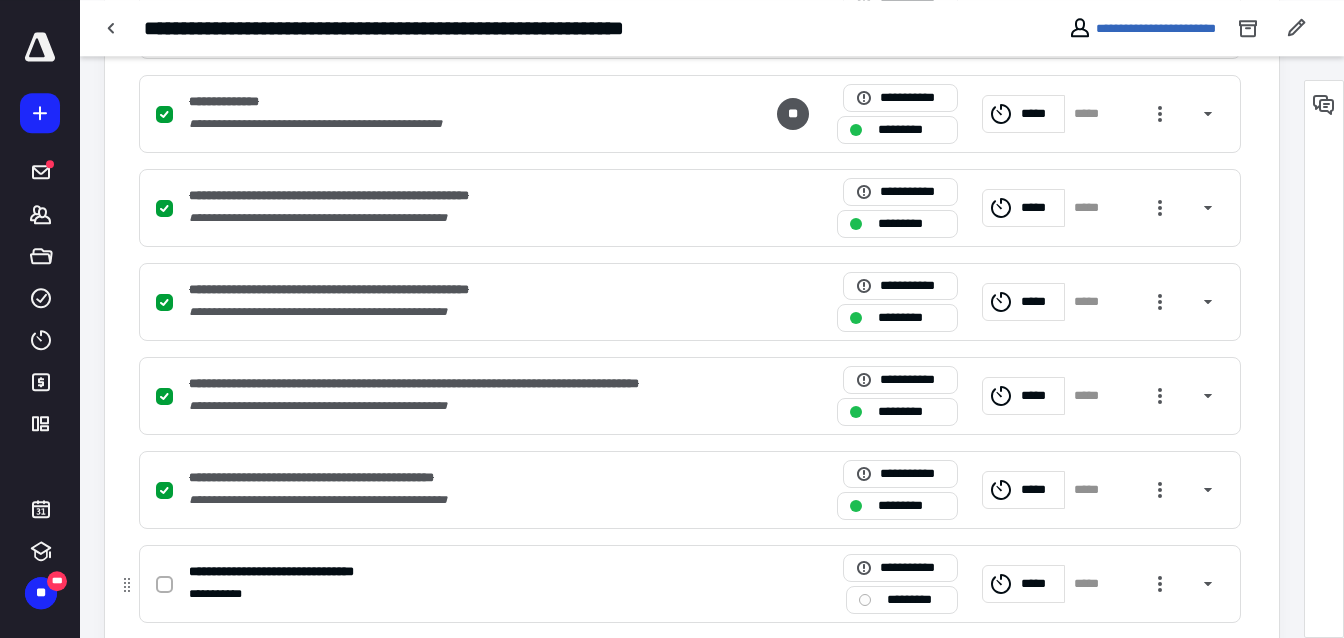 click 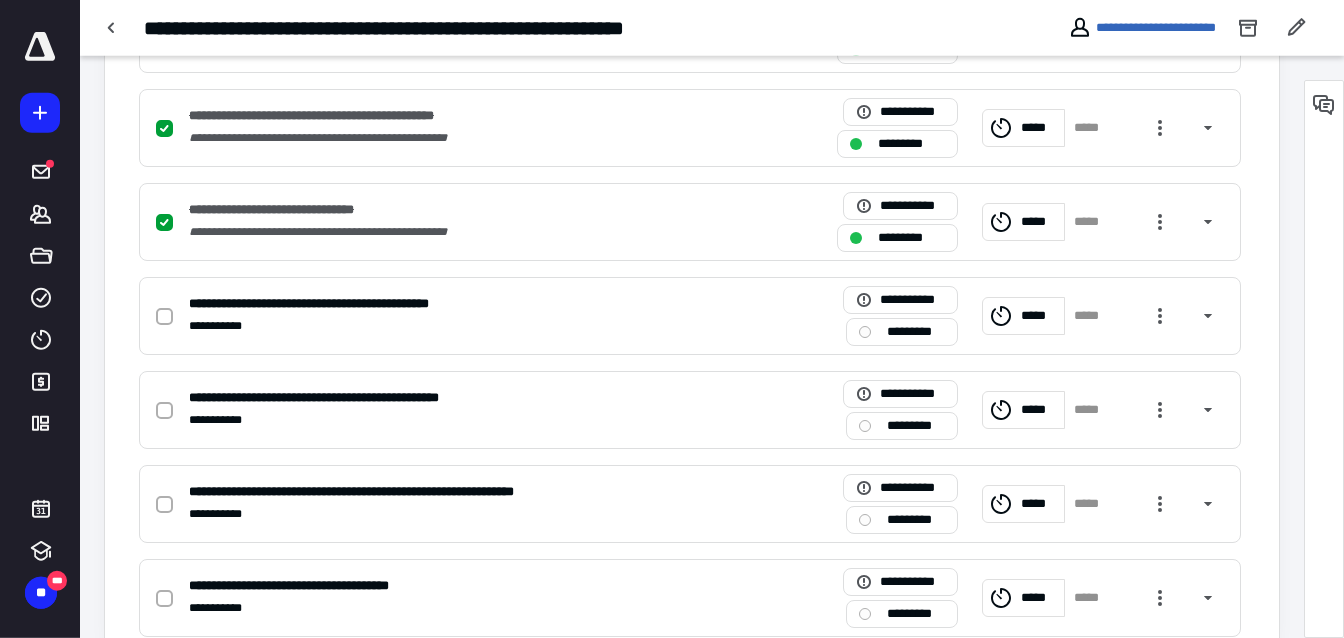 scroll, scrollTop: 967, scrollLeft: 0, axis: vertical 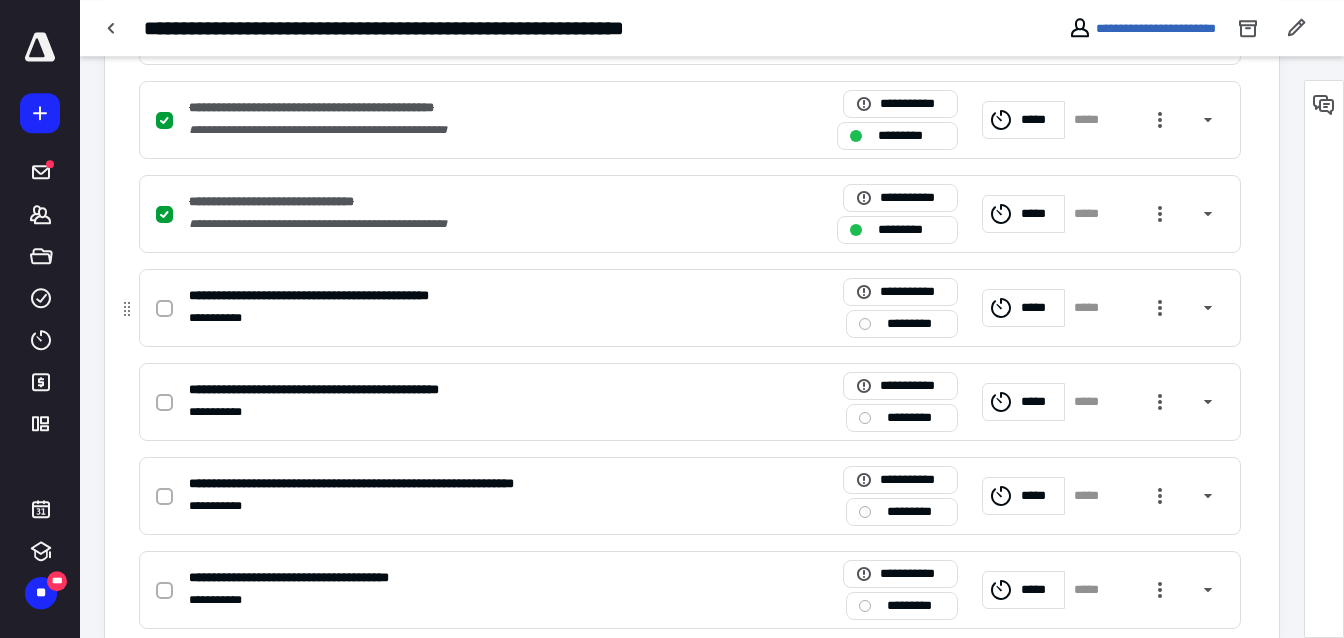 click at bounding box center (168, 308) 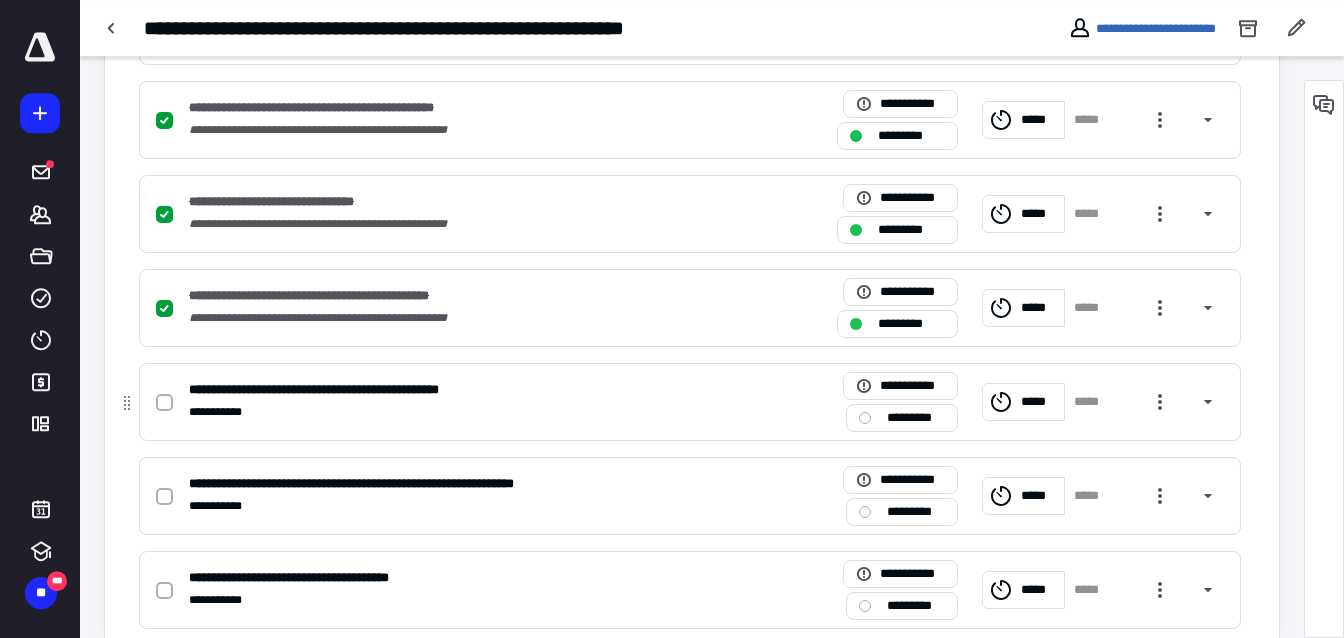 click at bounding box center [164, 403] 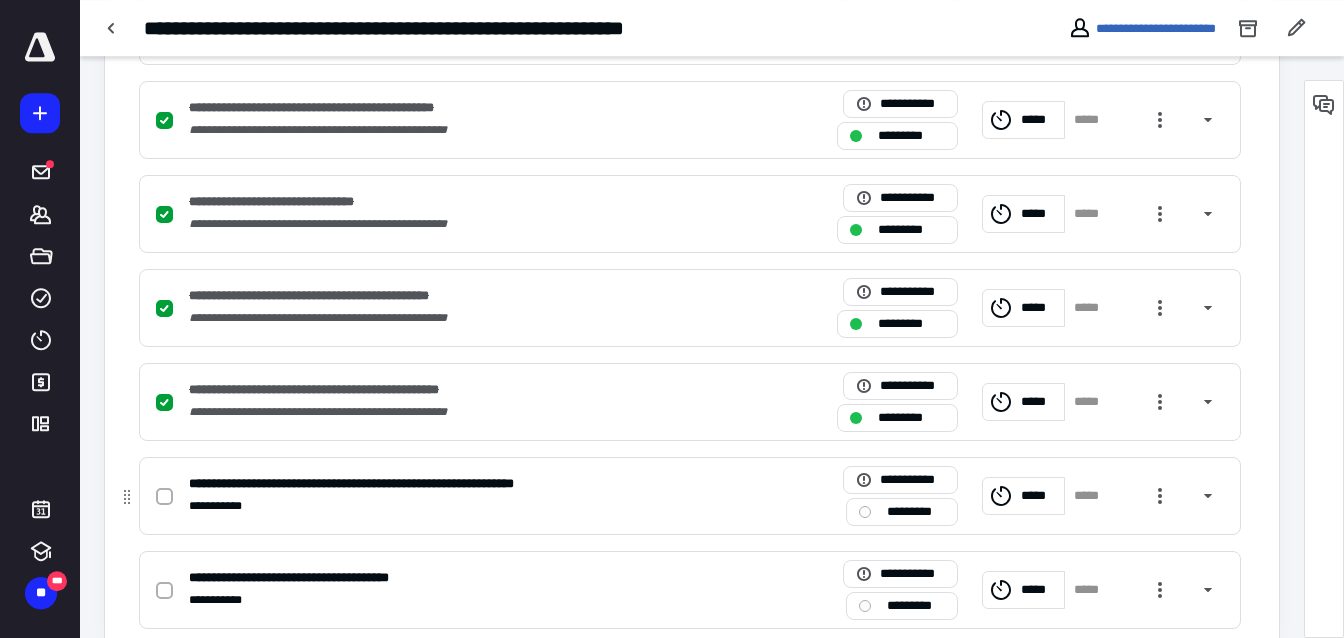 click at bounding box center (164, 497) 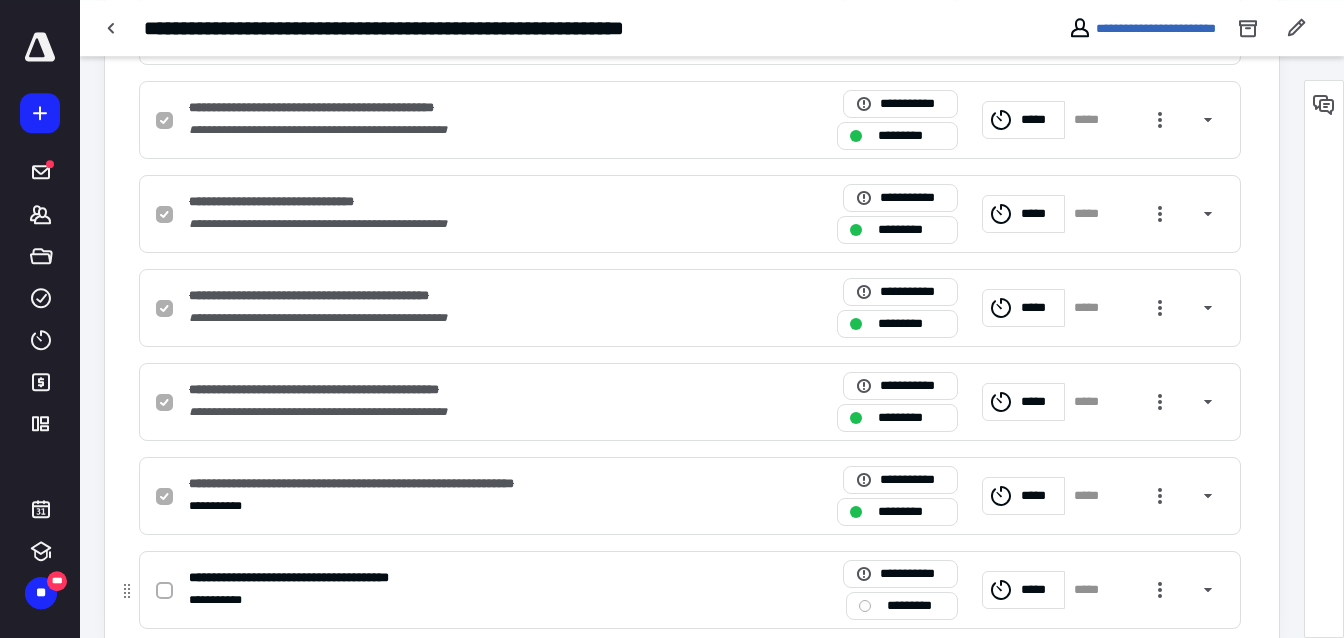 click 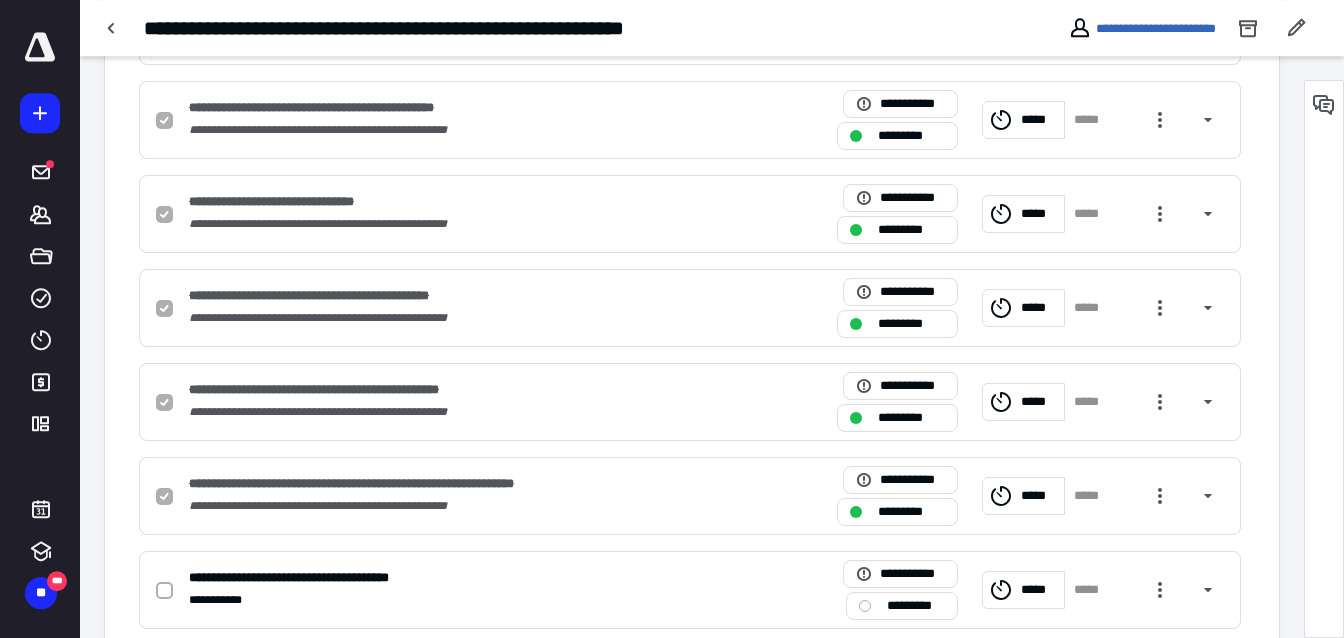 checkbox on "true" 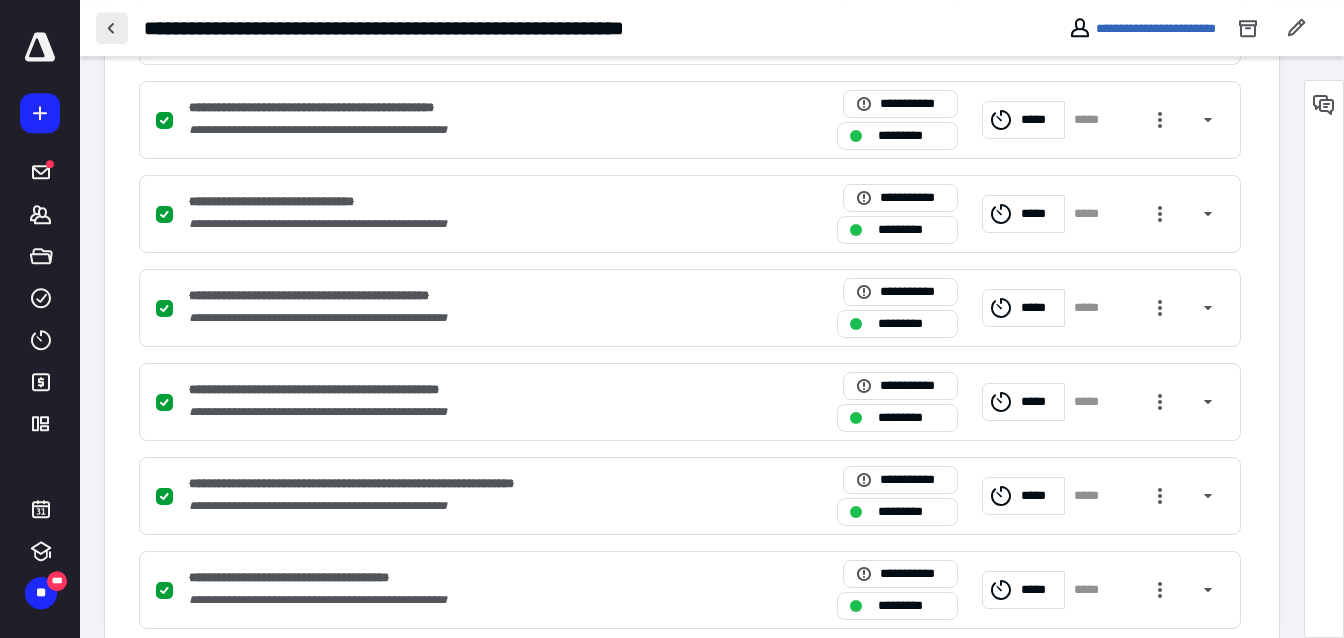 click at bounding box center (112, 28) 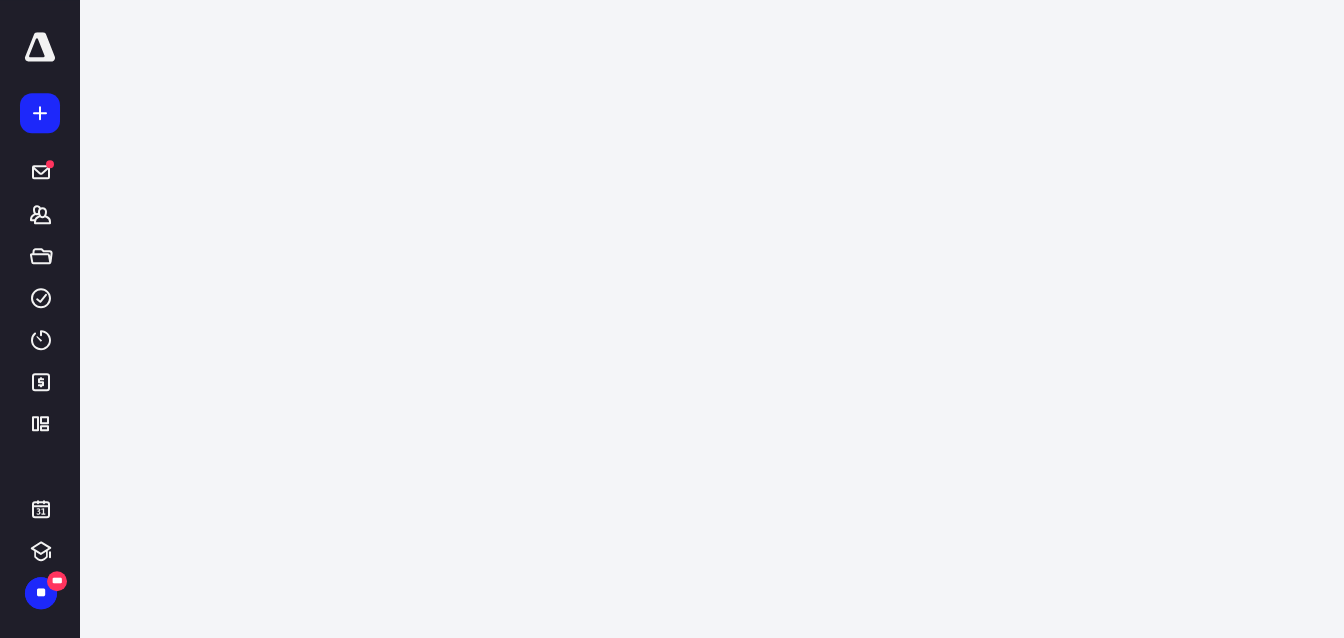 scroll, scrollTop: 0, scrollLeft: 0, axis: both 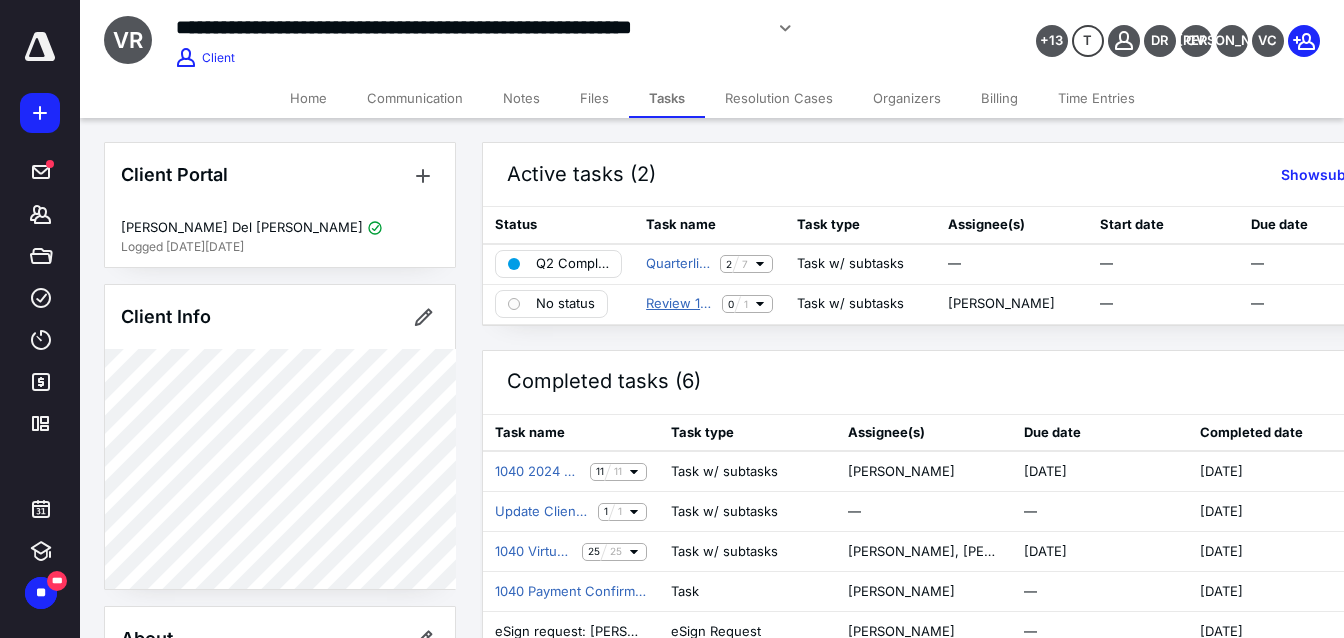 click on "Review 1040 Tax Review (Drop Off / BC Review)" at bounding box center (680, 304) 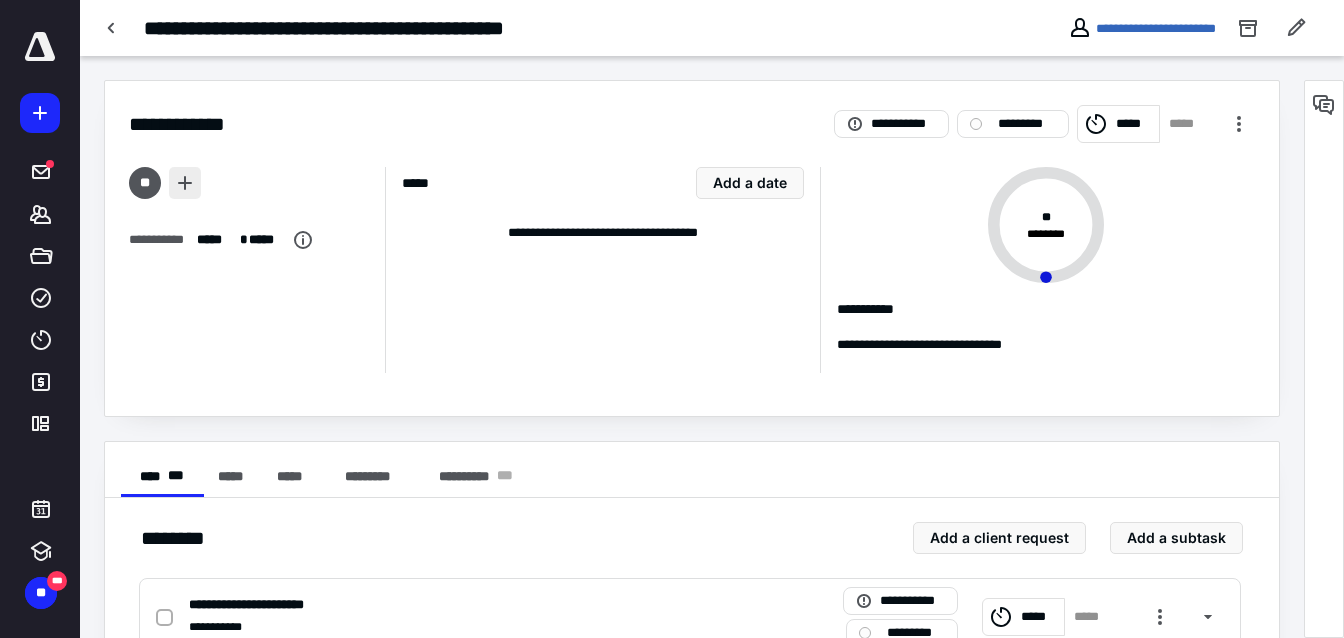 click at bounding box center (185, 183) 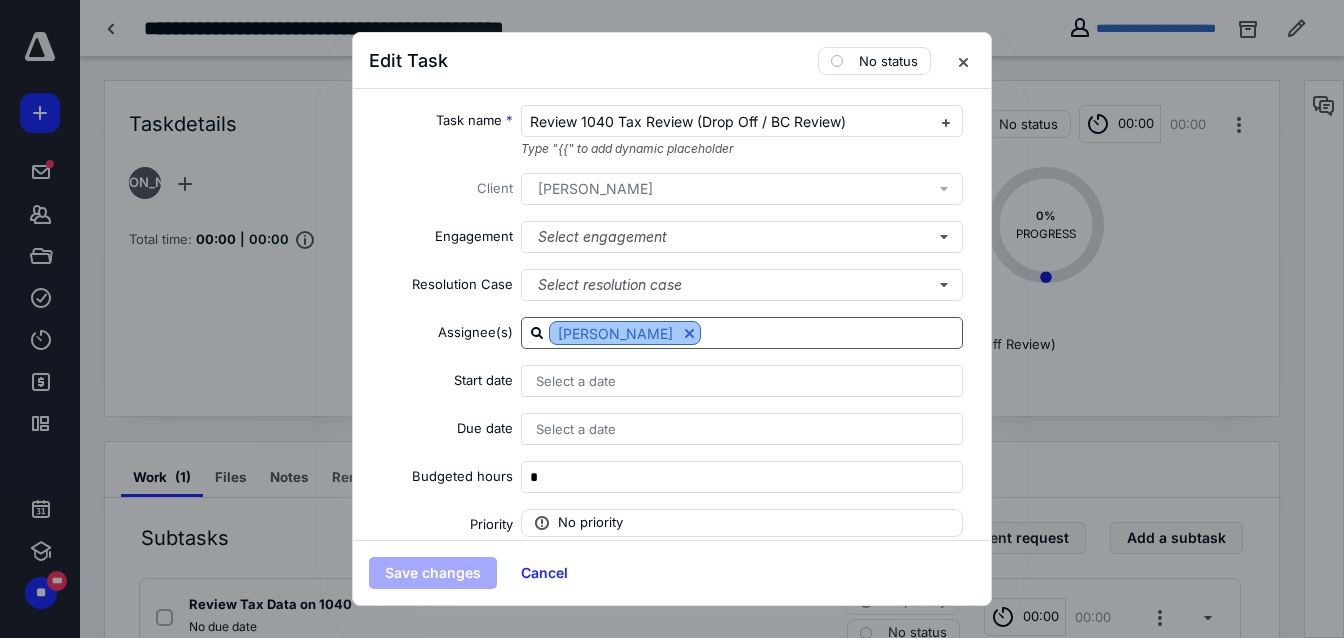 click at bounding box center [689, 333] 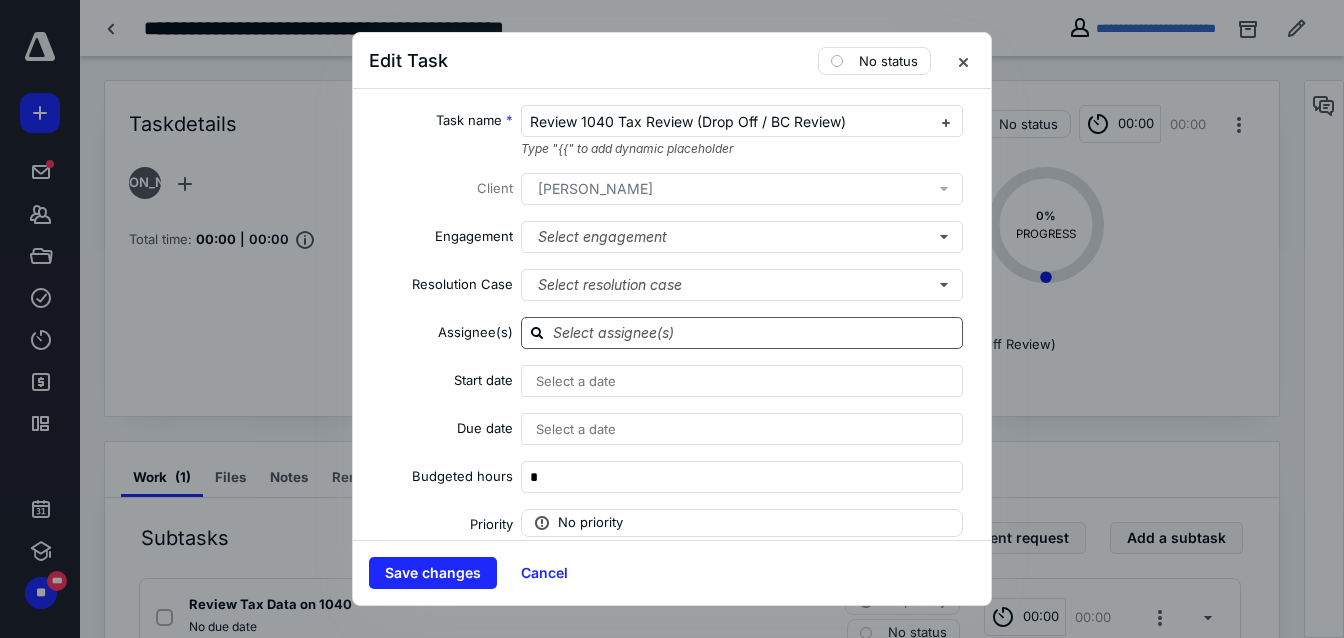 click at bounding box center [754, 332] 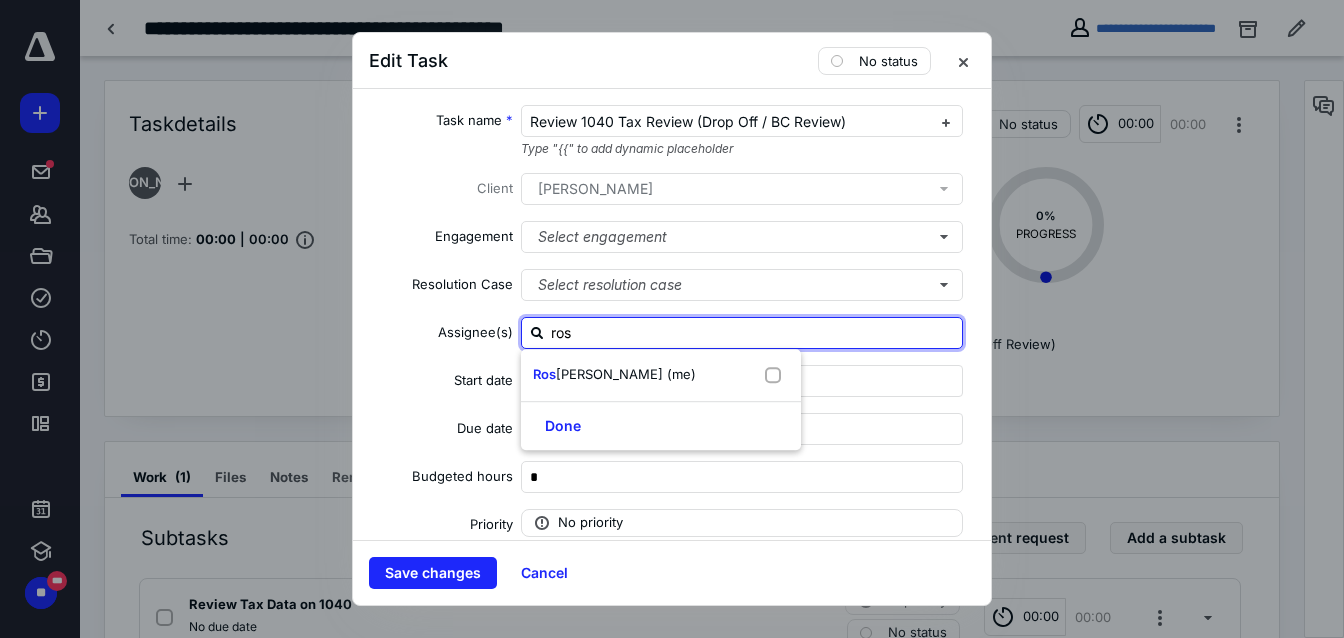 type on "[PERSON_NAME]" 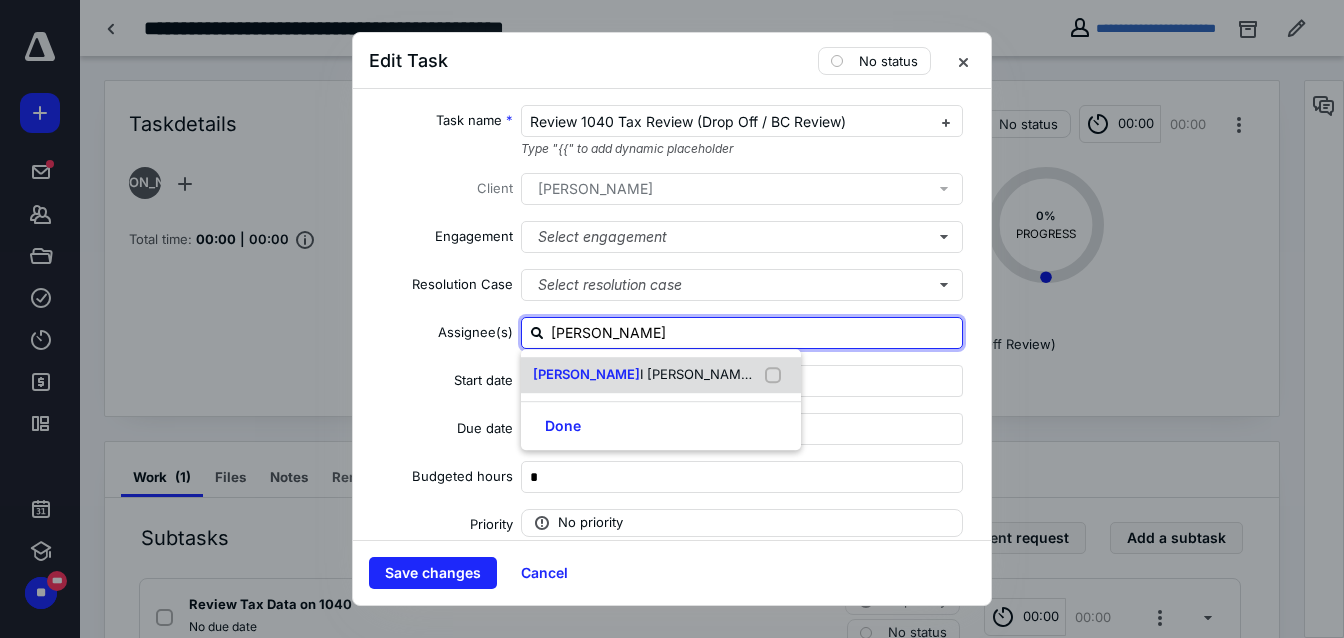 click on "[PERSON_NAME] (me)" at bounding box center [661, 375] 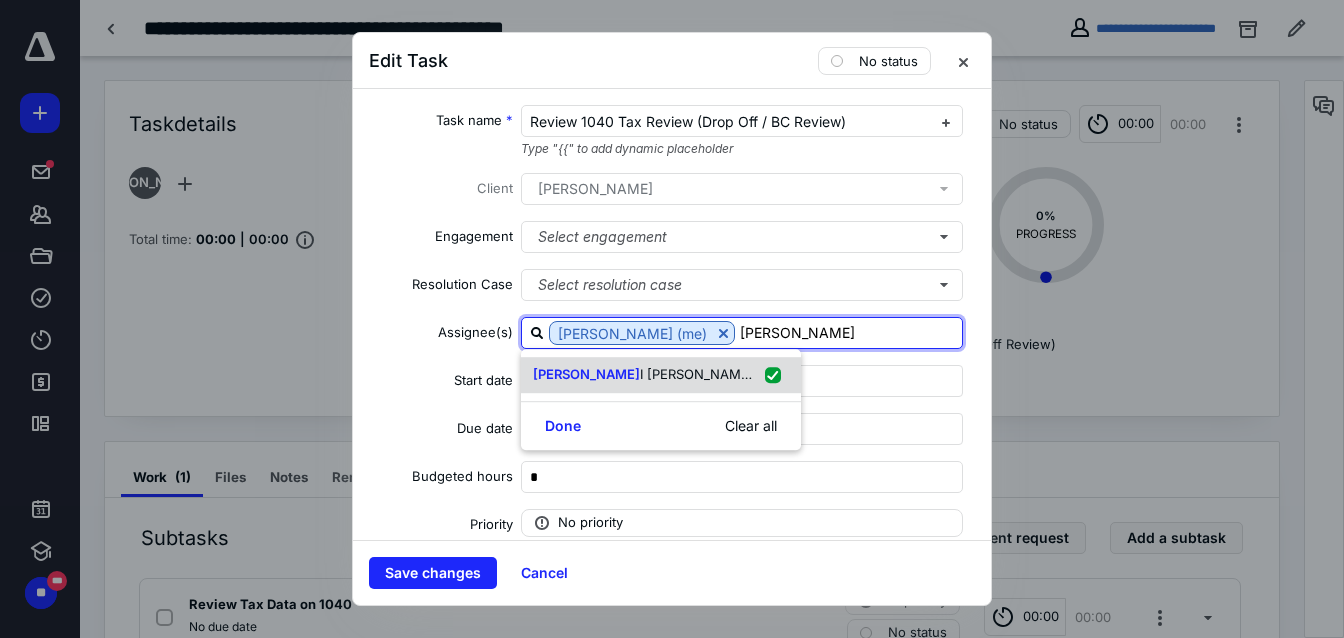 checkbox on "true" 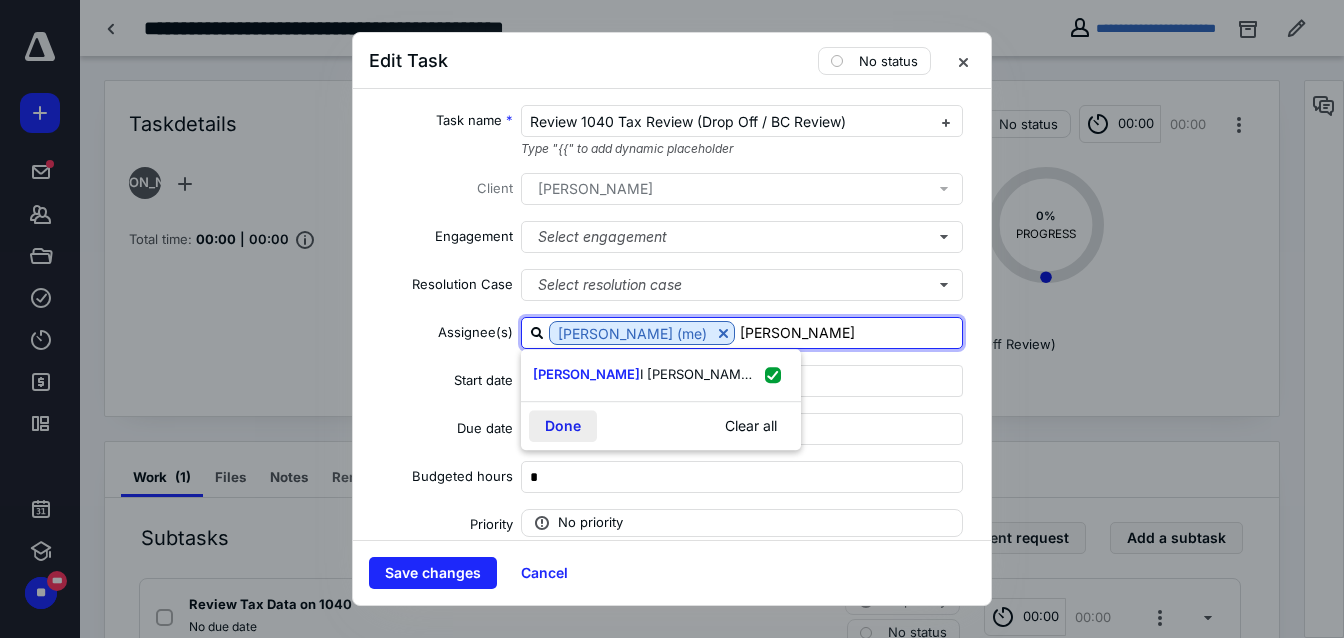type on "[PERSON_NAME]" 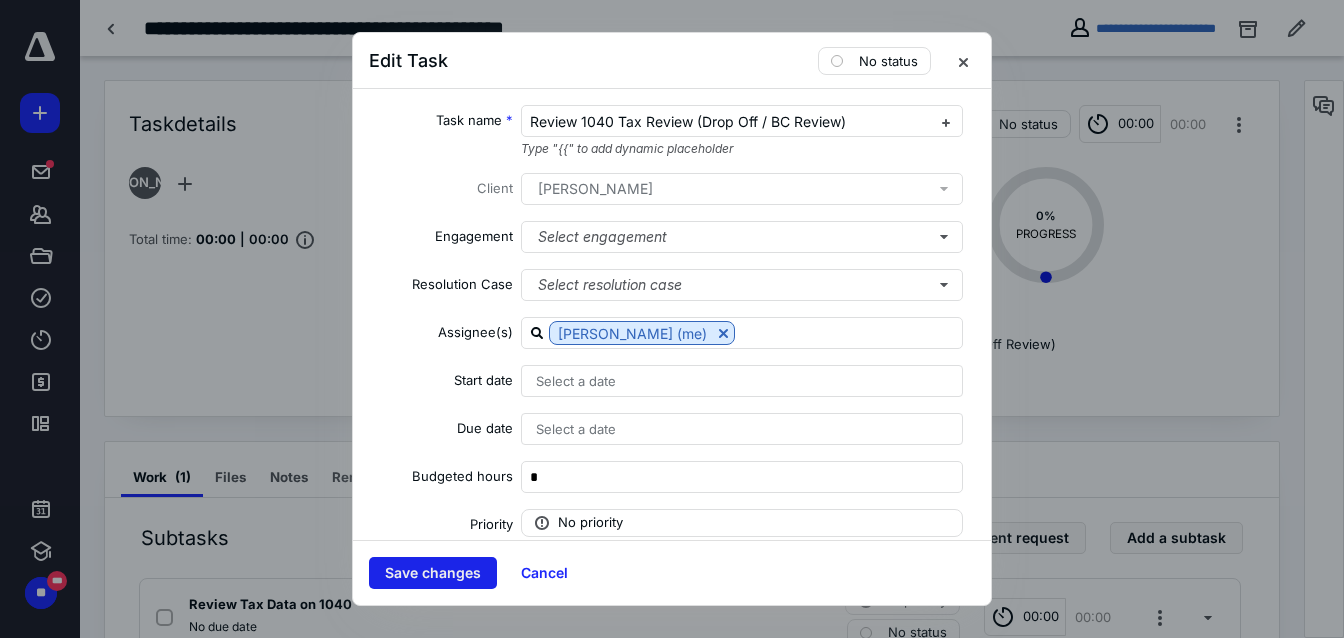 click on "Save changes" at bounding box center [433, 573] 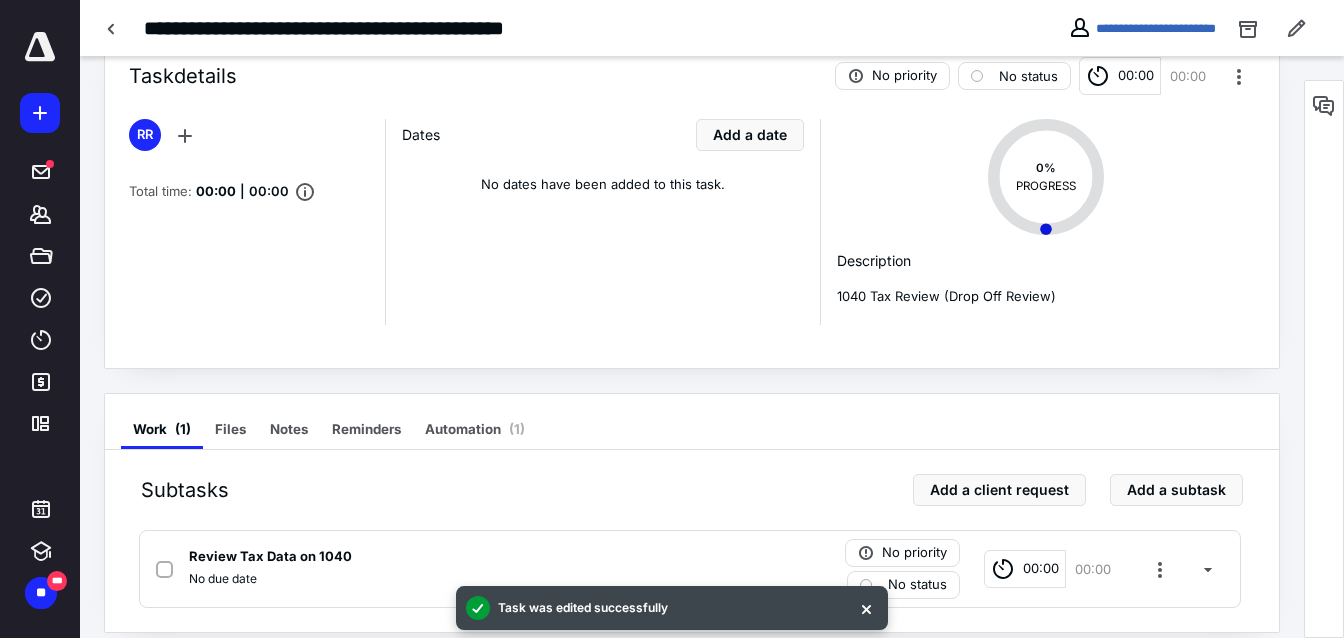 scroll, scrollTop: 66, scrollLeft: 0, axis: vertical 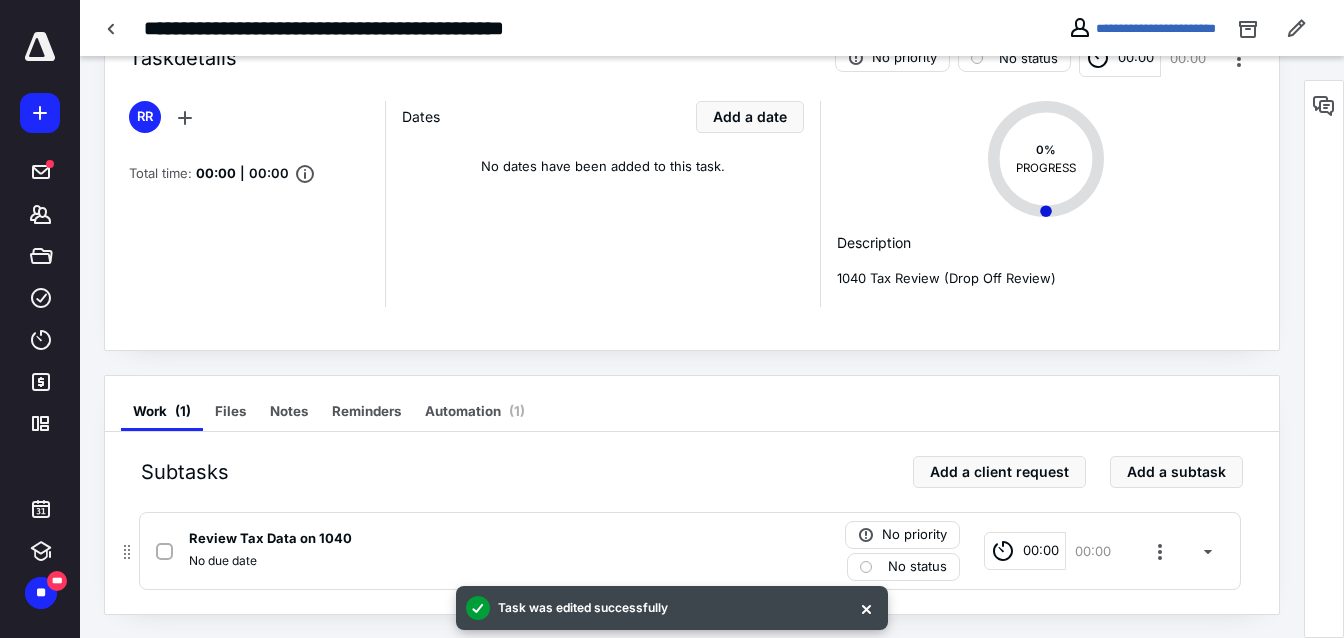 click 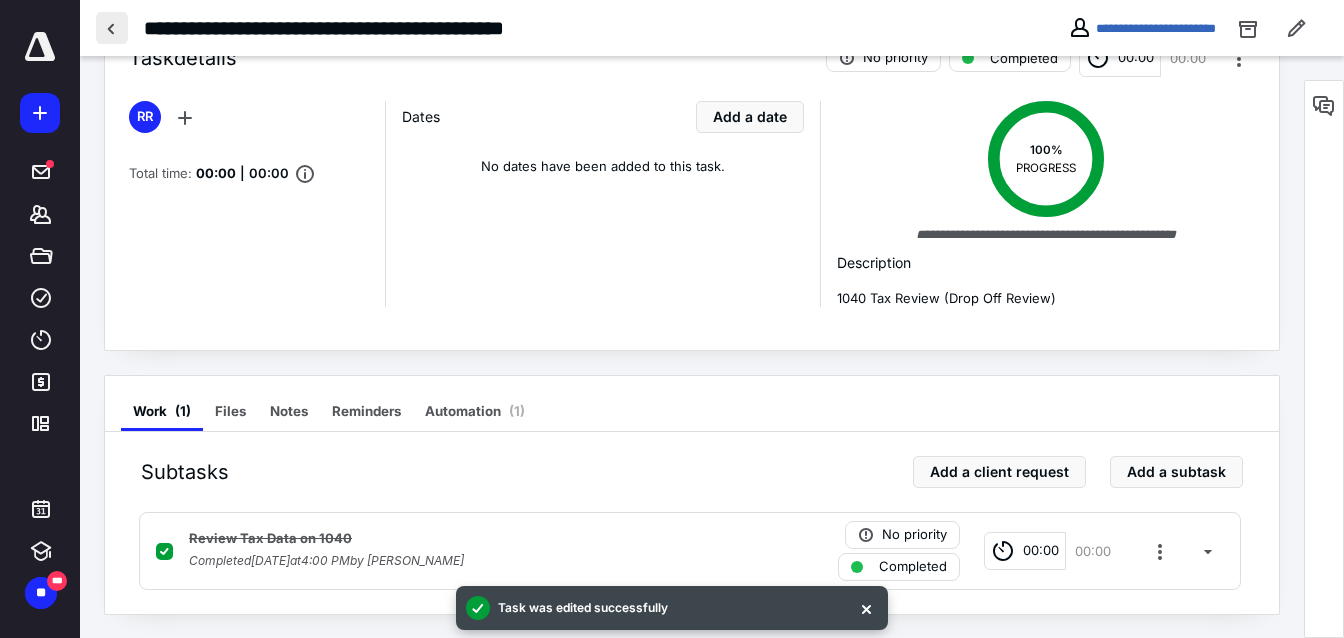 click at bounding box center (112, 28) 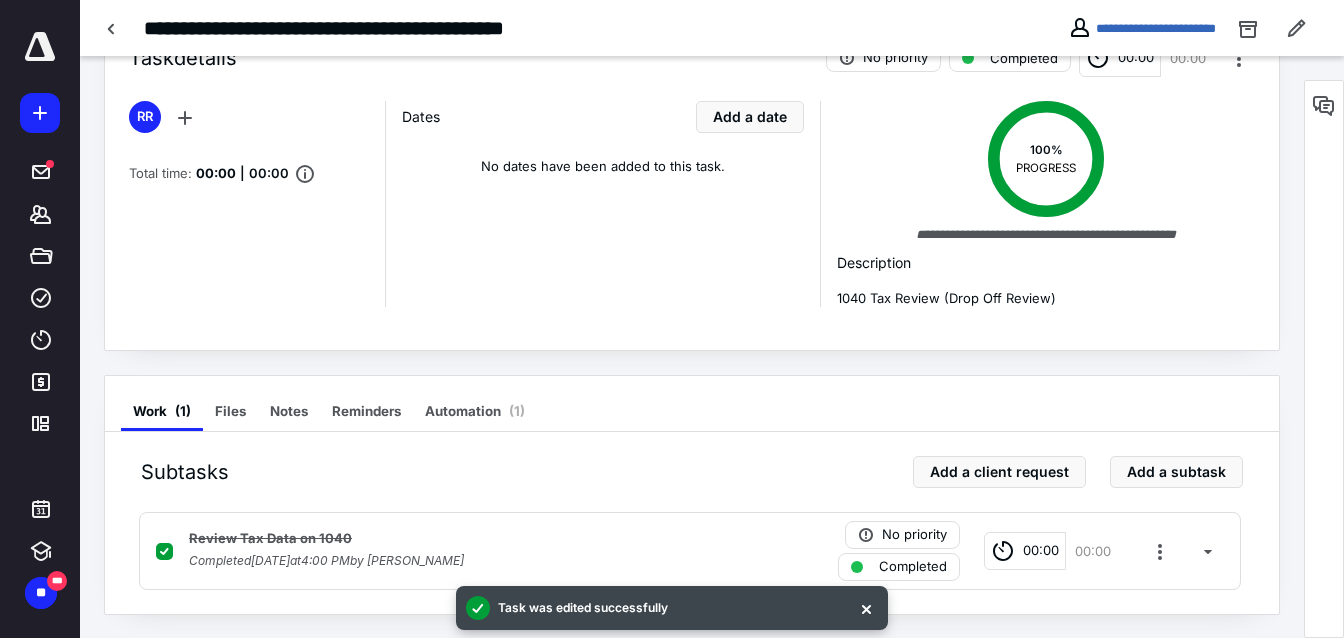 scroll, scrollTop: 0, scrollLeft: 0, axis: both 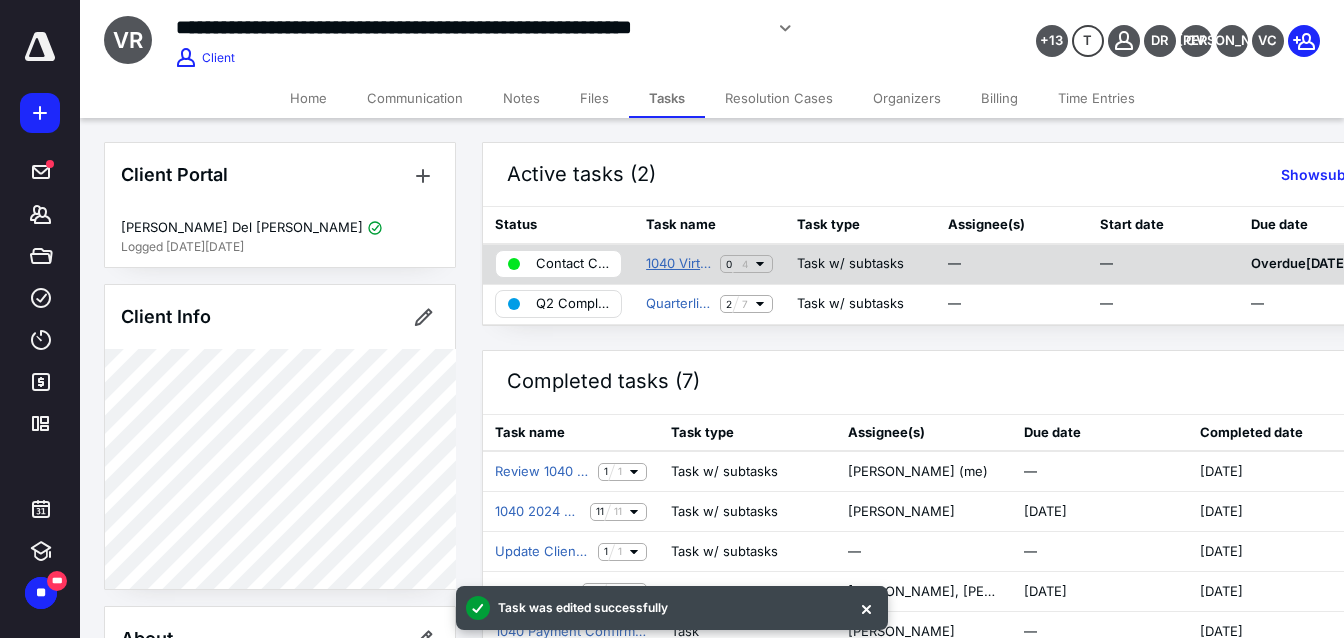 click on "1040 Virtual/Dropoff Client Contact and IRS payment" at bounding box center [679, 264] 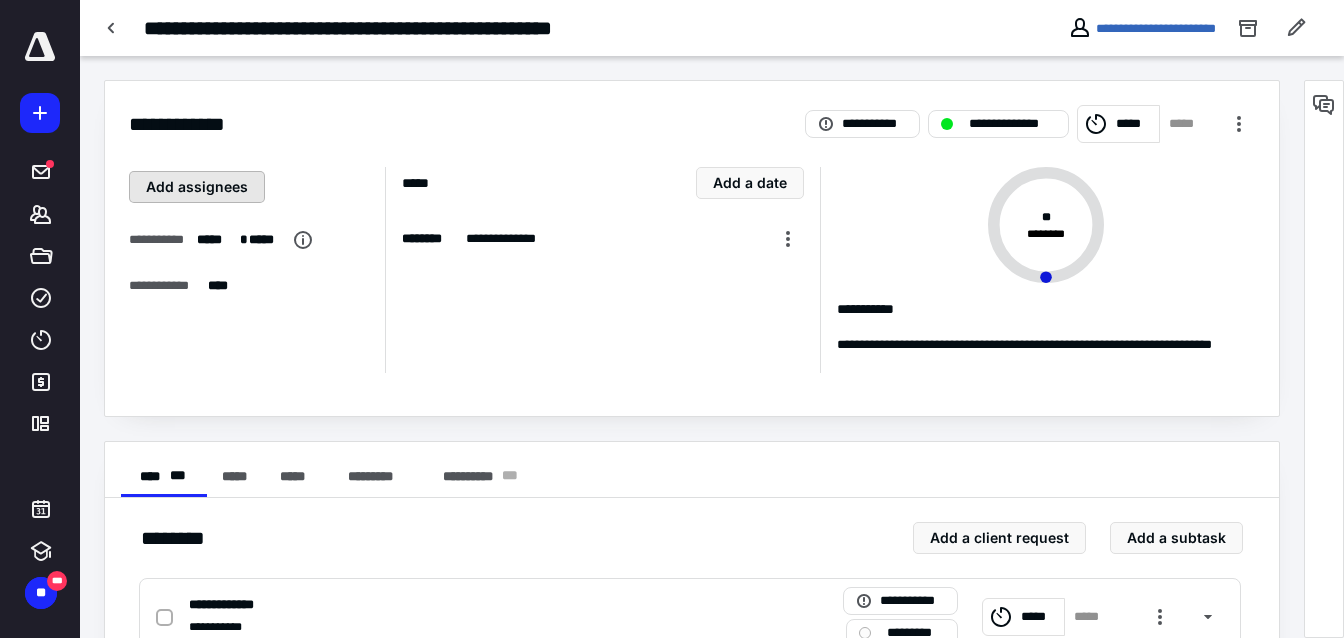 click on "Add assignees" at bounding box center [197, 187] 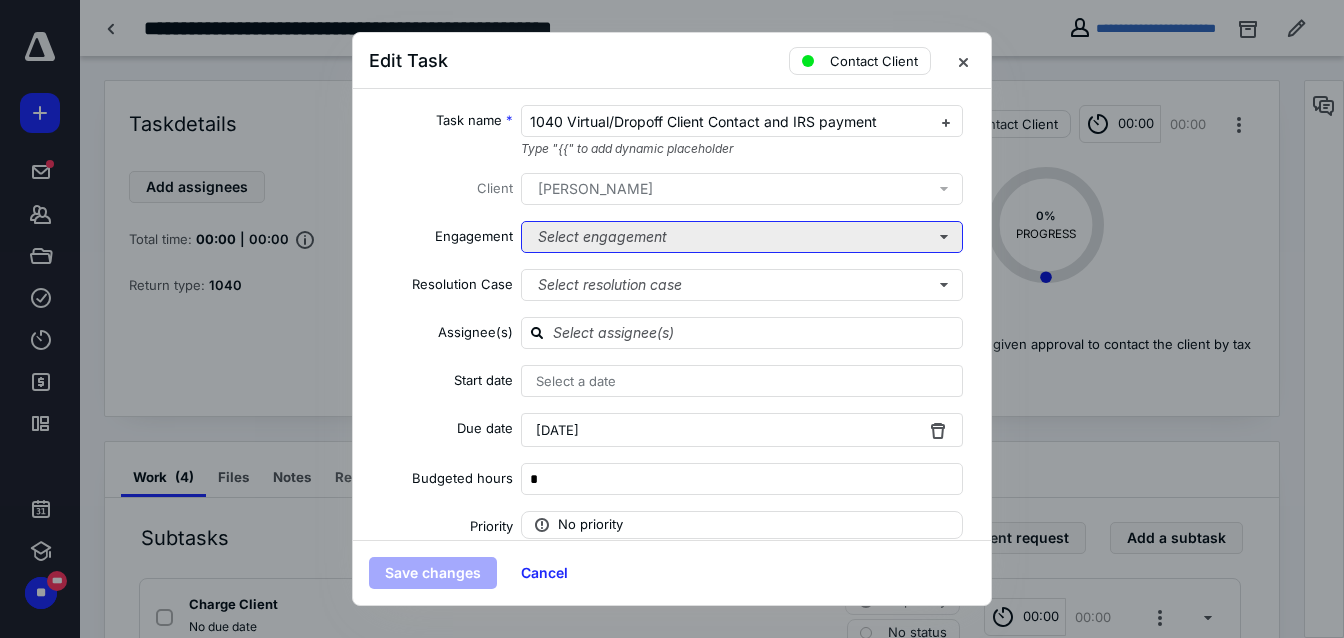 click on "Select engagement" at bounding box center (742, 237) 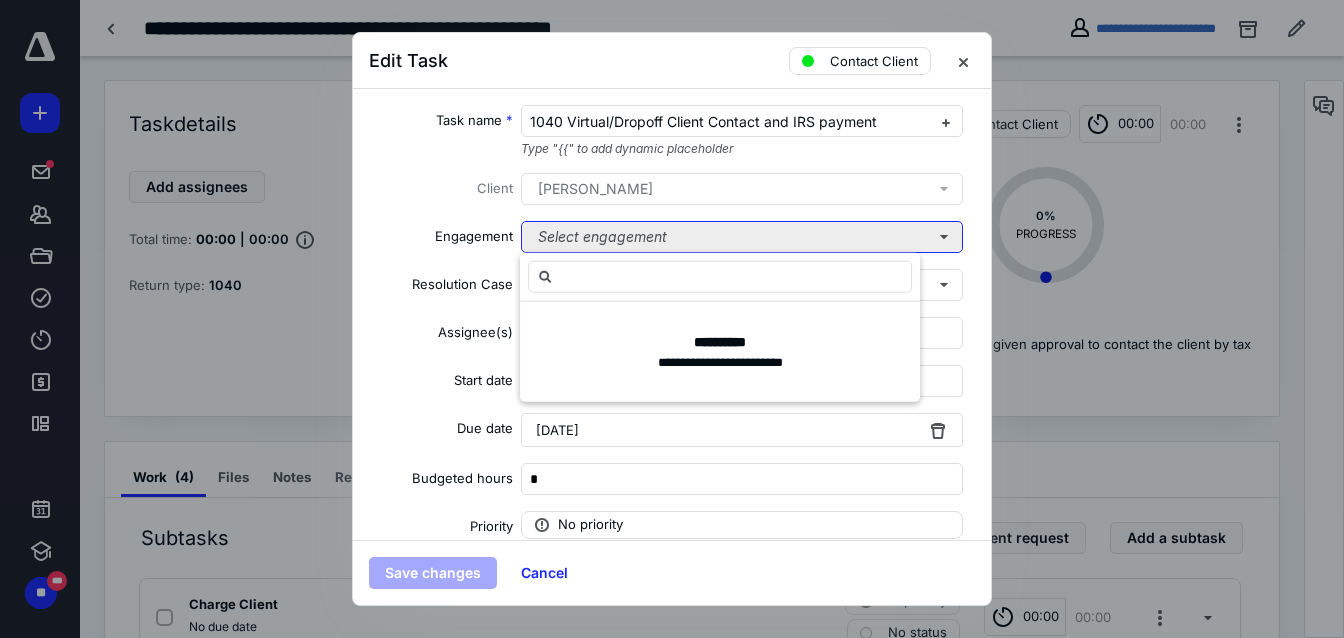 click on "Select engagement" at bounding box center [742, 237] 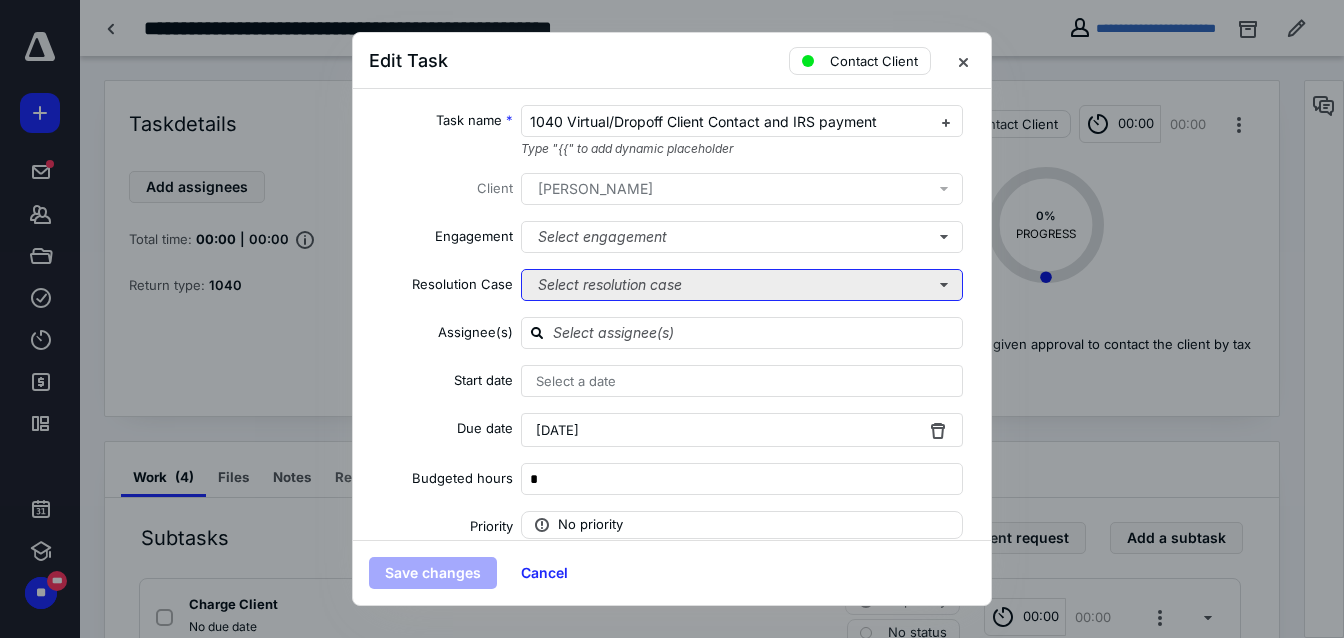 click on "Select resolution case" at bounding box center (742, 285) 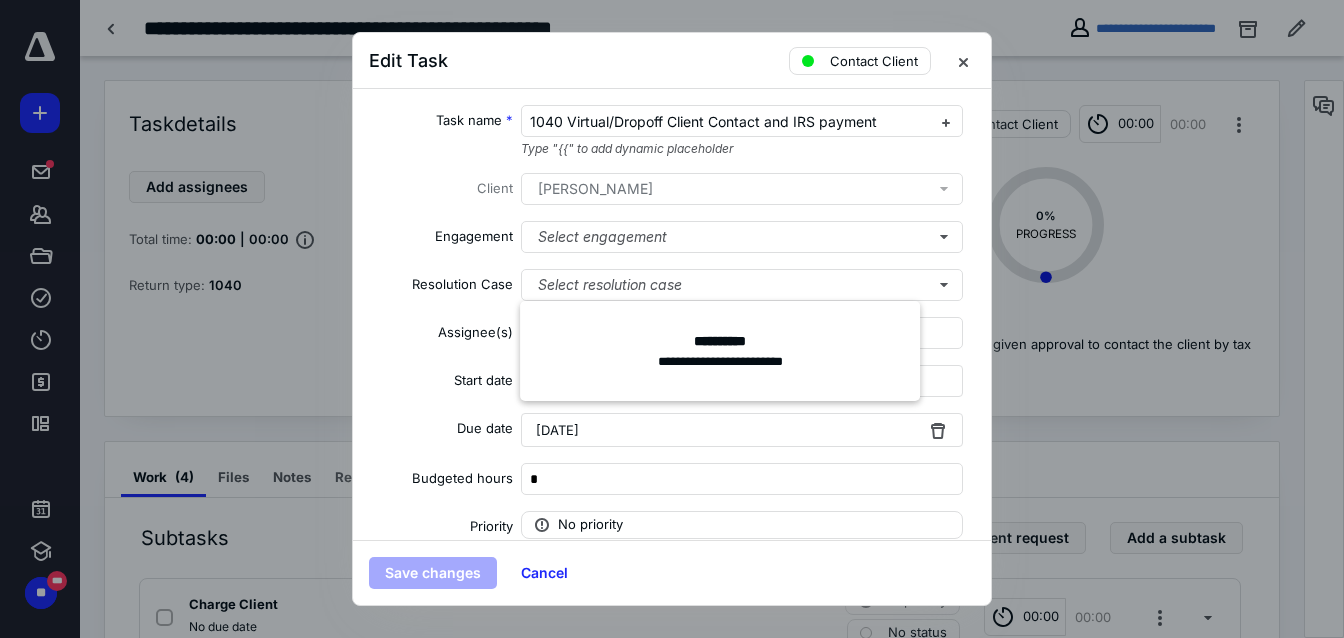 click on "Assignee(s)" at bounding box center (441, 336) 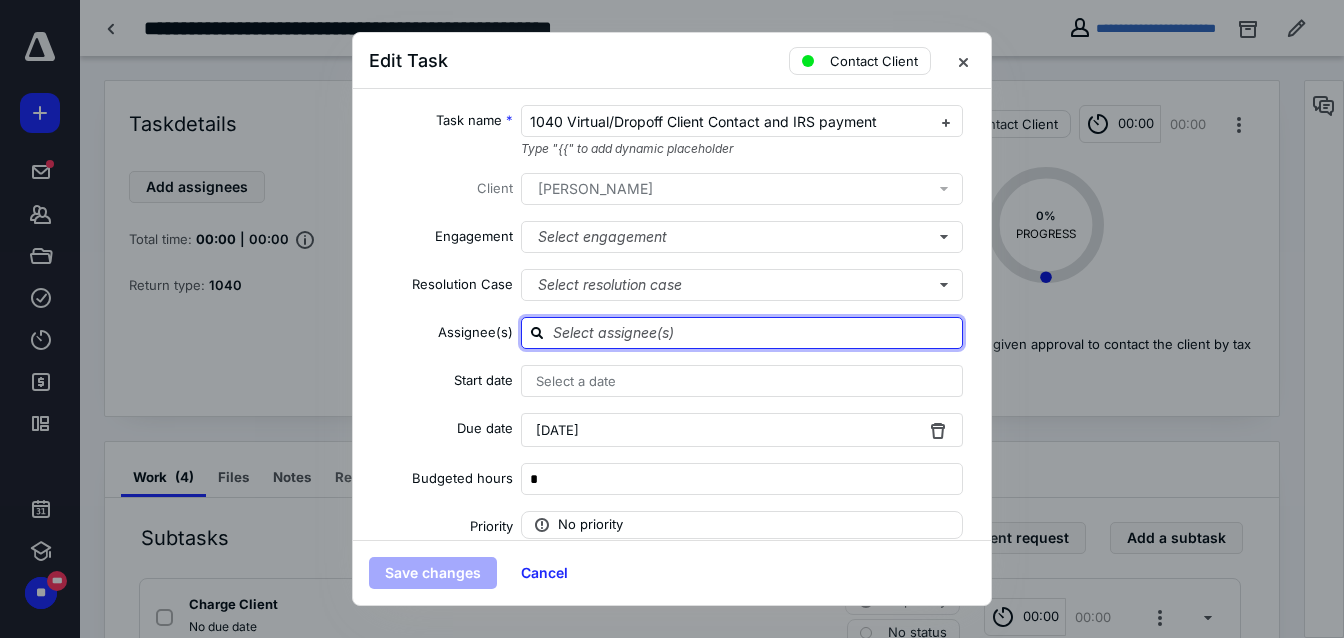 click at bounding box center [754, 332] 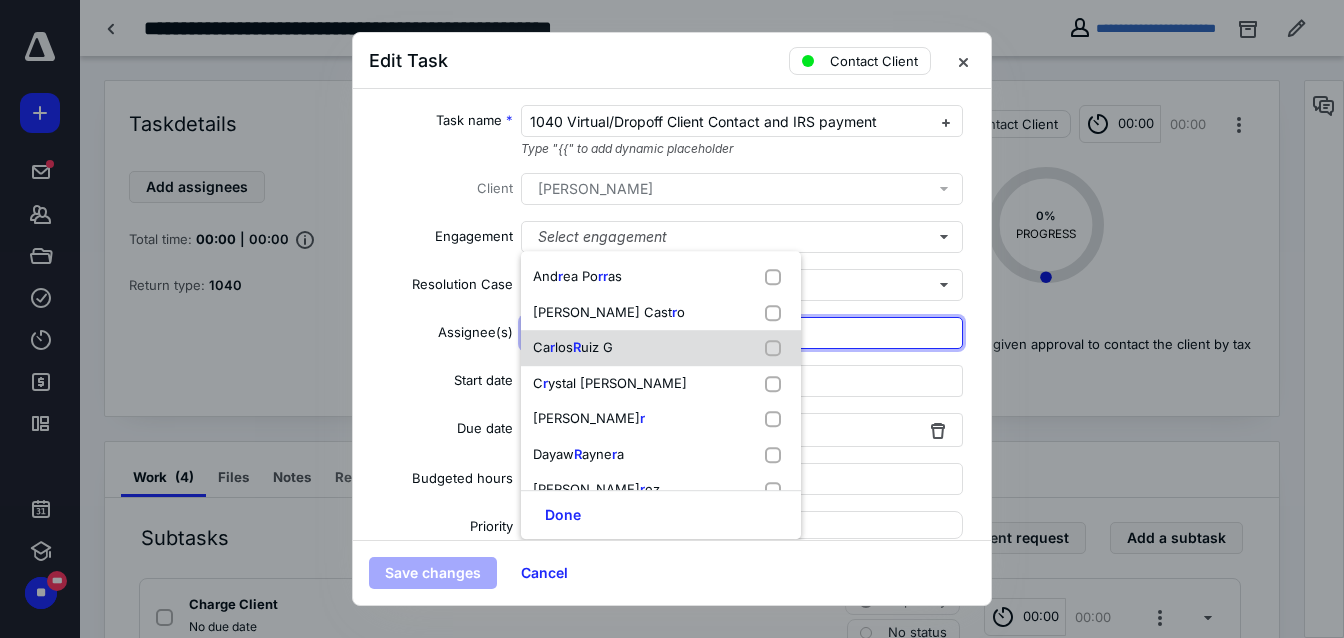type on "[PERSON_NAME]" 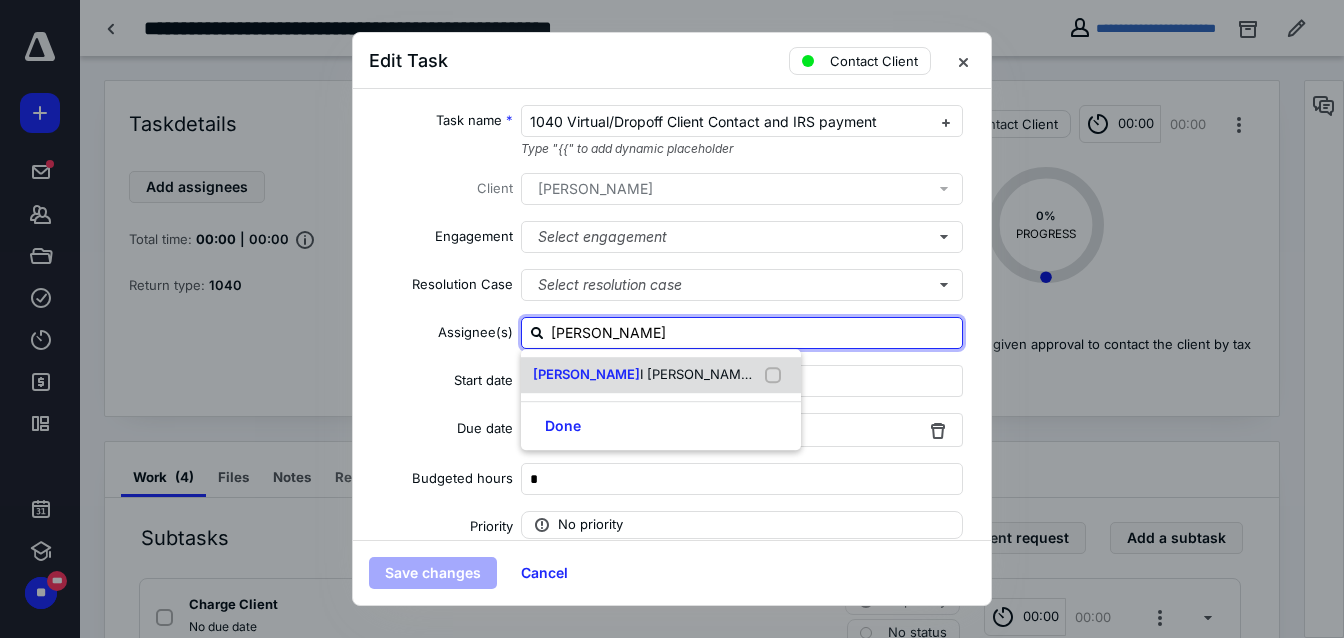 click on "[PERSON_NAME] (me)" at bounding box center (661, 375) 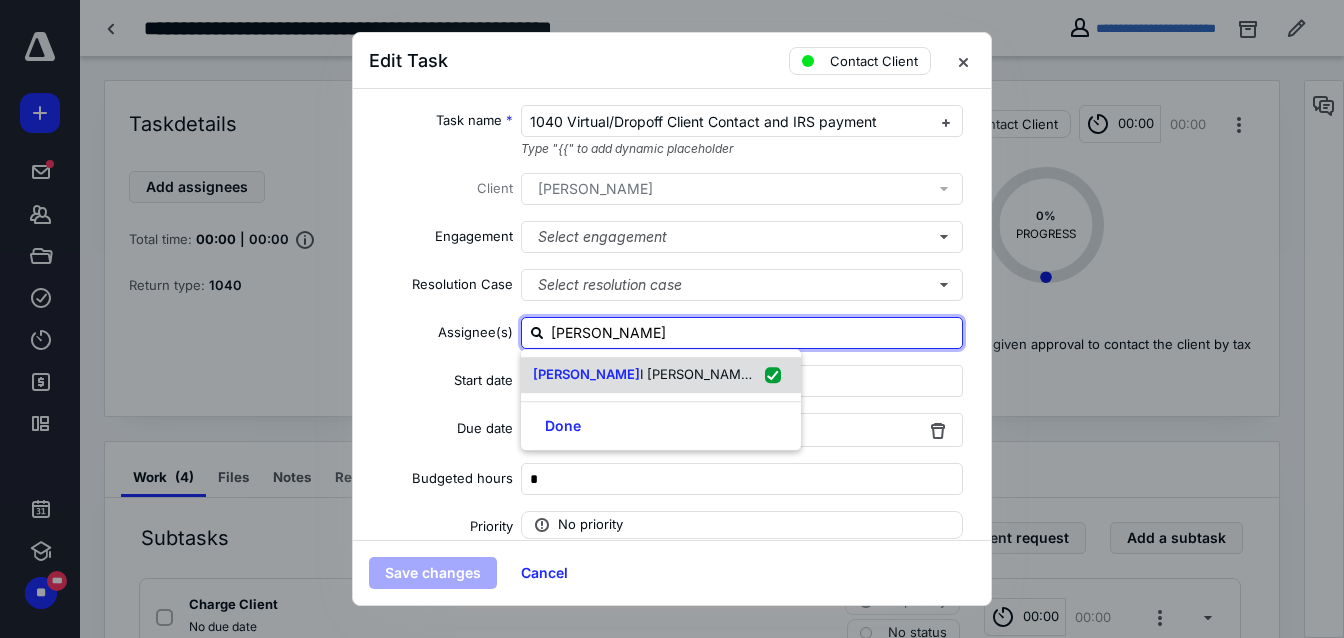 checkbox on "true" 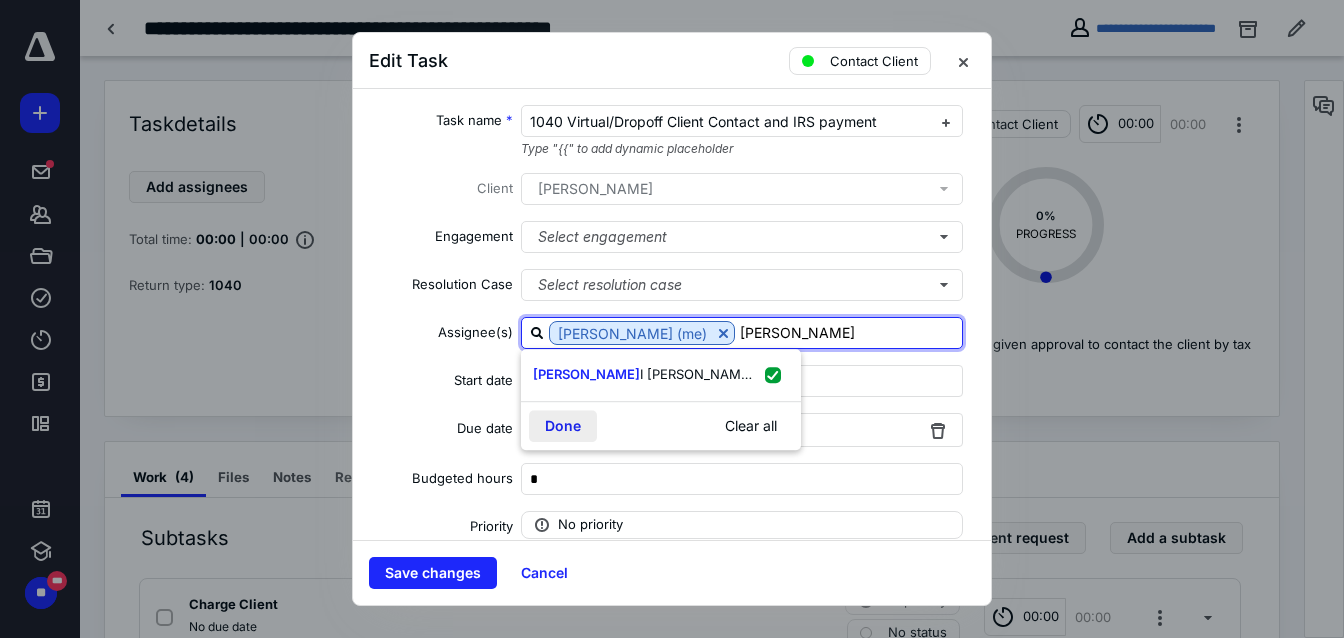 type on "[PERSON_NAME]" 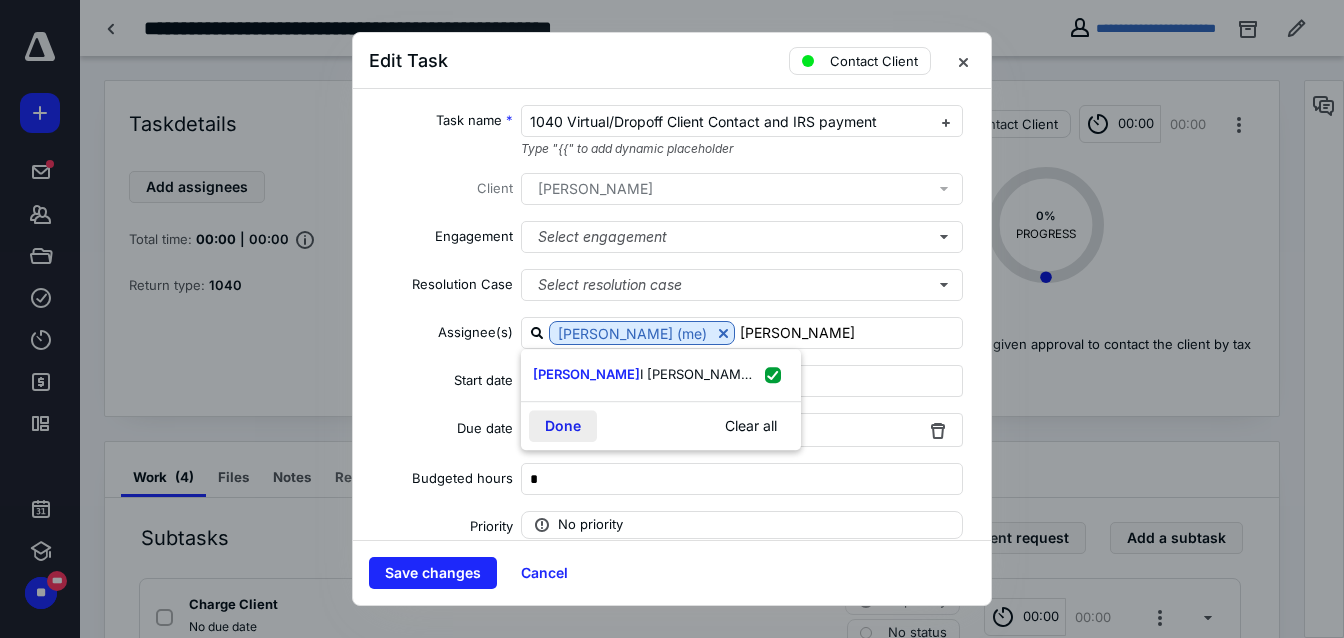 click on "Done" at bounding box center (563, 426) 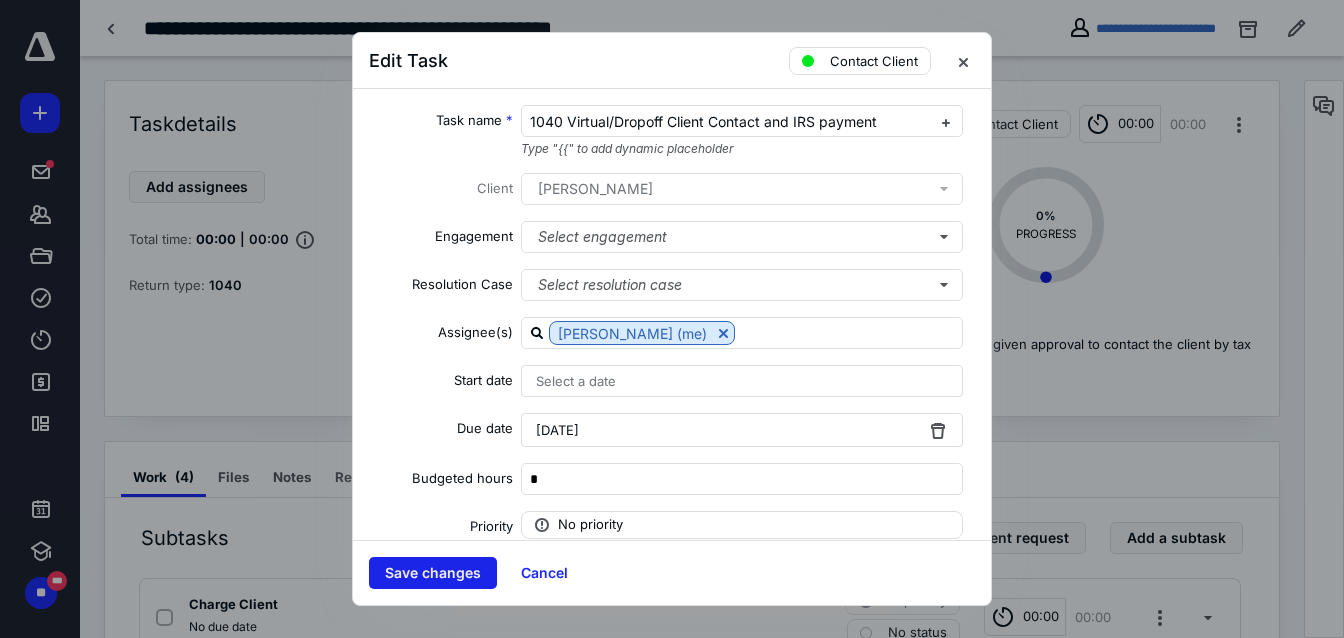 click on "Save changes" at bounding box center (433, 573) 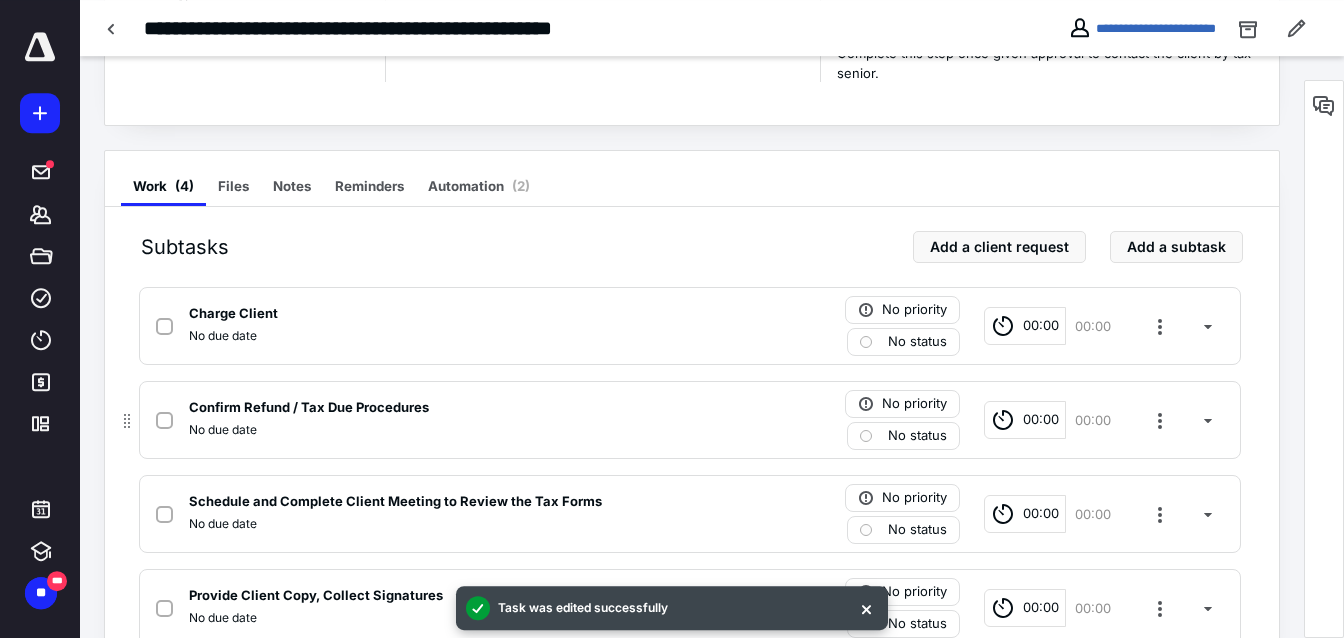 scroll, scrollTop: 292, scrollLeft: 0, axis: vertical 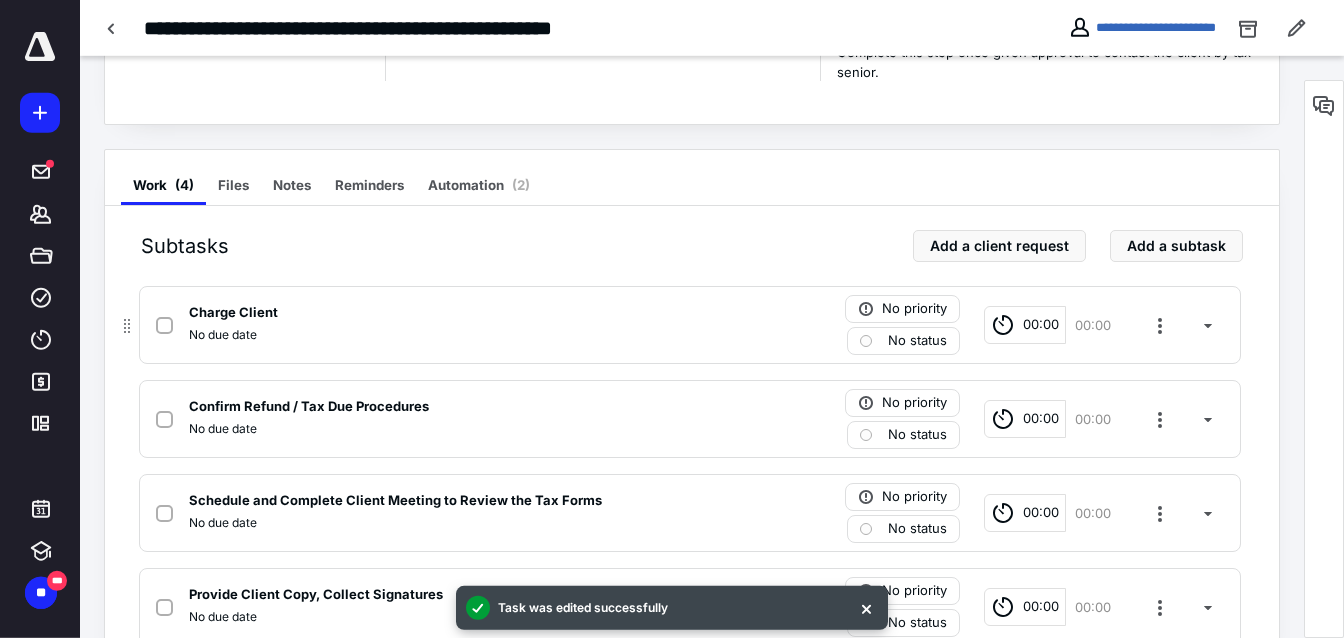 click 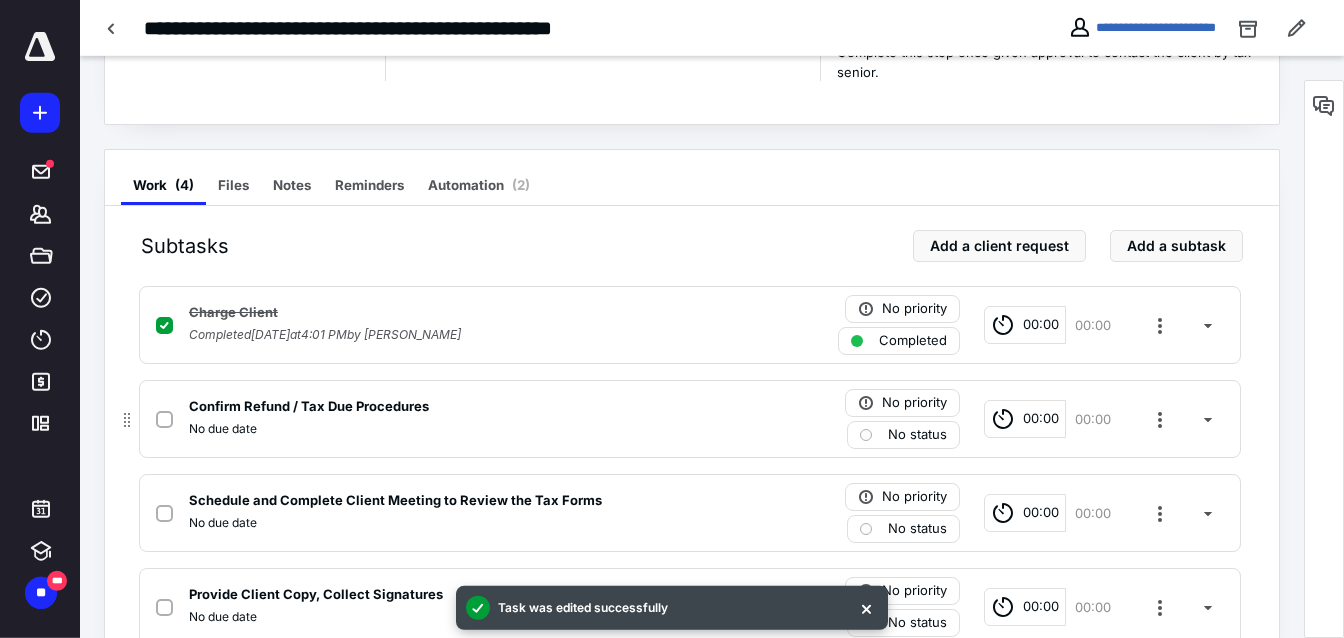 click at bounding box center (168, 419) 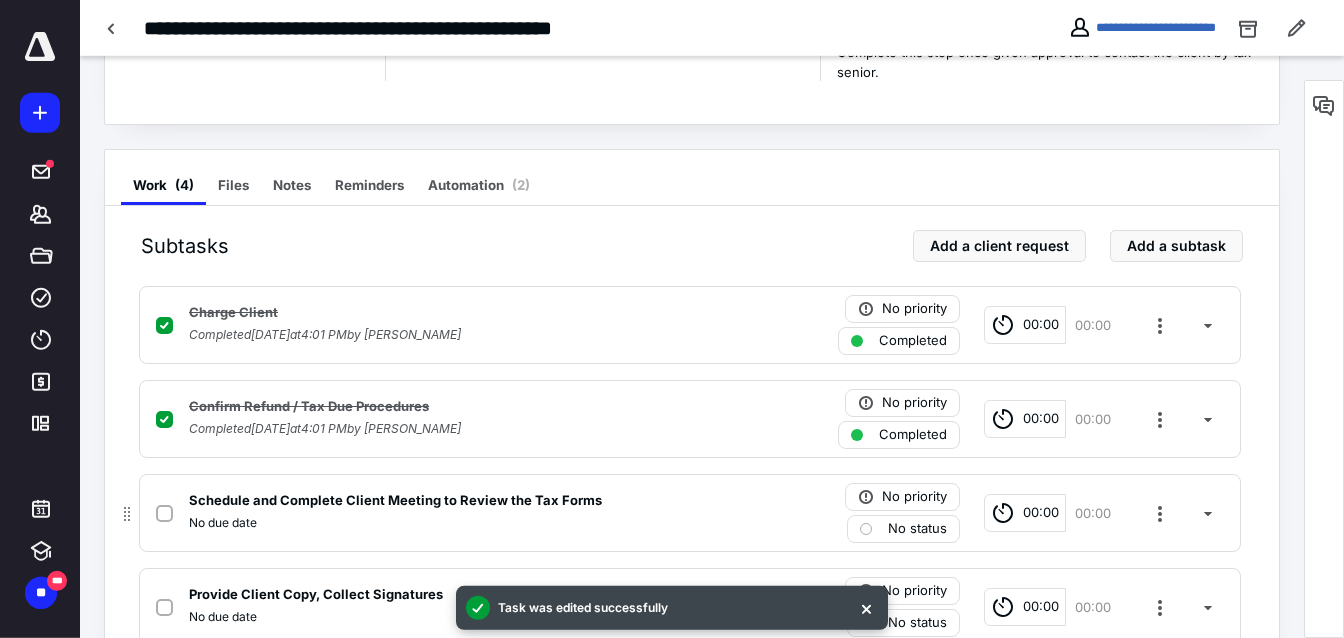 click 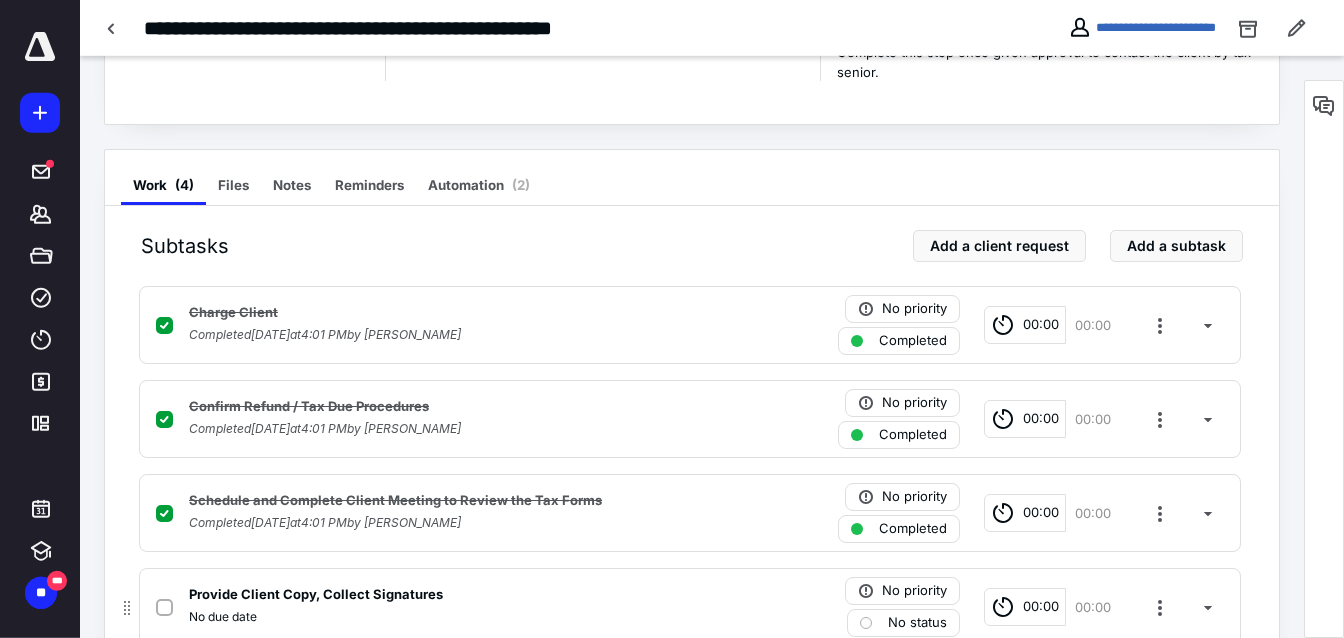 click 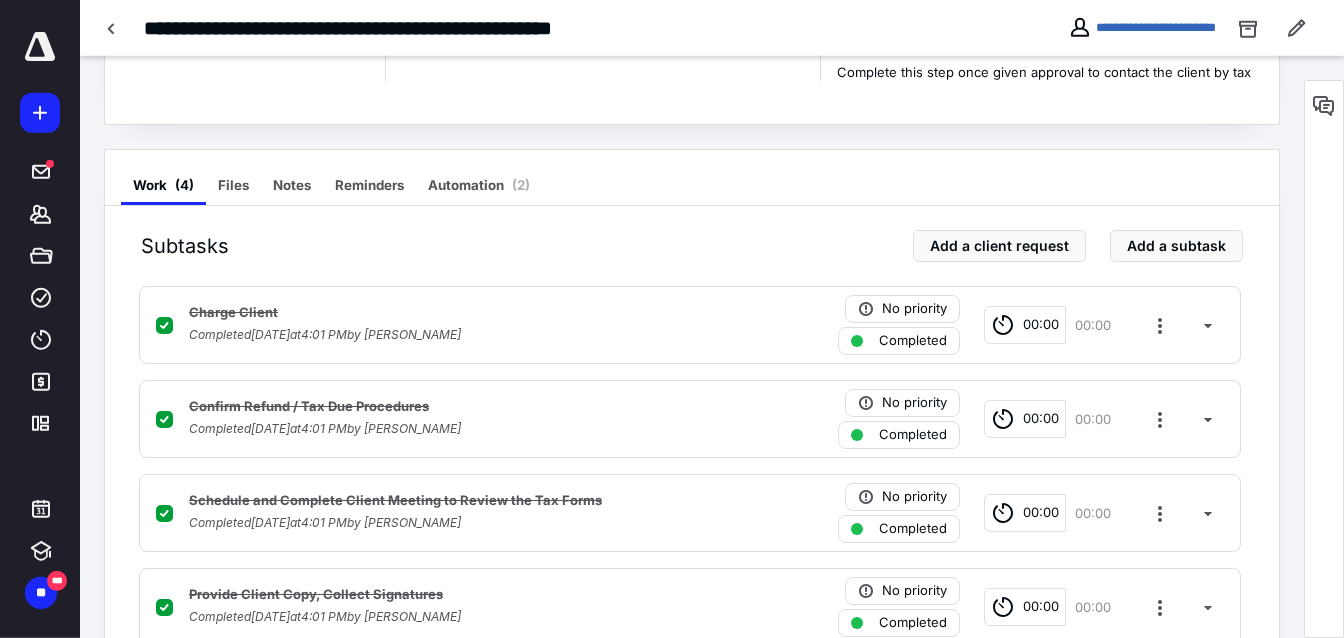 click at bounding box center (1324, 359) 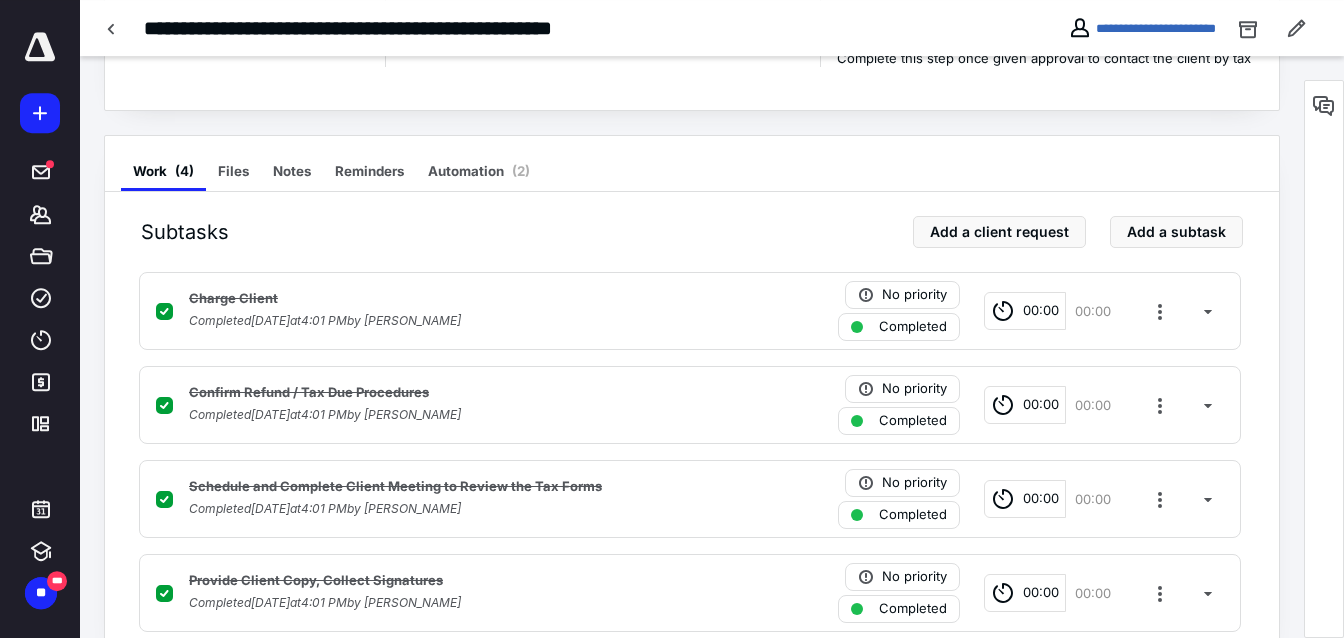 scroll, scrollTop: 348, scrollLeft: 0, axis: vertical 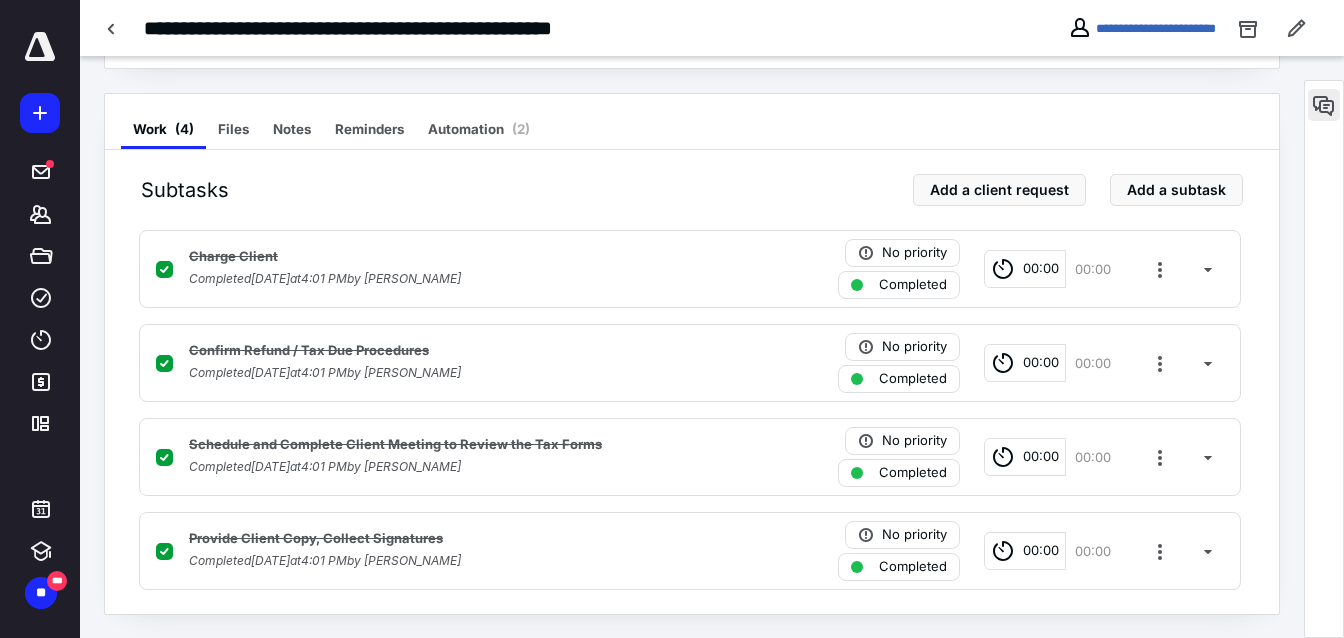 click at bounding box center [1324, 105] 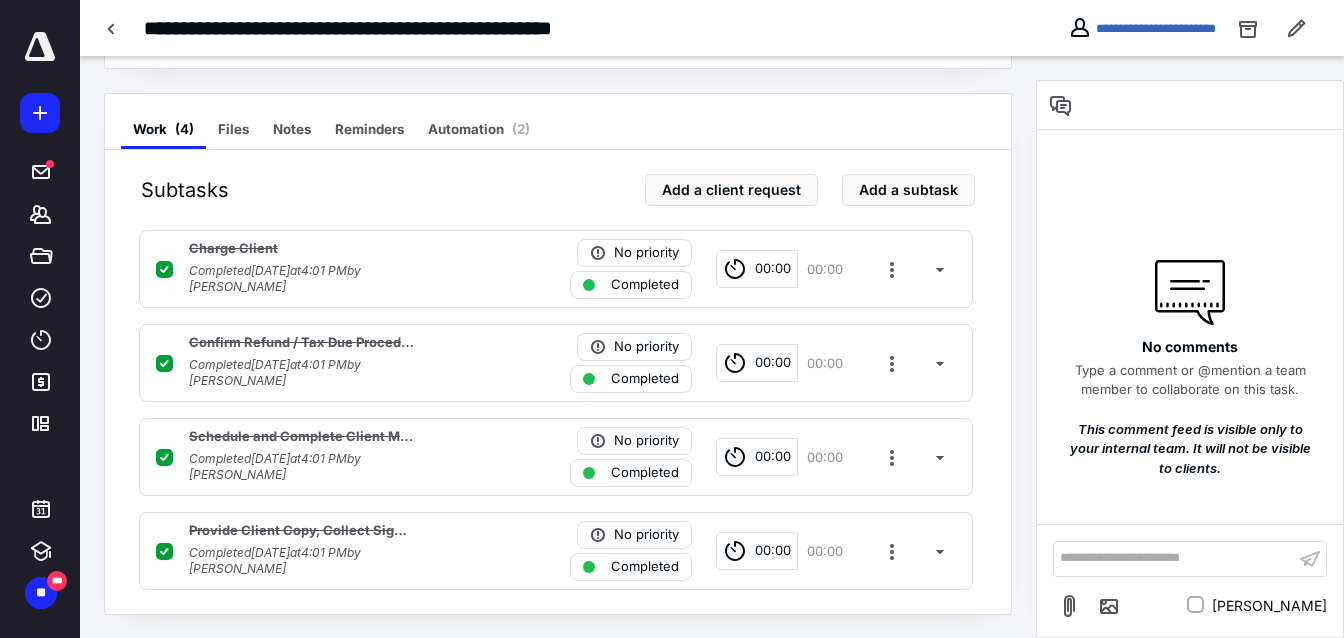 click on "**********" at bounding box center (1174, 558) 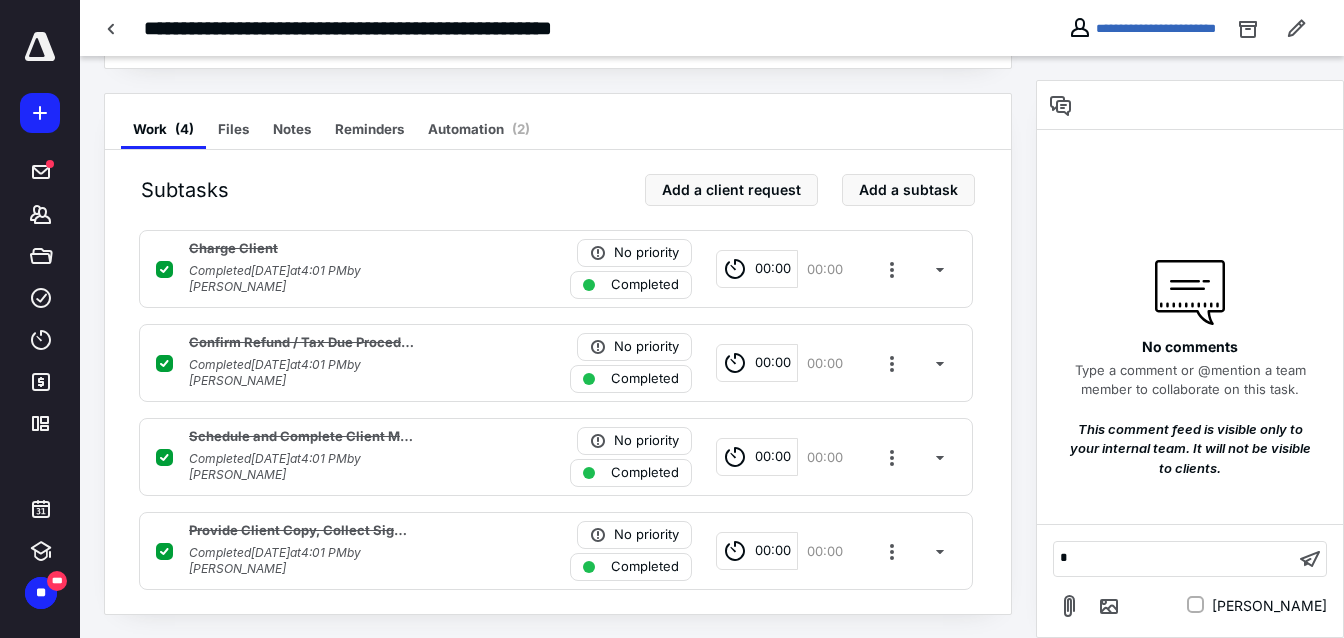 type 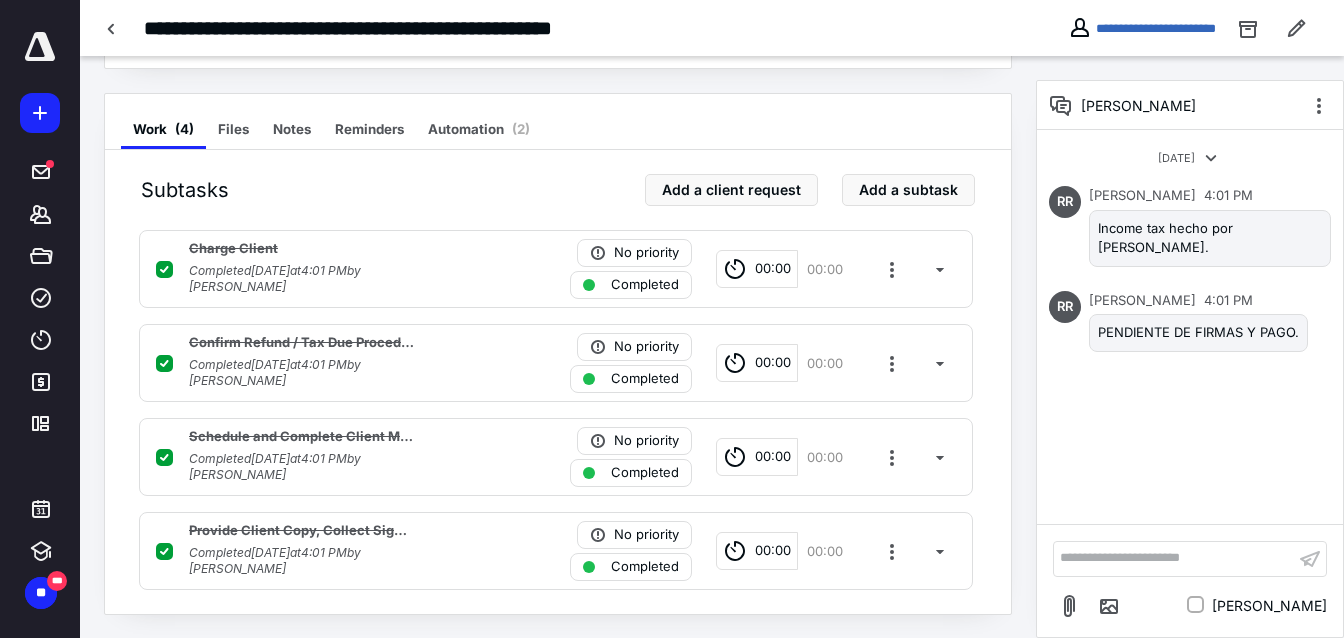 click on "**********" at bounding box center (507, 28) 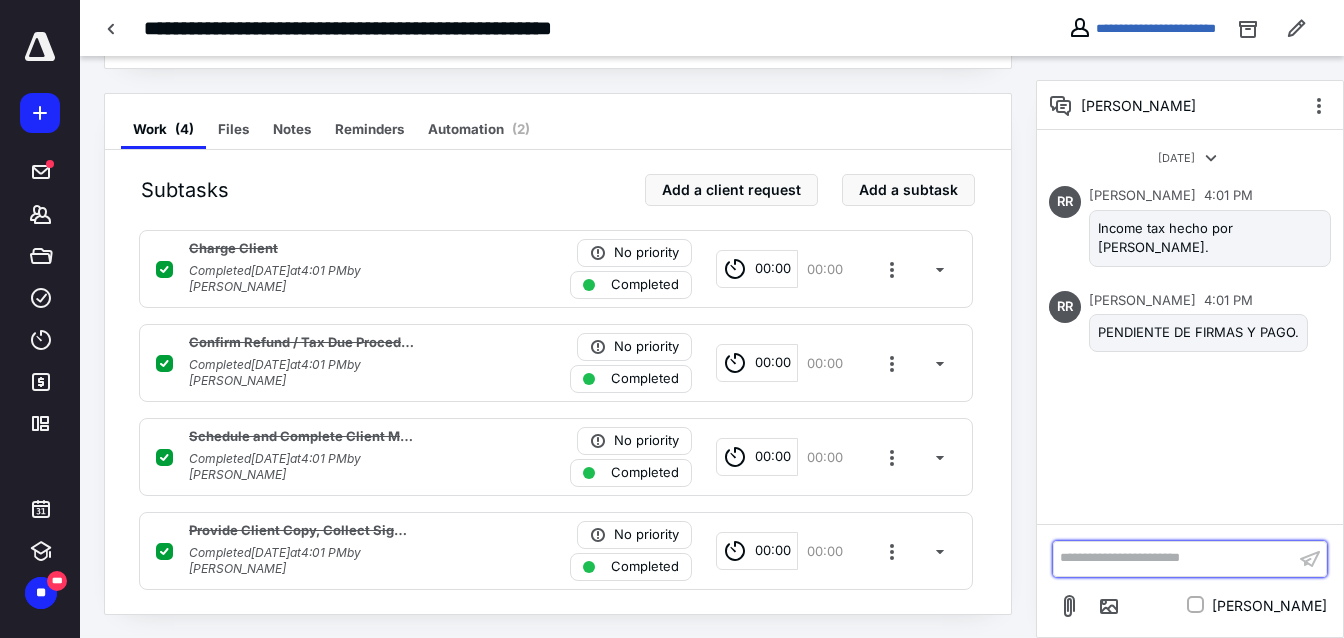 click on "**********" at bounding box center (1174, 558) 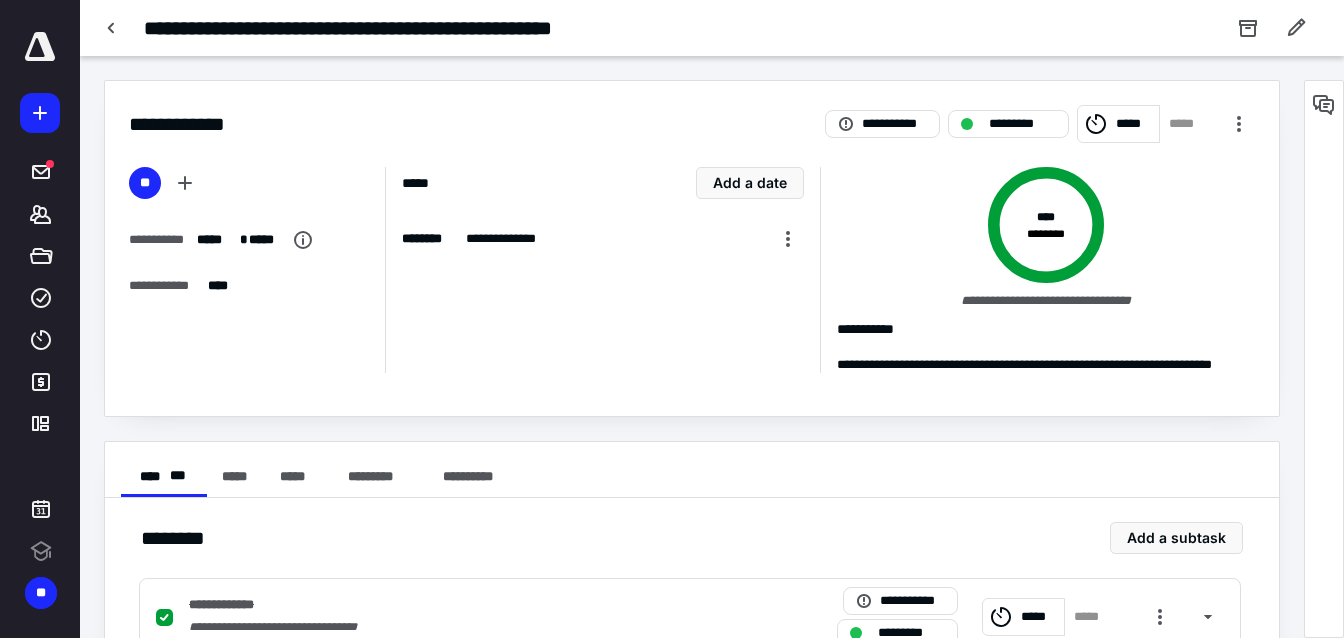 scroll, scrollTop: 0, scrollLeft: 0, axis: both 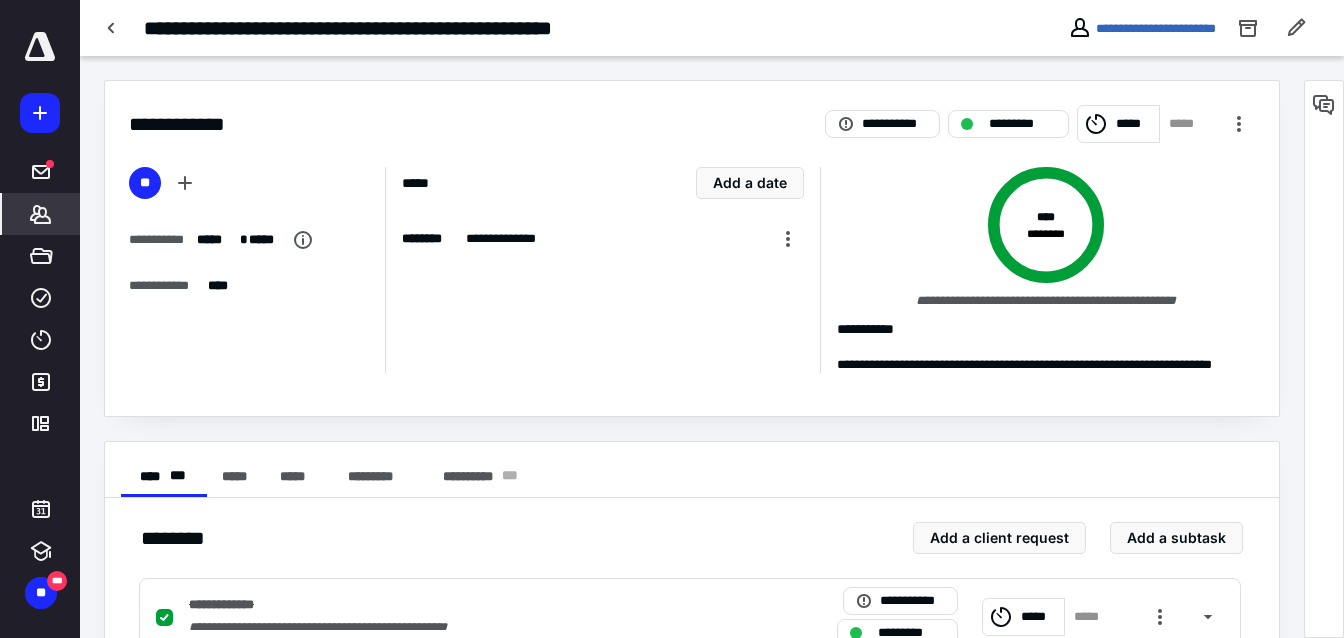 click 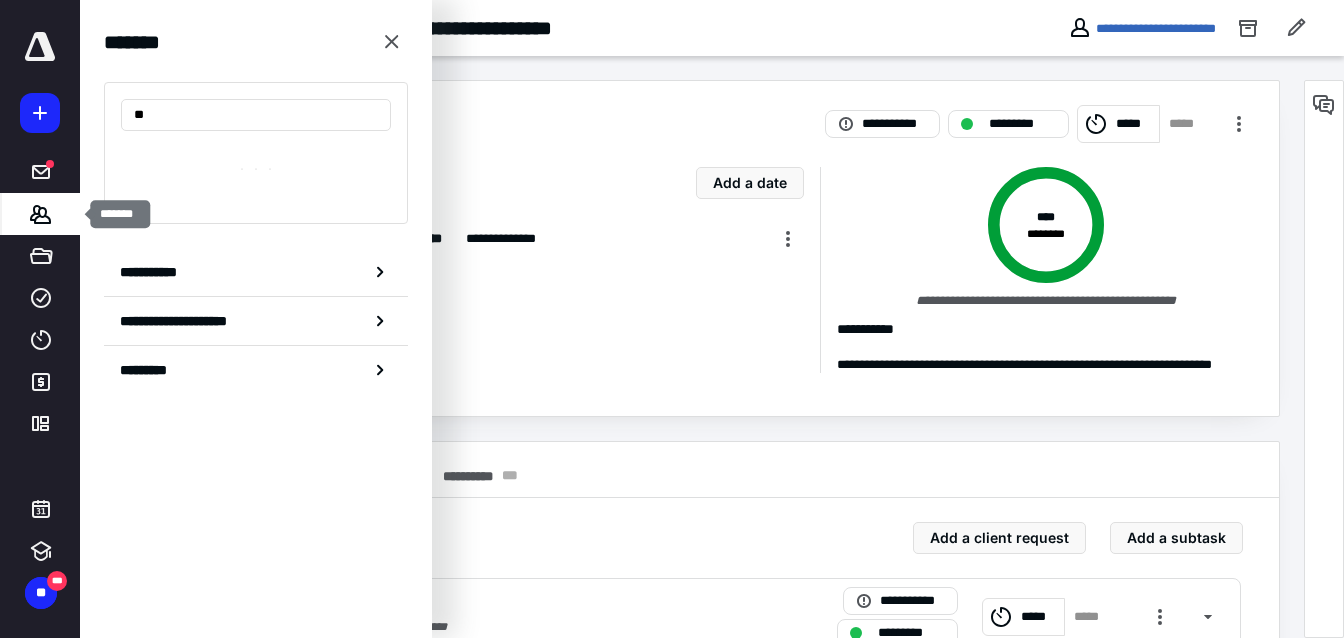type on "*" 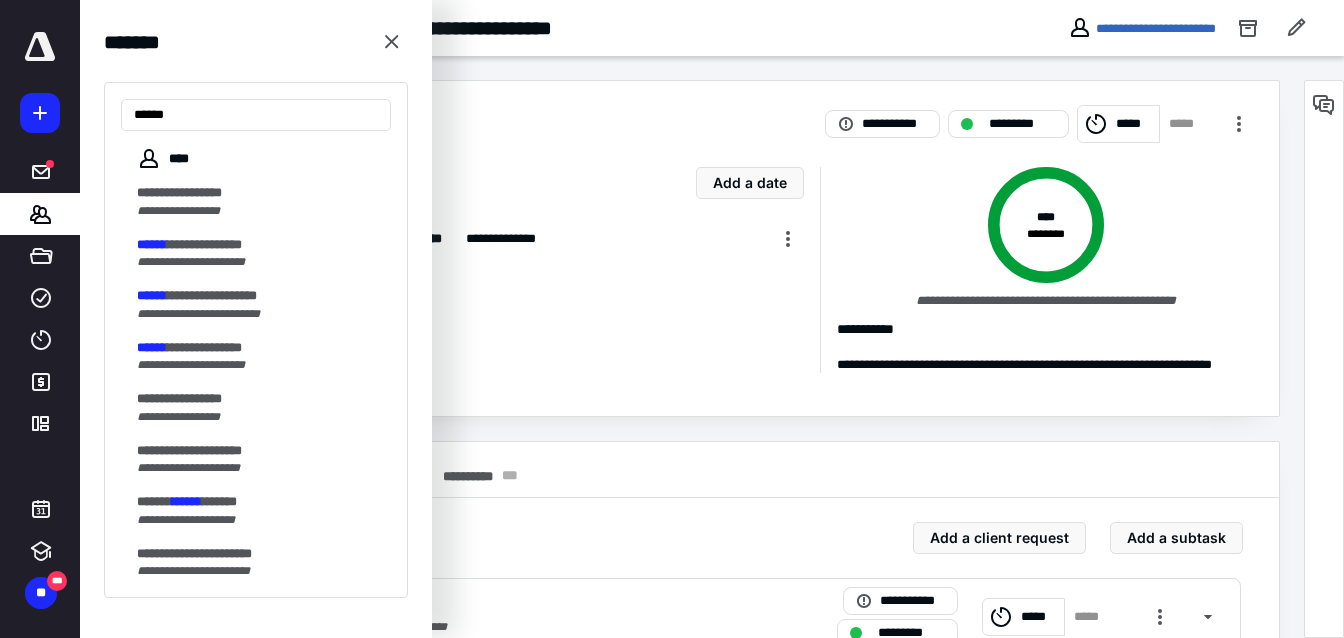 type on "******" 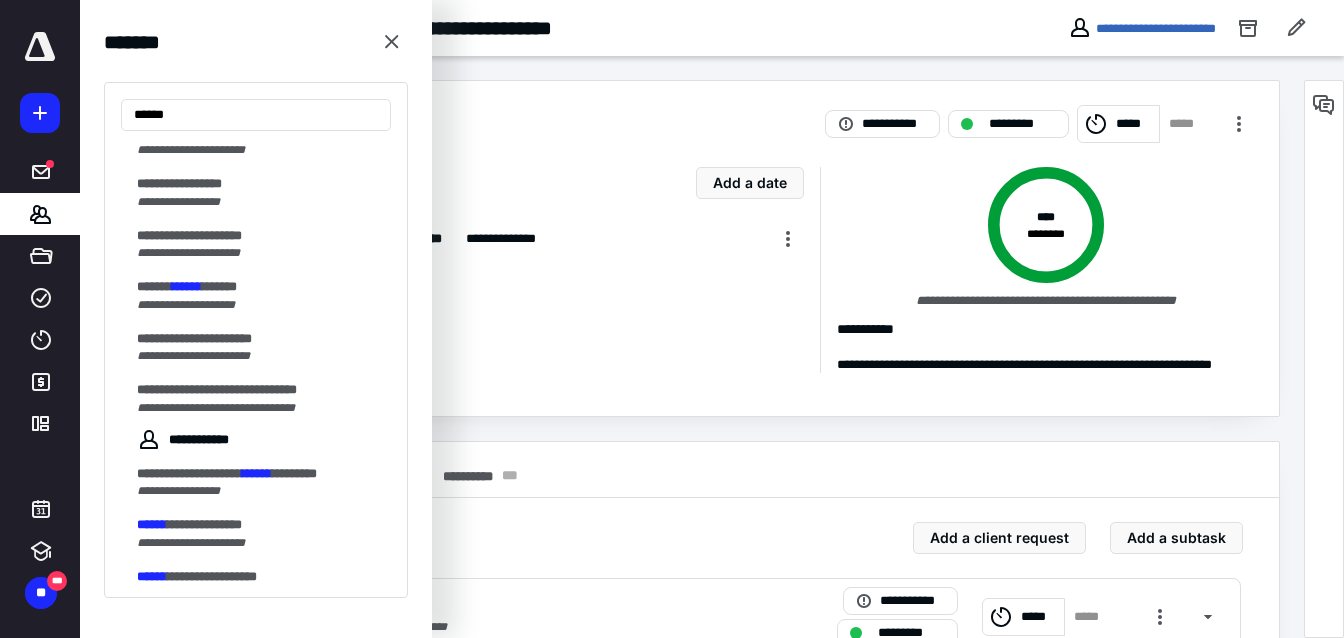 scroll, scrollTop: 229, scrollLeft: 0, axis: vertical 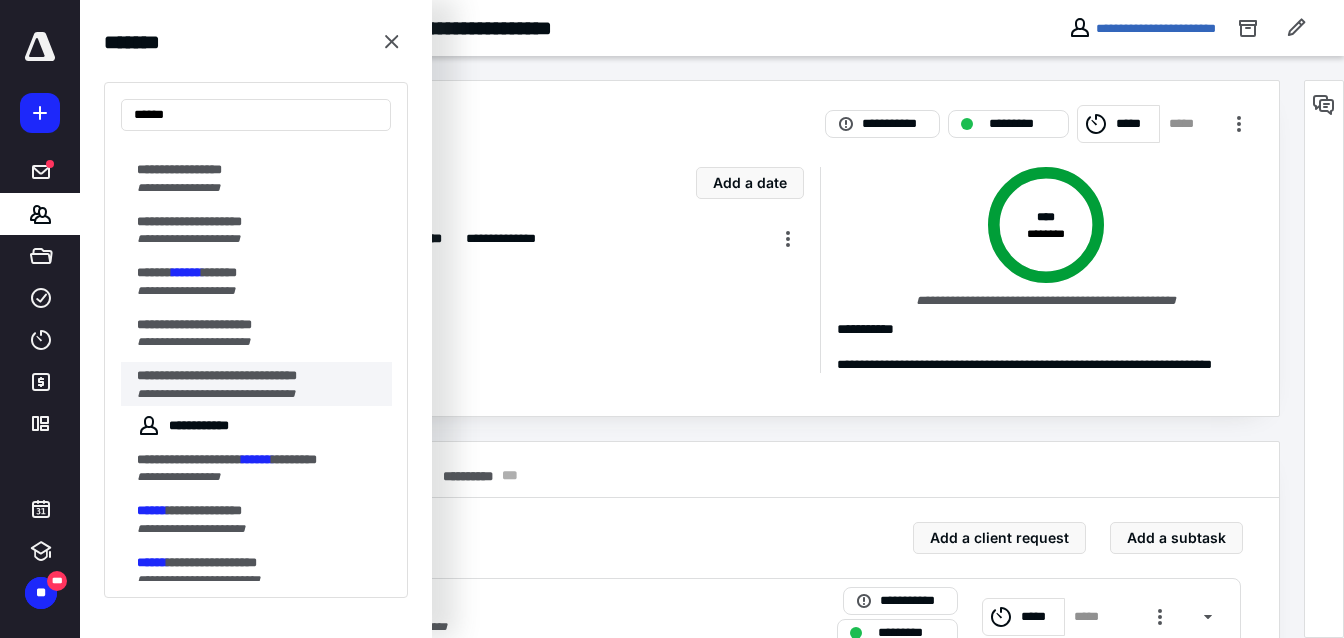 click on "**********" at bounding box center [258, 394] 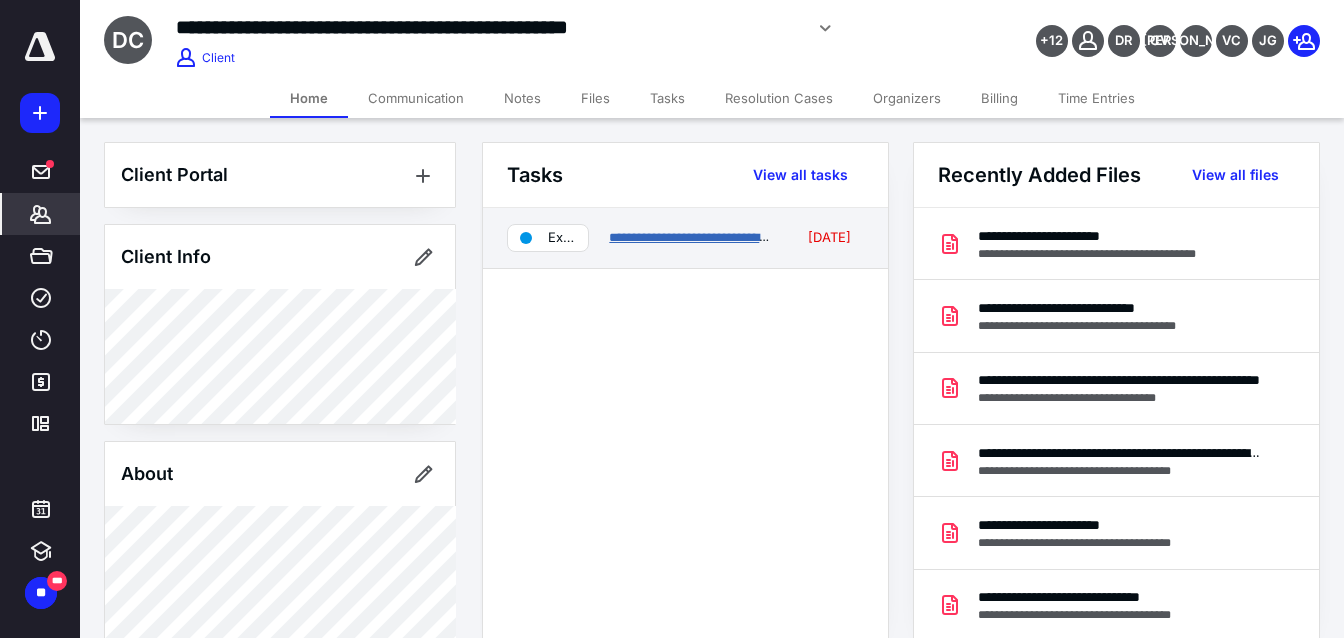 click on "**********" at bounding box center [759, 237] 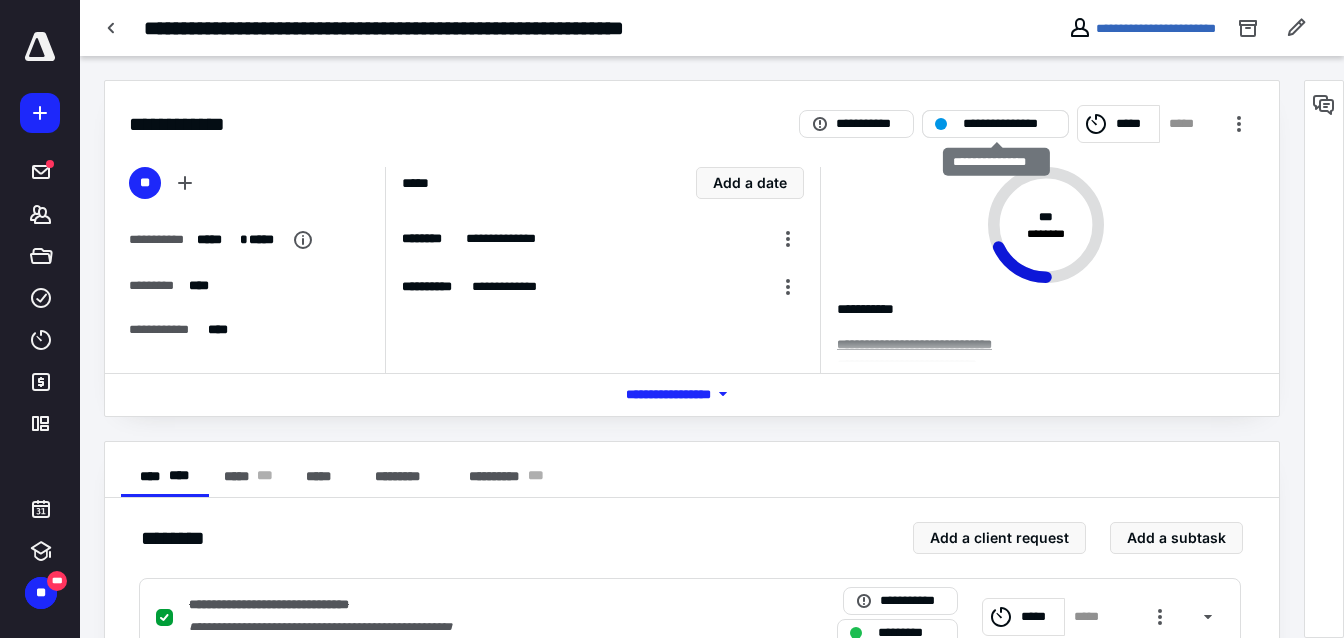click on "**********" at bounding box center (1009, 124) 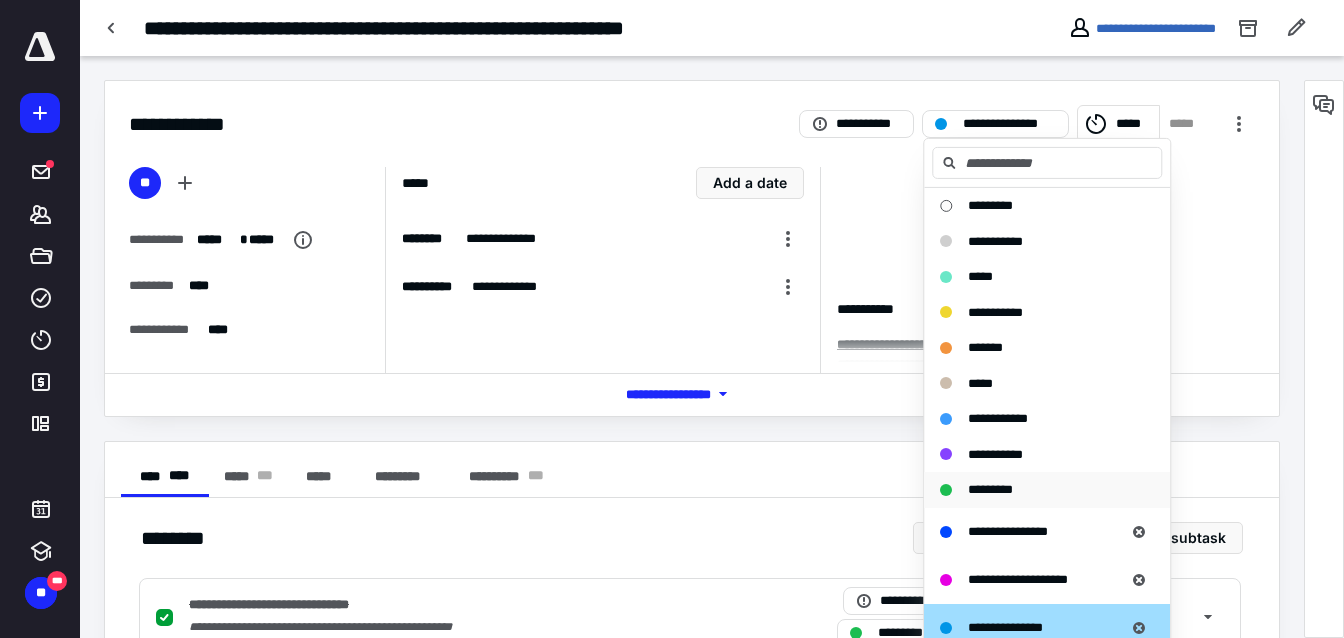 click on "*********" at bounding box center [990, 489] 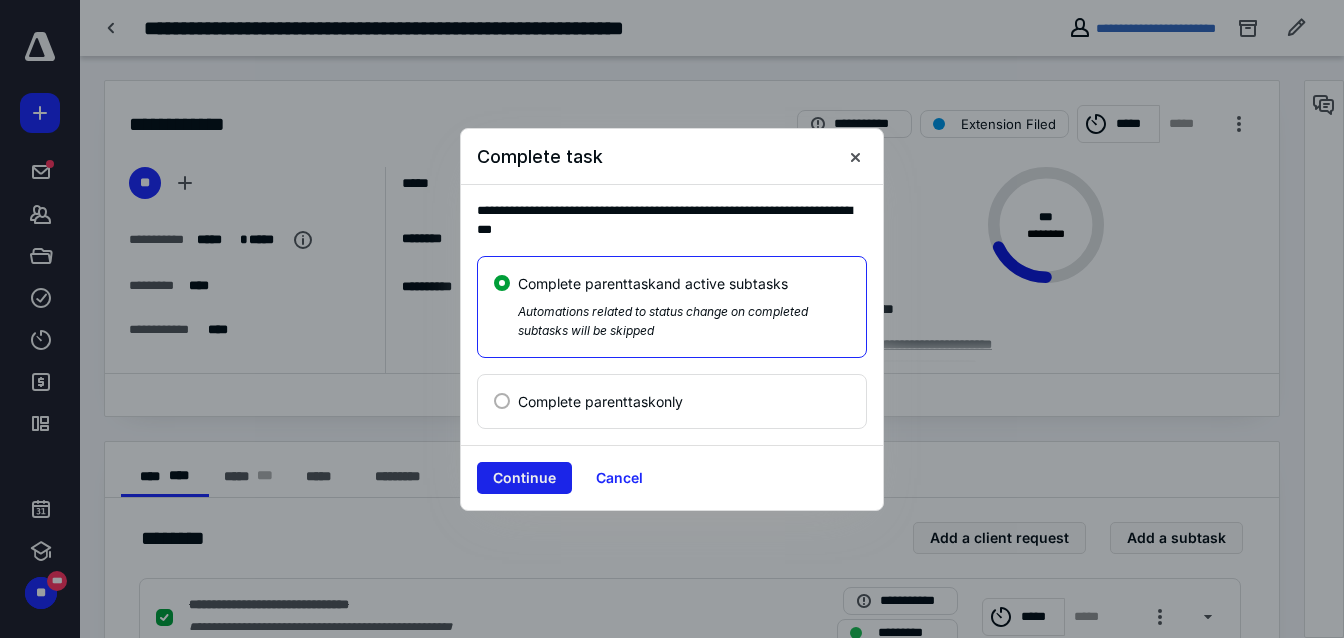click on "Continue" at bounding box center (524, 478) 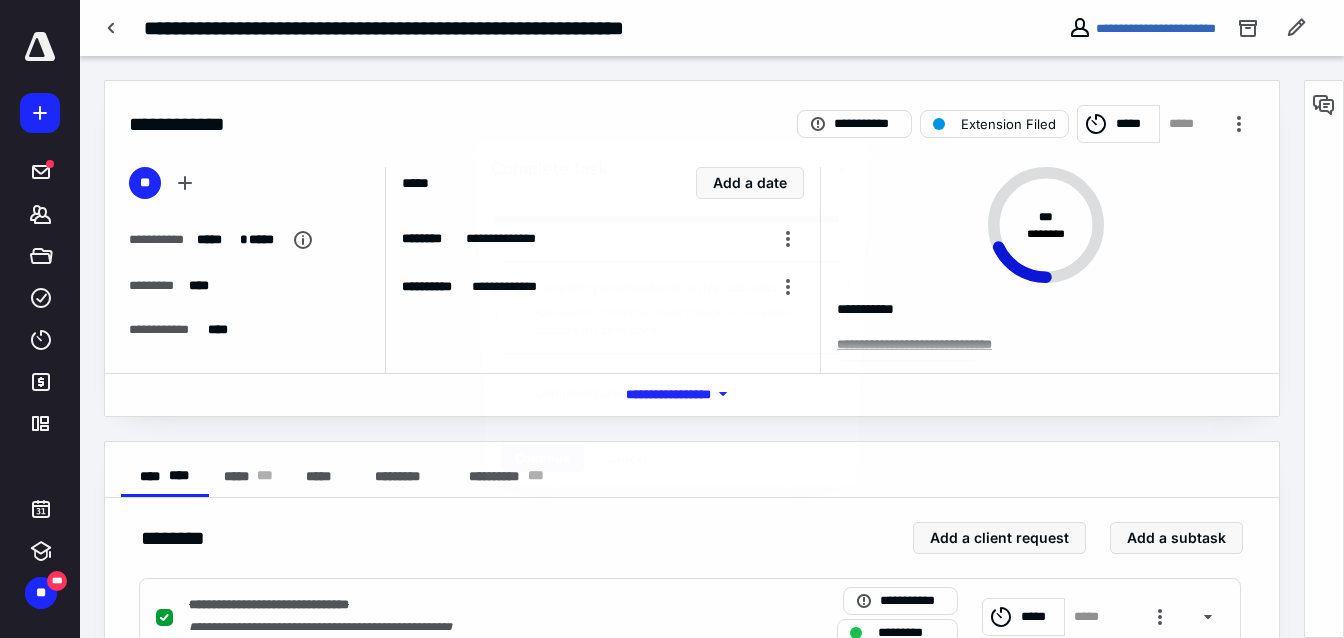 checkbox on "true" 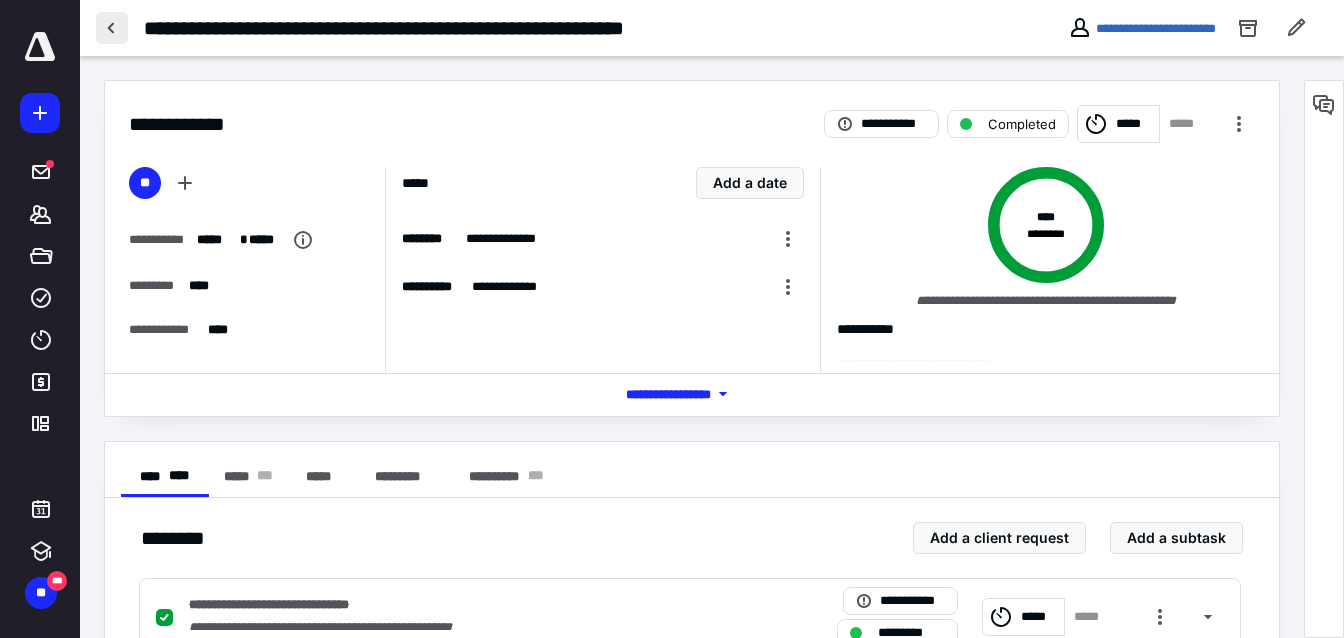 click at bounding box center (112, 28) 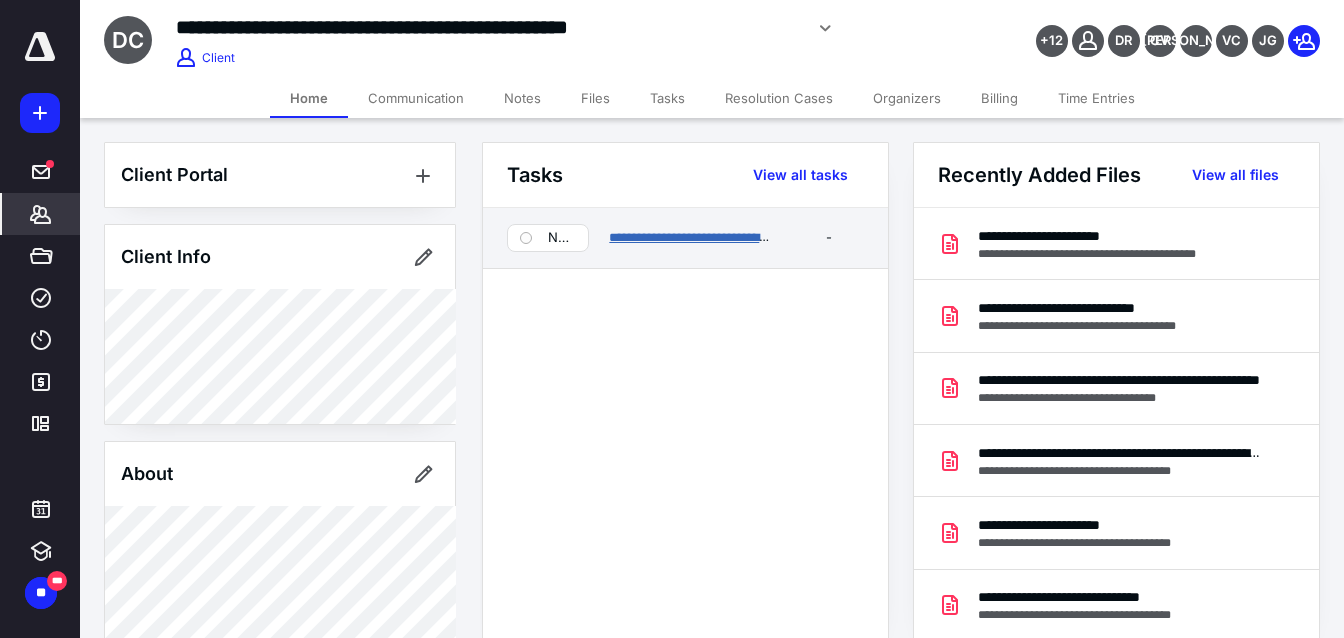 click on "**********" at bounding box center [721, 237] 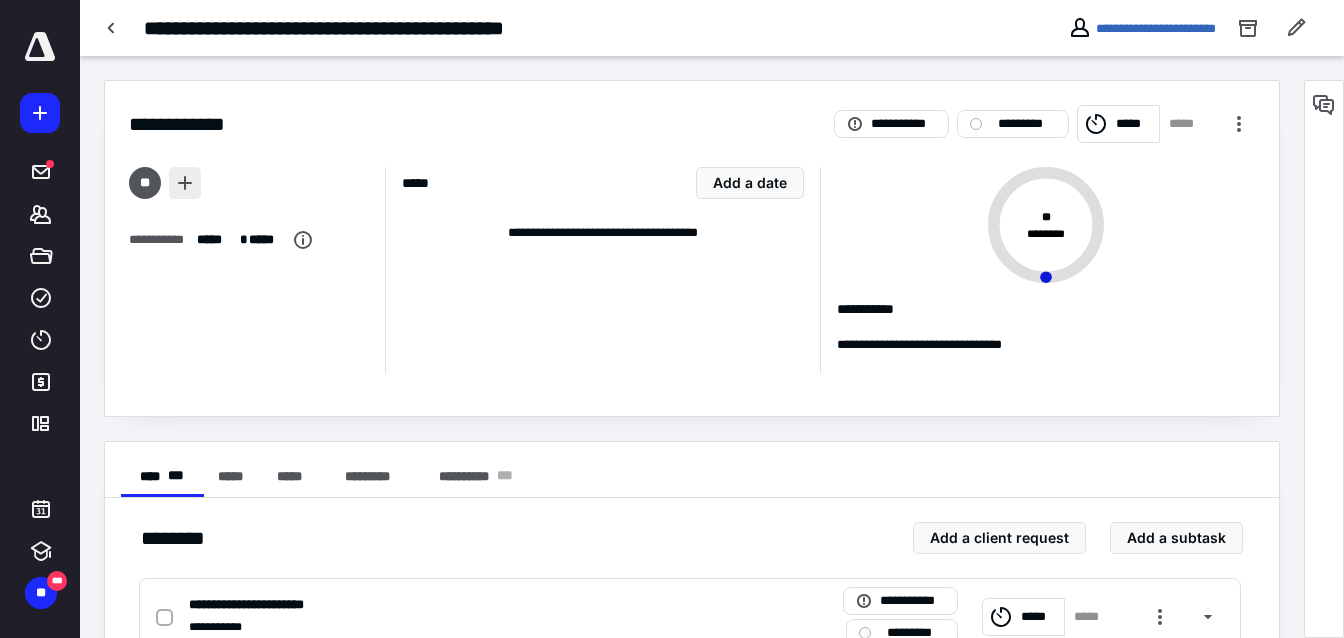 click at bounding box center (185, 183) 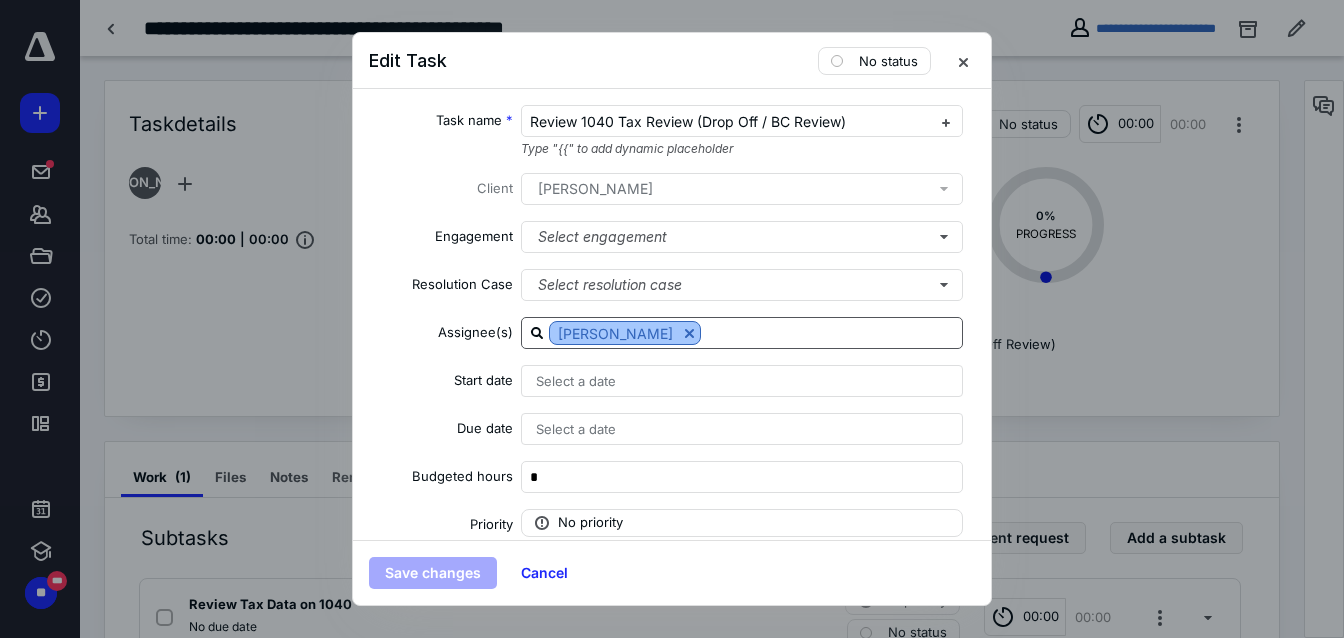 click at bounding box center (689, 333) 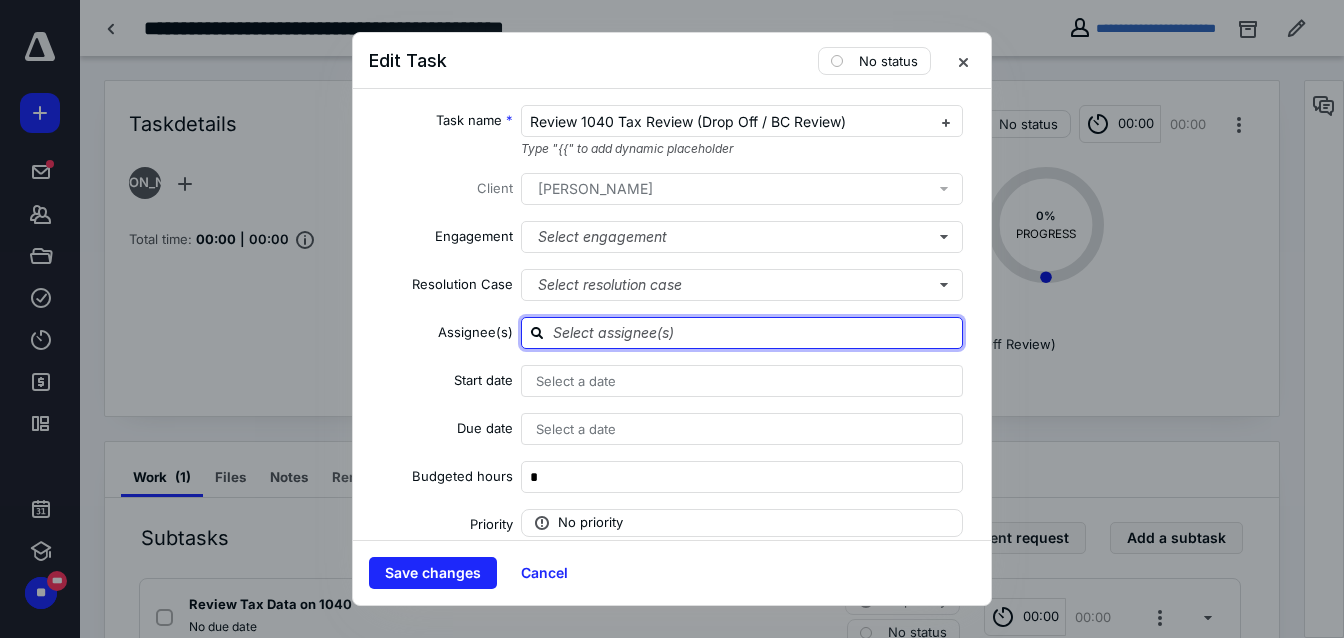 click at bounding box center [754, 332] 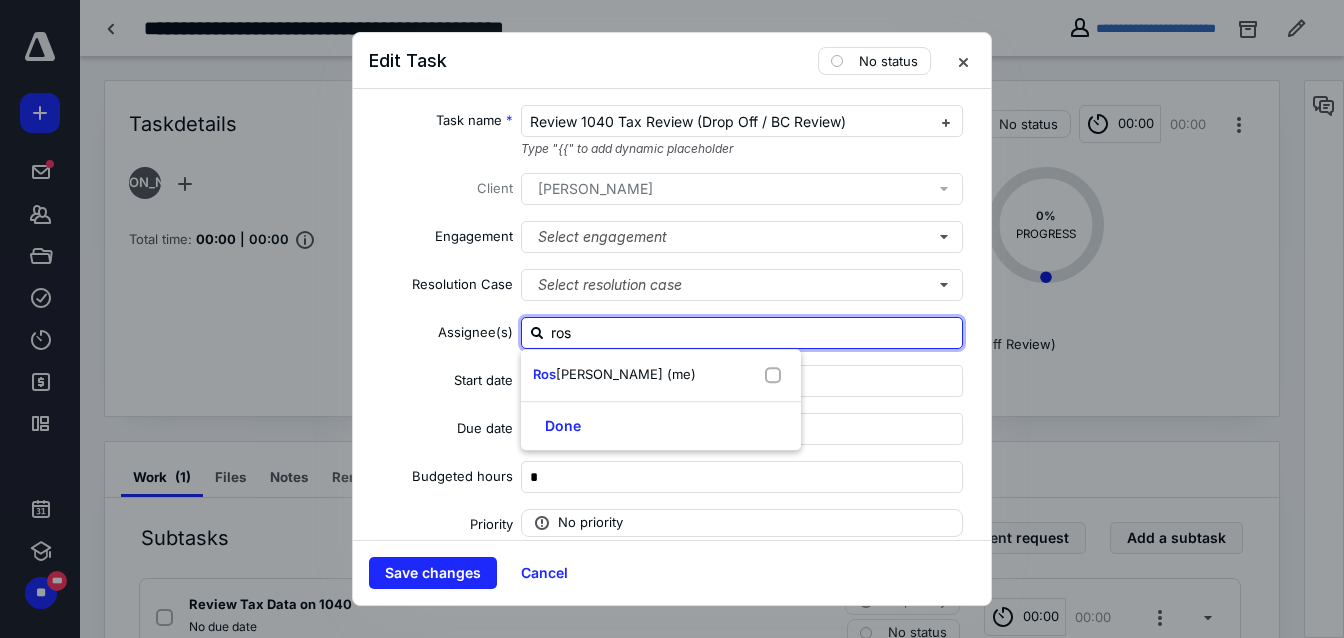 type on "[PERSON_NAME]" 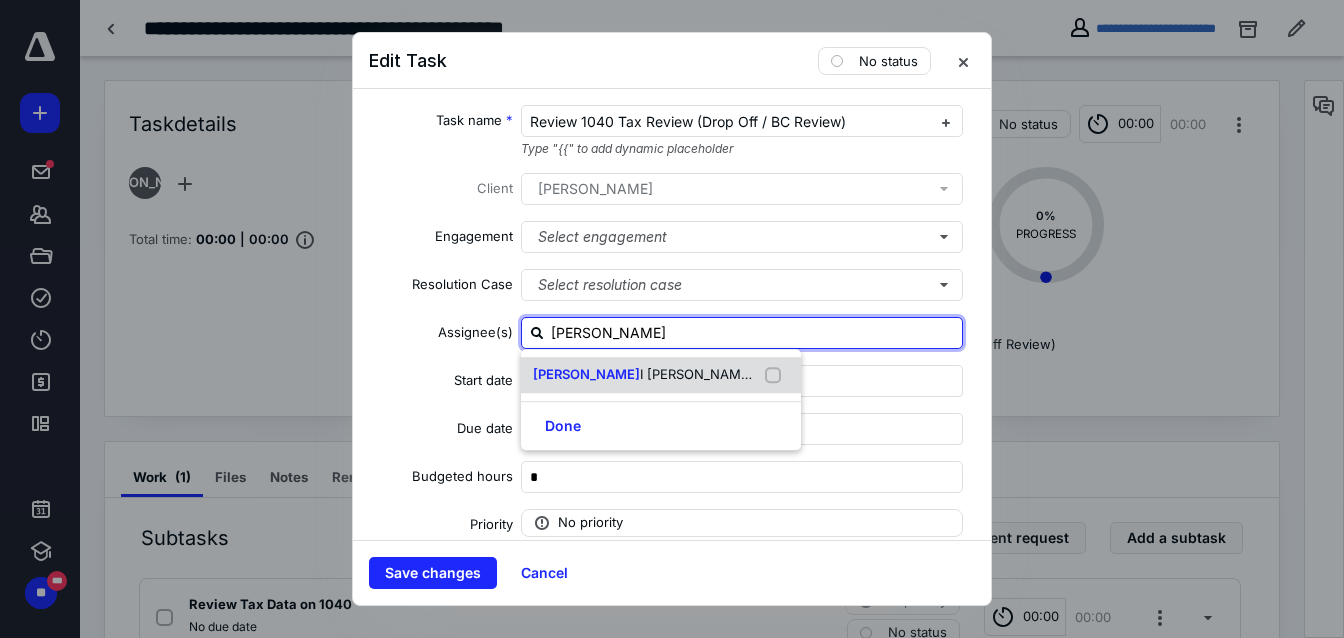 click on "[PERSON_NAME] (me)" at bounding box center (661, 375) 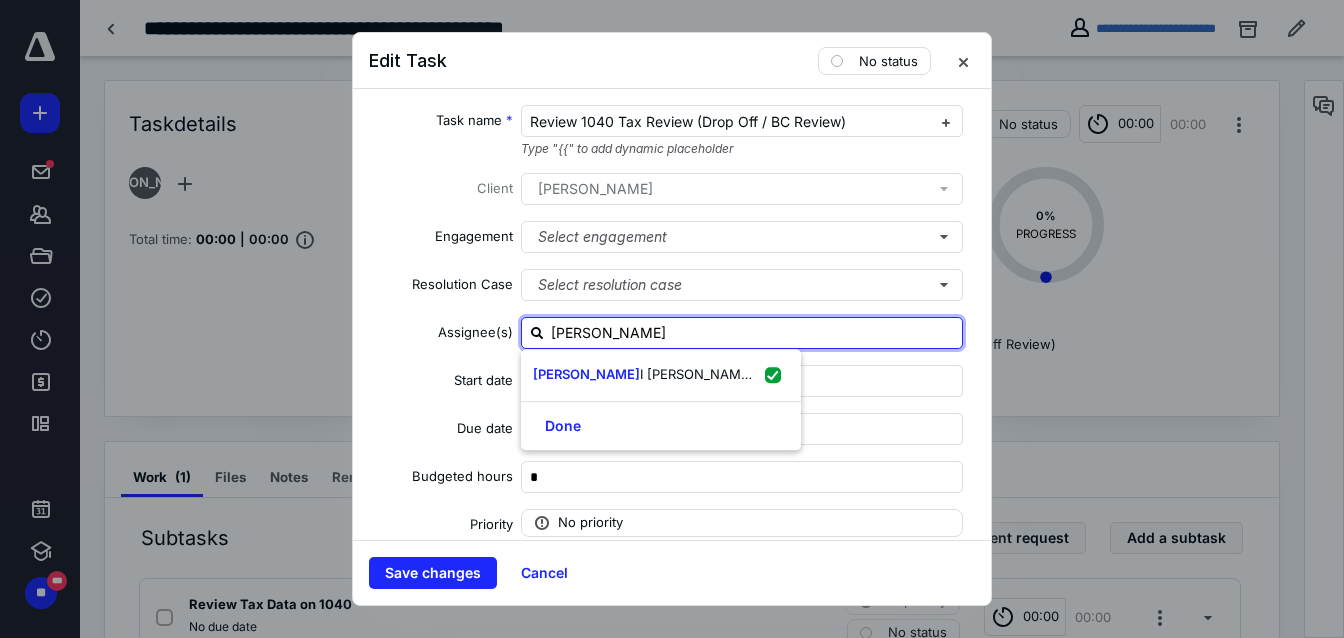 checkbox on "true" 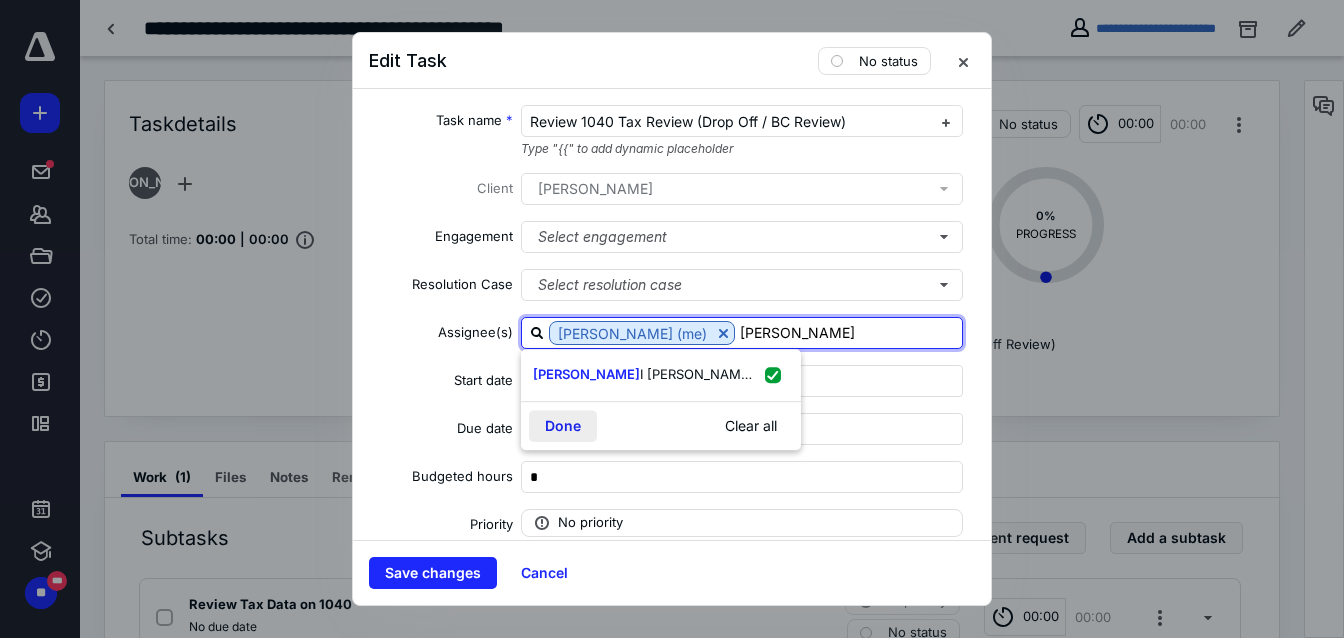 type on "[PERSON_NAME]" 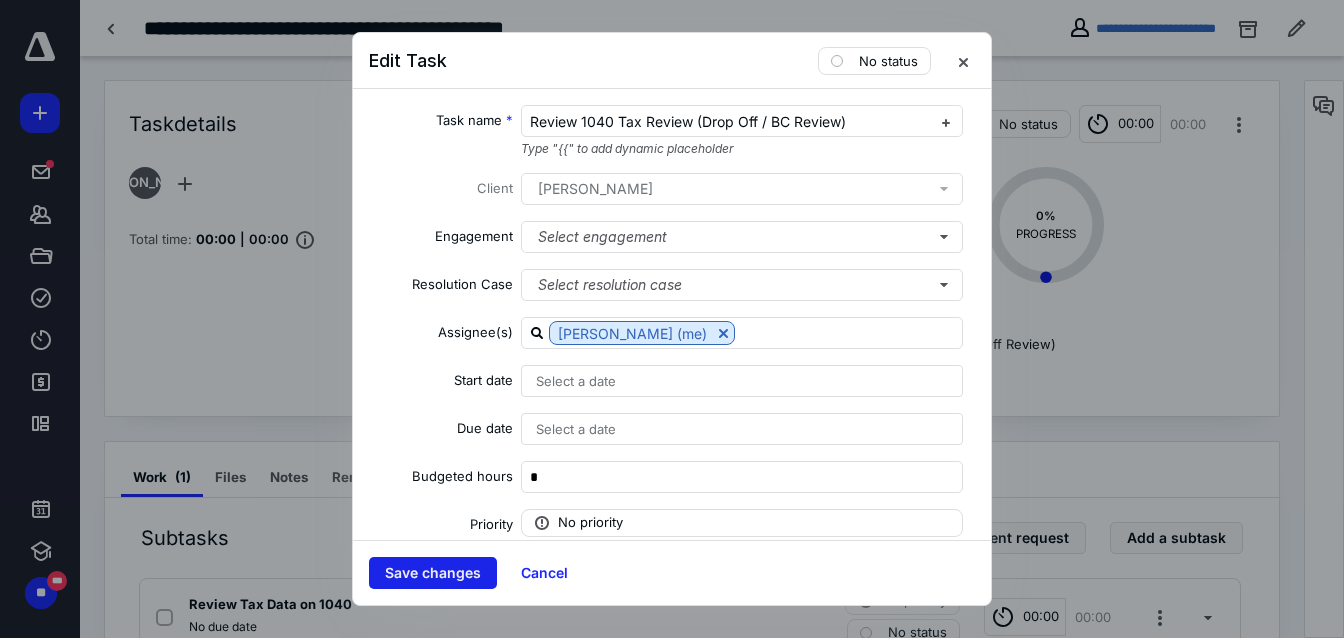 click on "Save changes" at bounding box center (433, 573) 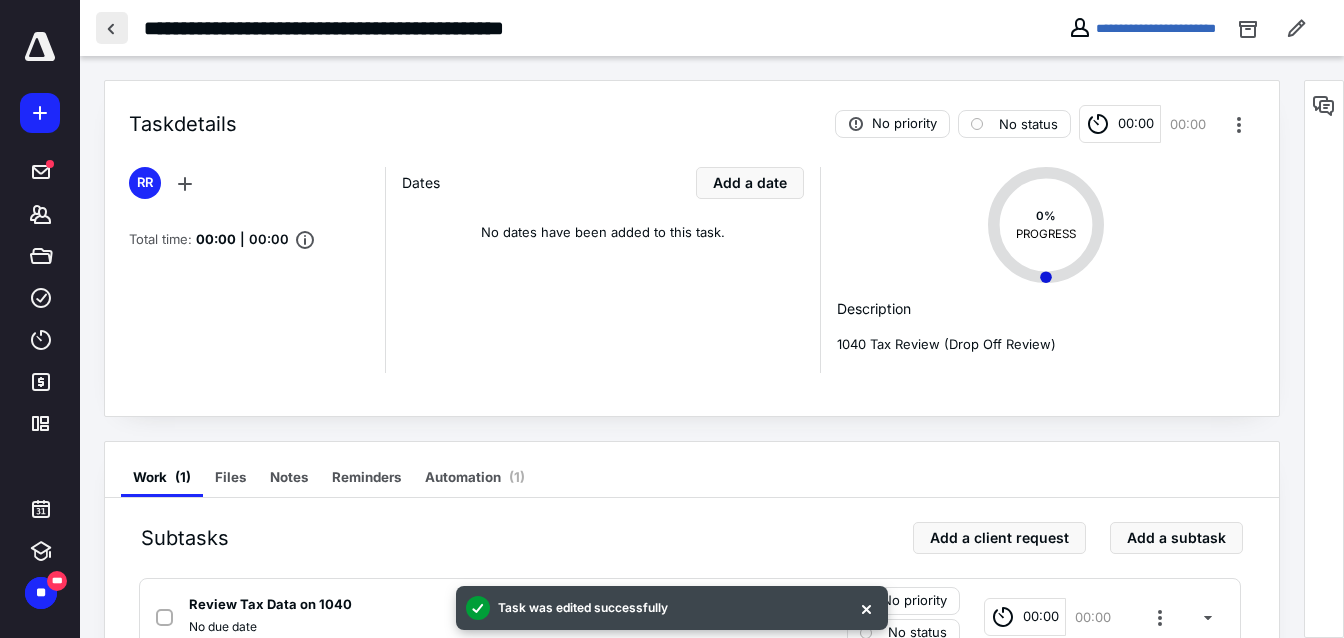 click at bounding box center [112, 28] 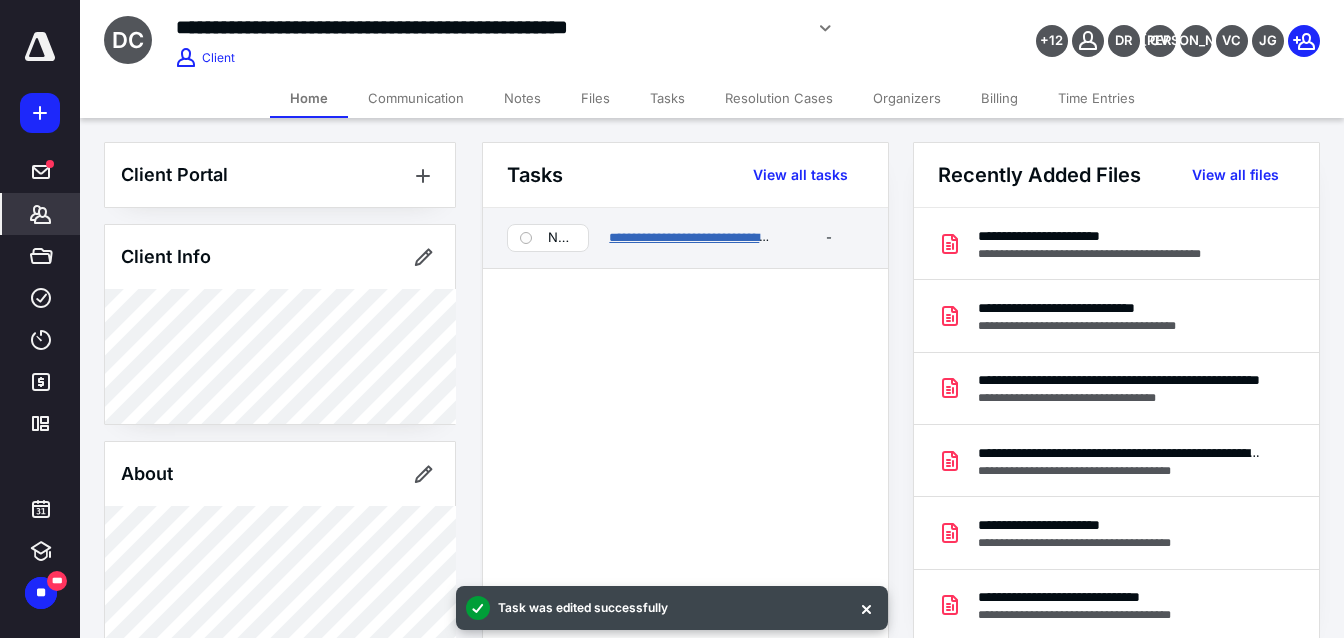click on "**********" at bounding box center [721, 237] 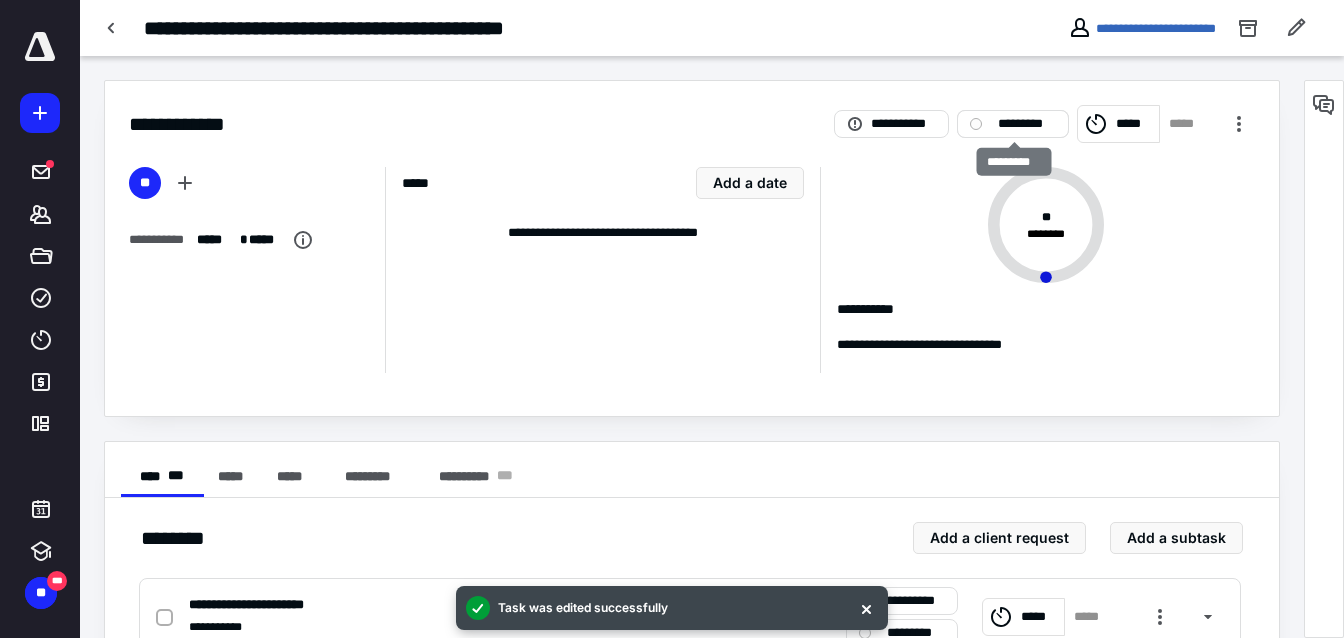 click on "*********" at bounding box center (1027, 124) 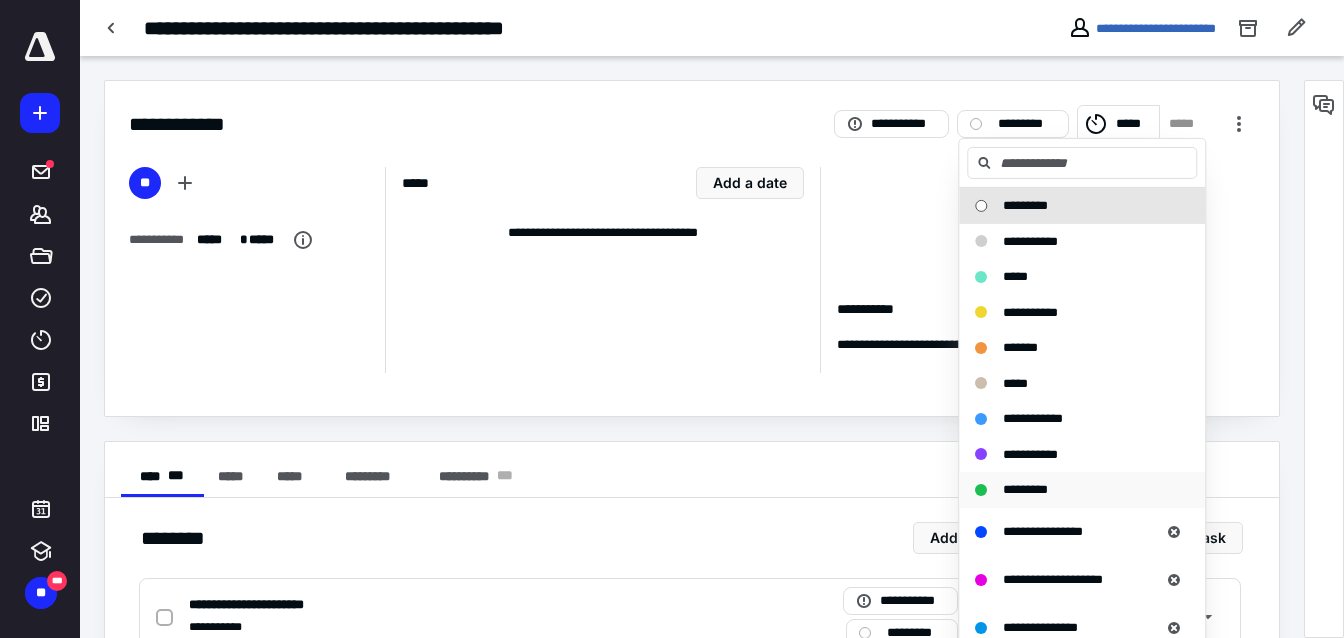click on "*********" at bounding box center (1025, 489) 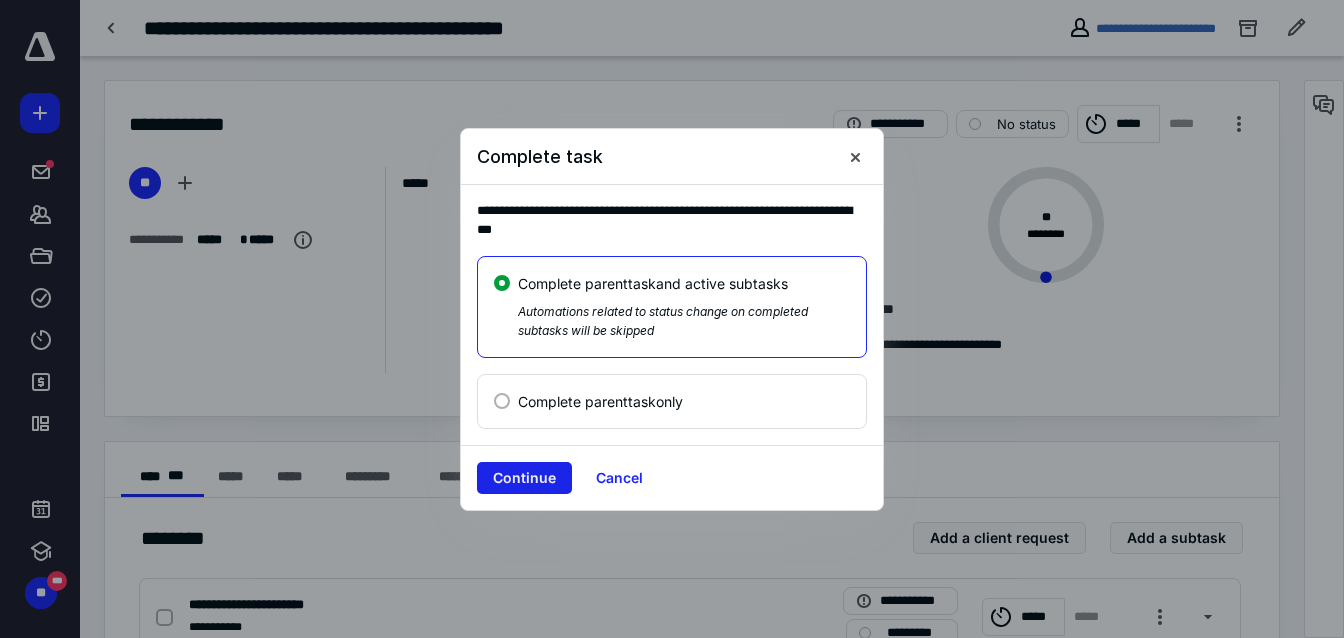 click on "Continue" at bounding box center [524, 478] 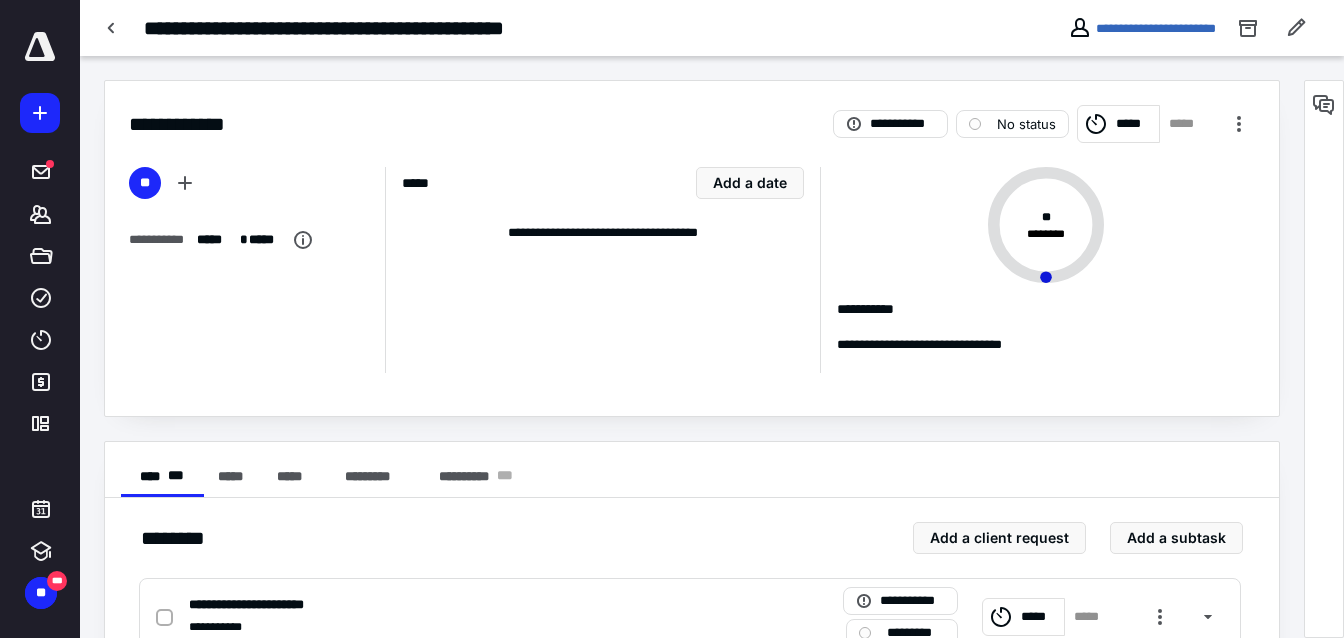 checkbox on "true" 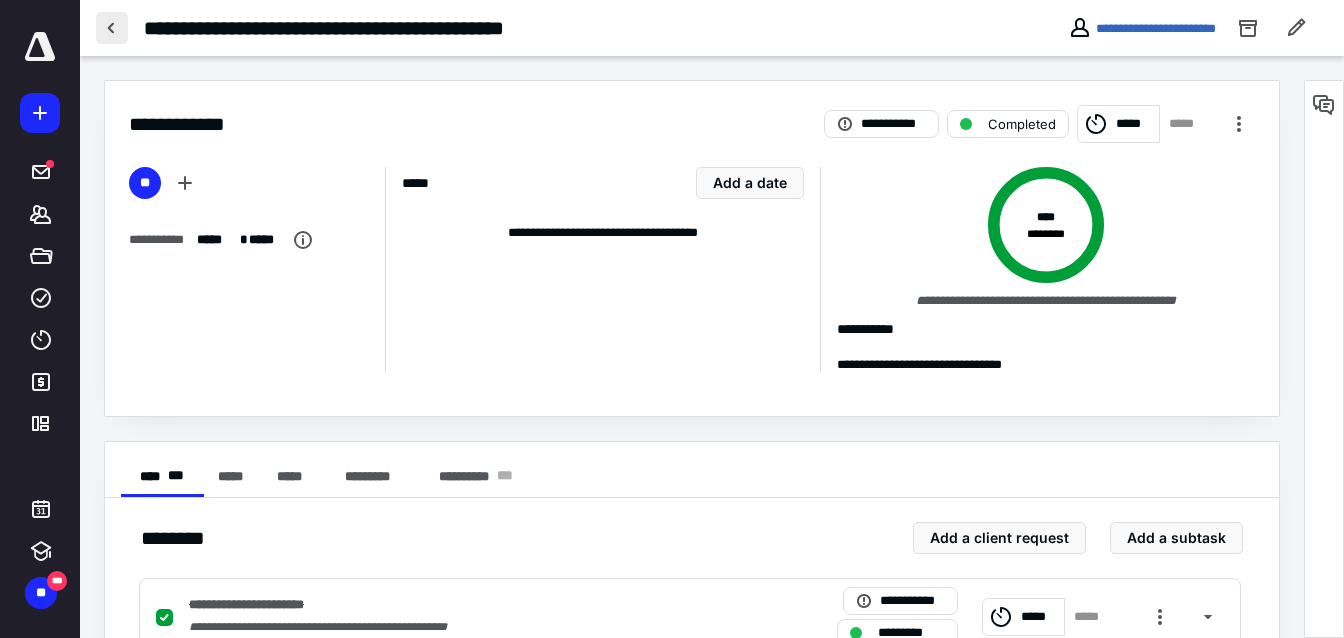 click at bounding box center (112, 28) 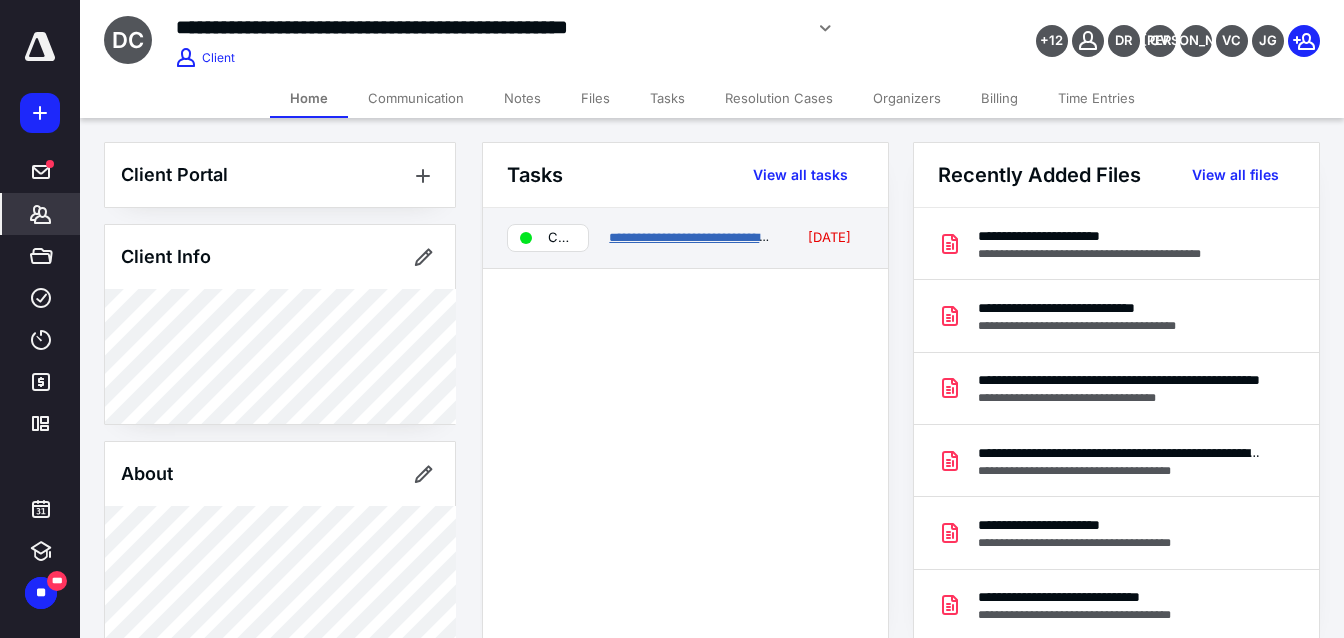 click on "**********" at bounding box center [736, 237] 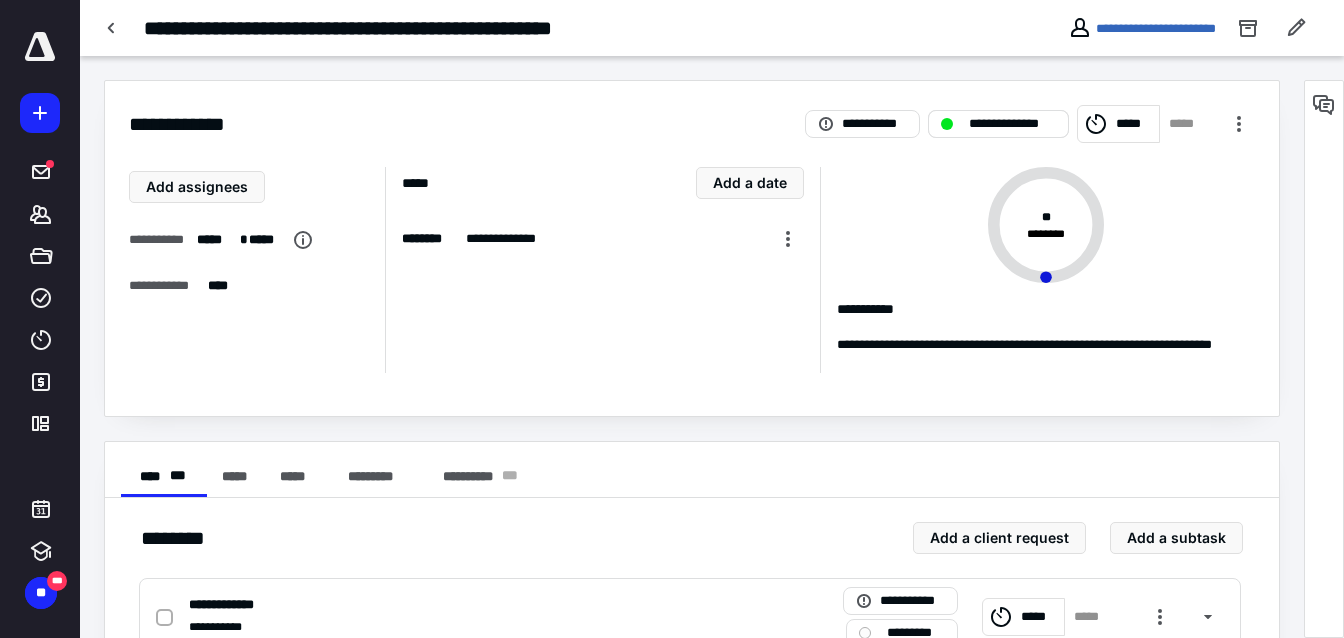 click on "**********" at bounding box center (1012, 124) 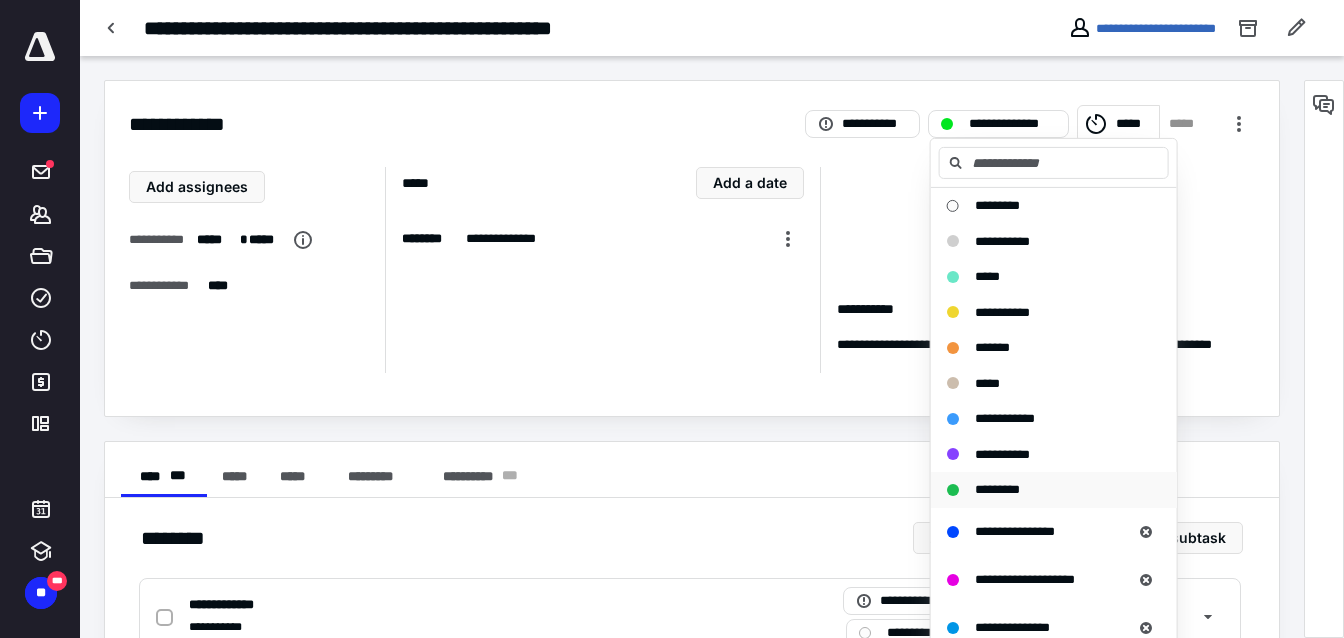 click on "*********" at bounding box center [997, 489] 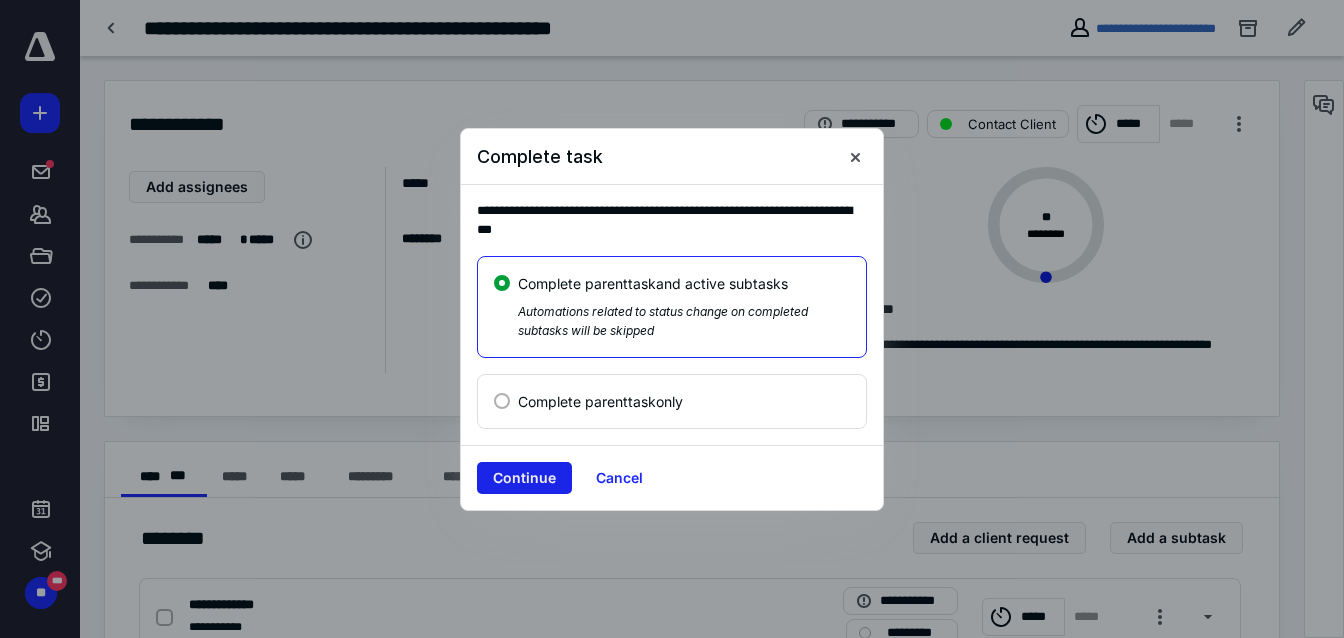 click on "Continue" at bounding box center [524, 478] 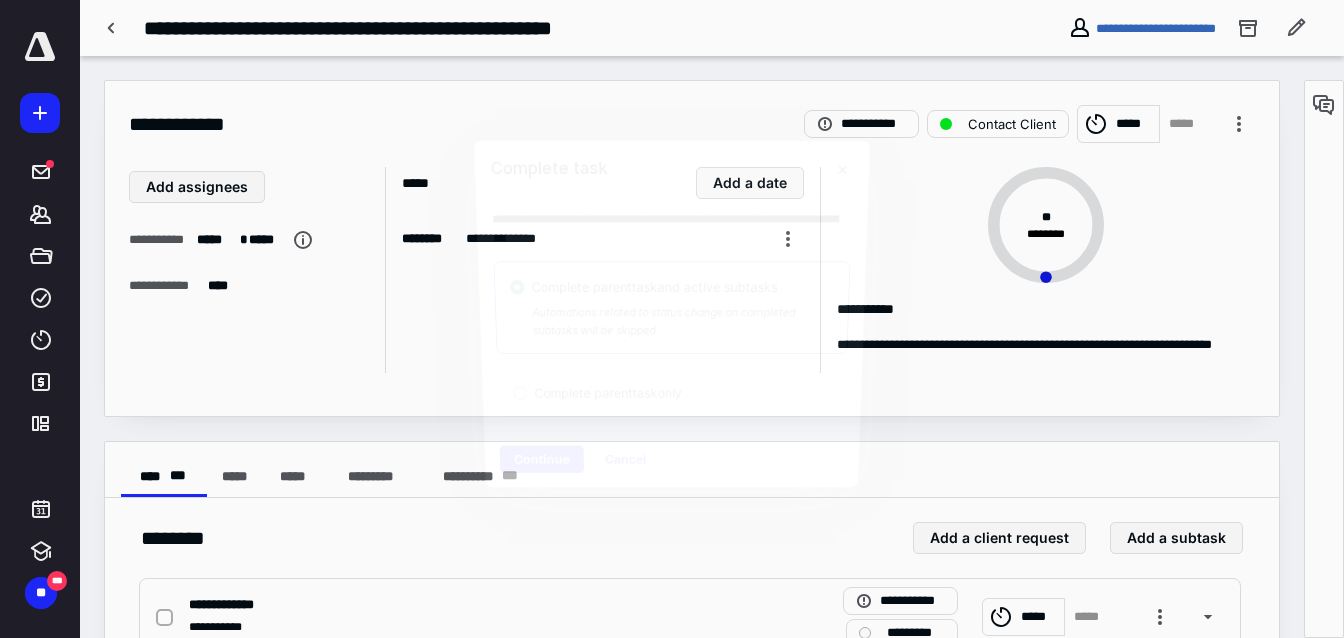 checkbox on "true" 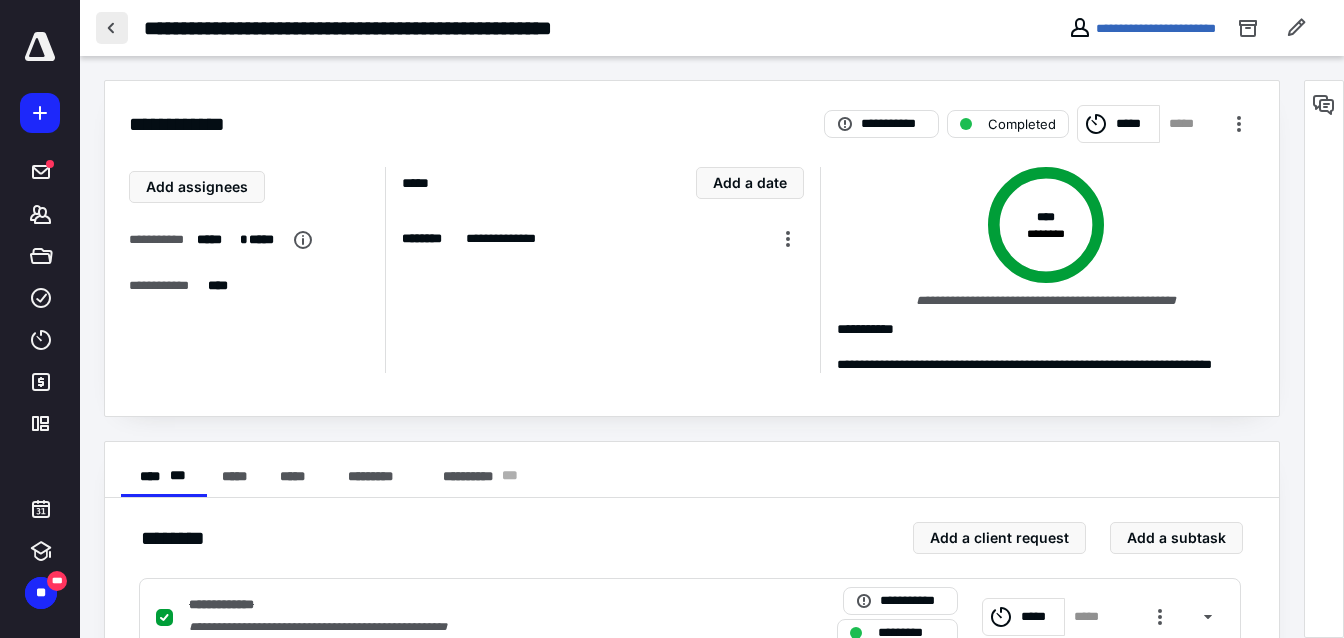 click at bounding box center [112, 28] 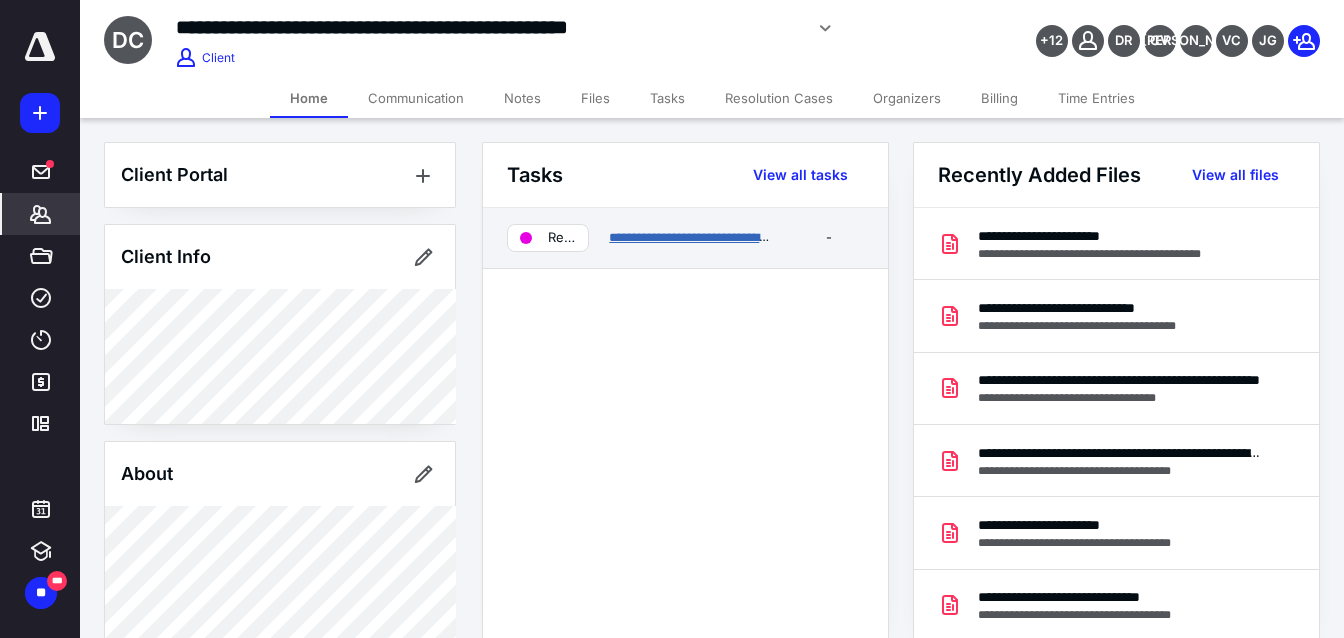 click on "**********" at bounding box center (746, 237) 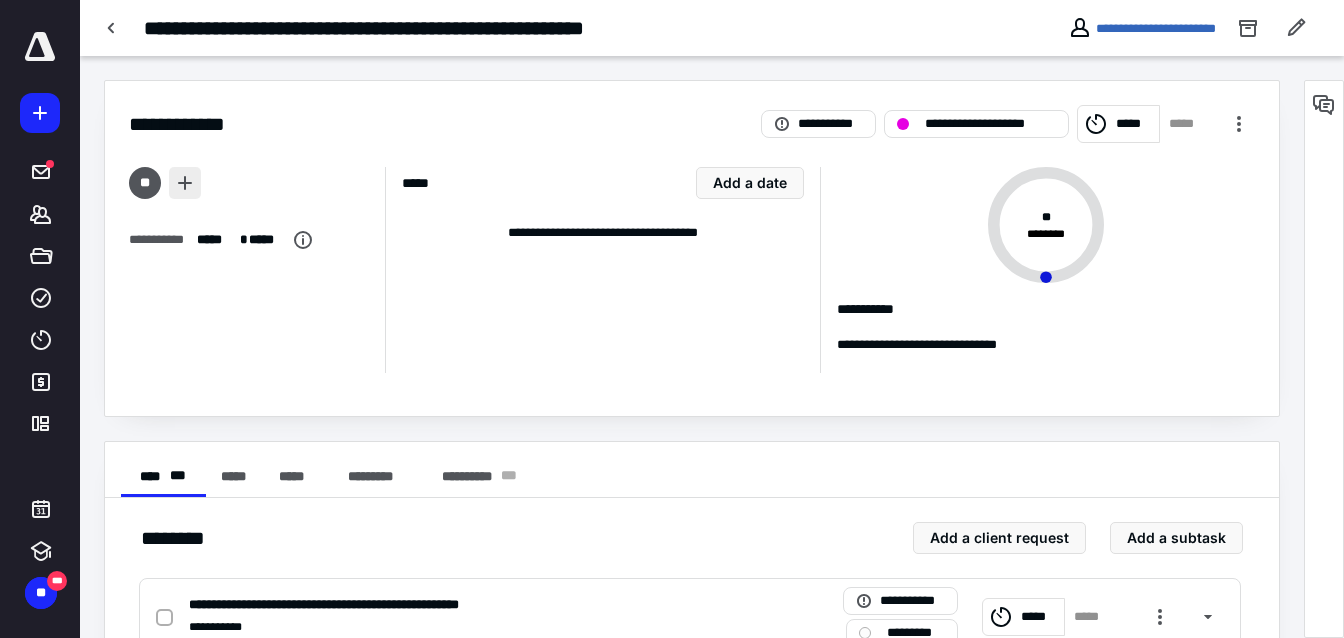 click at bounding box center [185, 183] 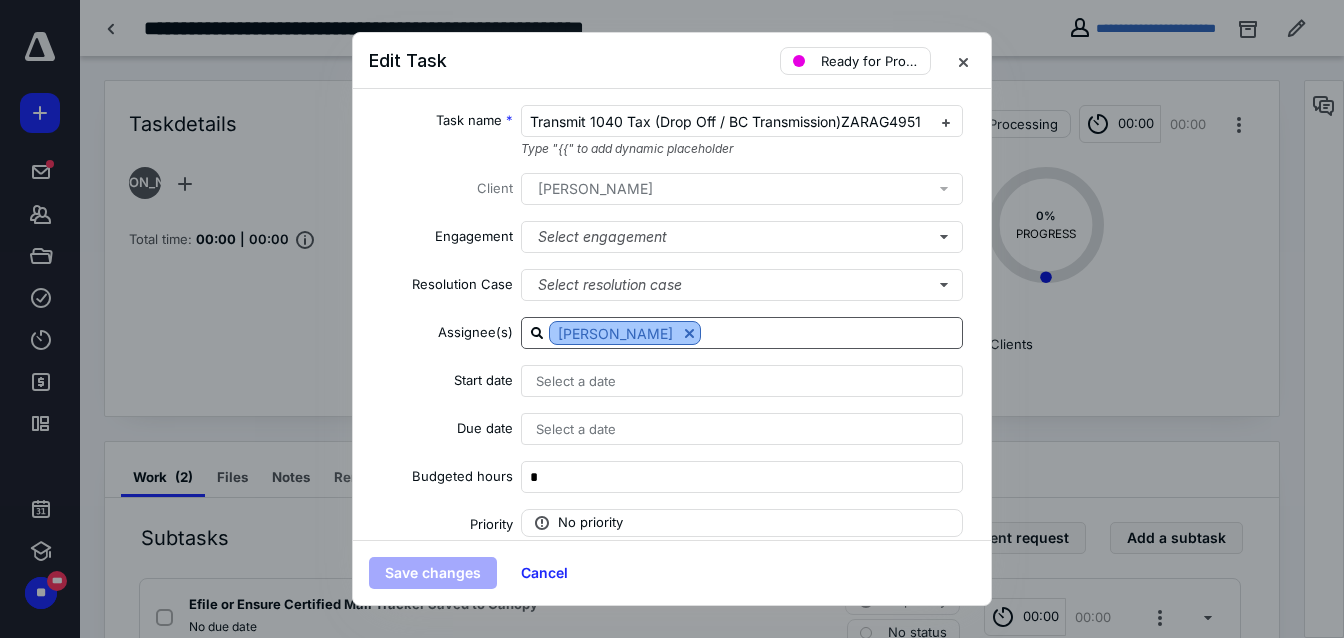 click at bounding box center [689, 333] 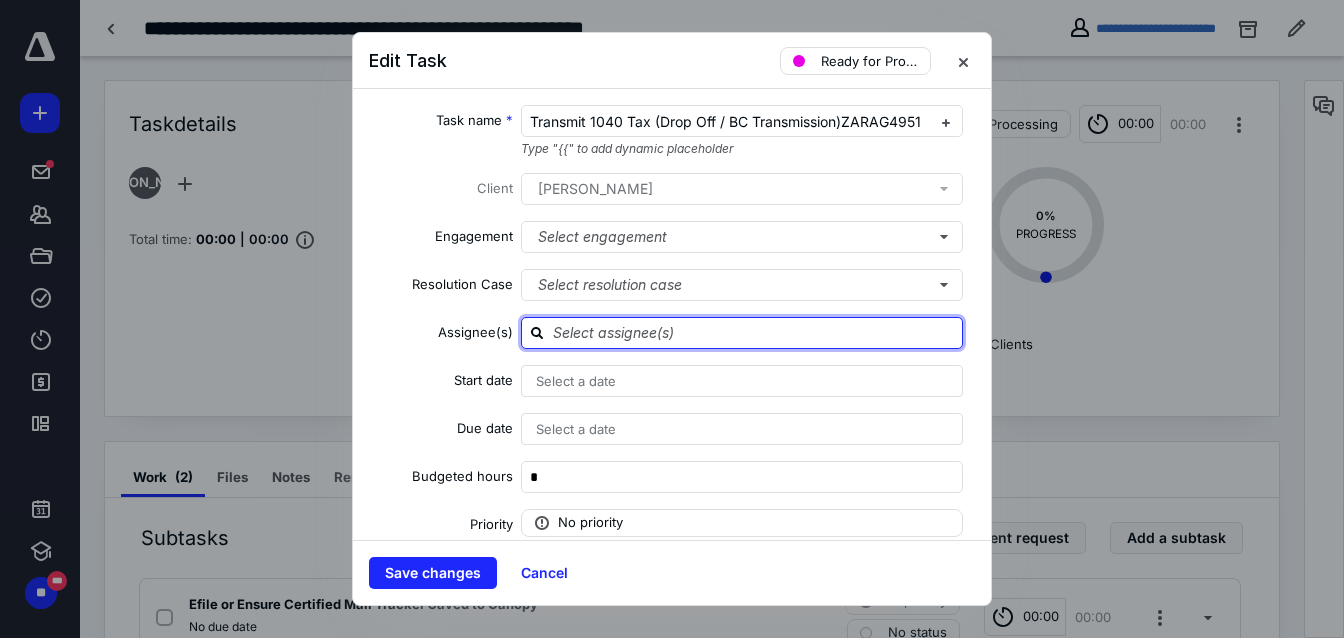 click at bounding box center (754, 332) 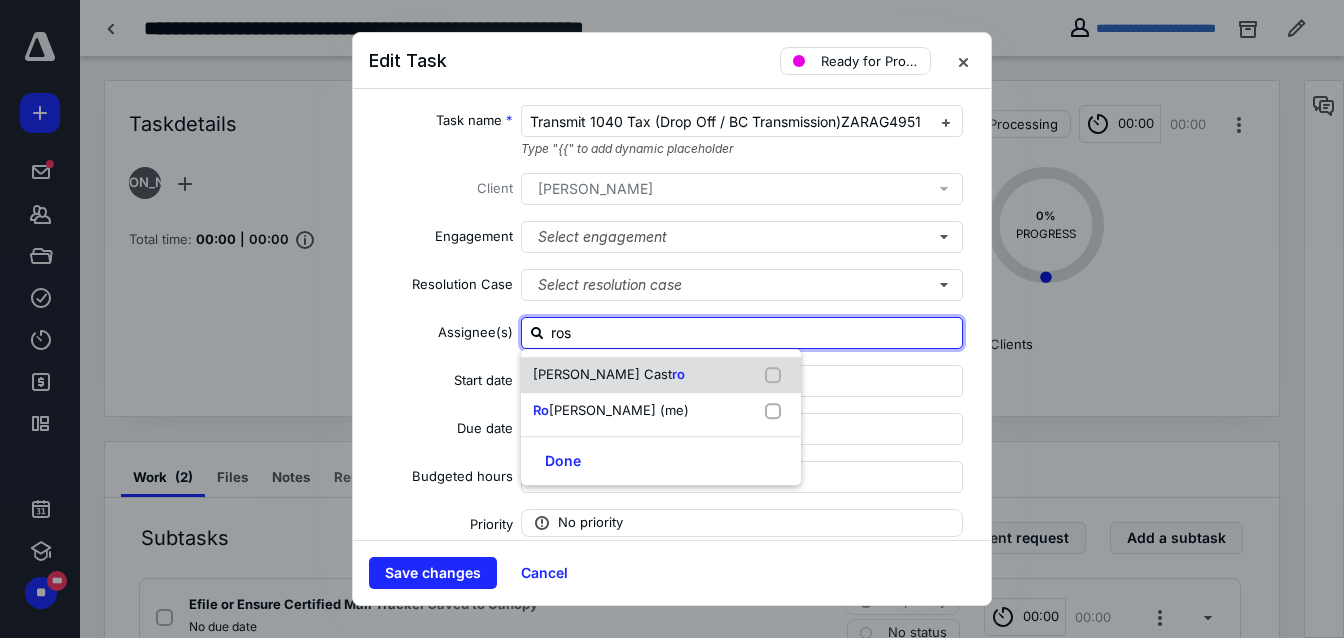 type on "[PERSON_NAME]" 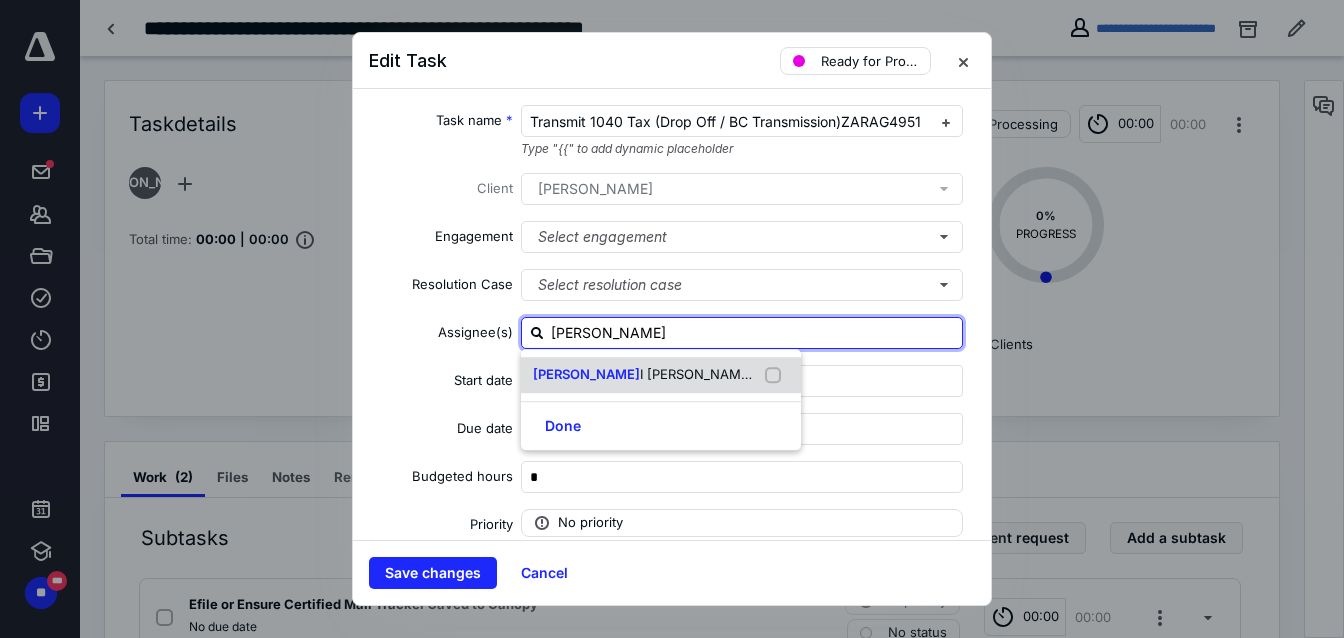 click on "[PERSON_NAME] (me)" at bounding box center (661, 375) 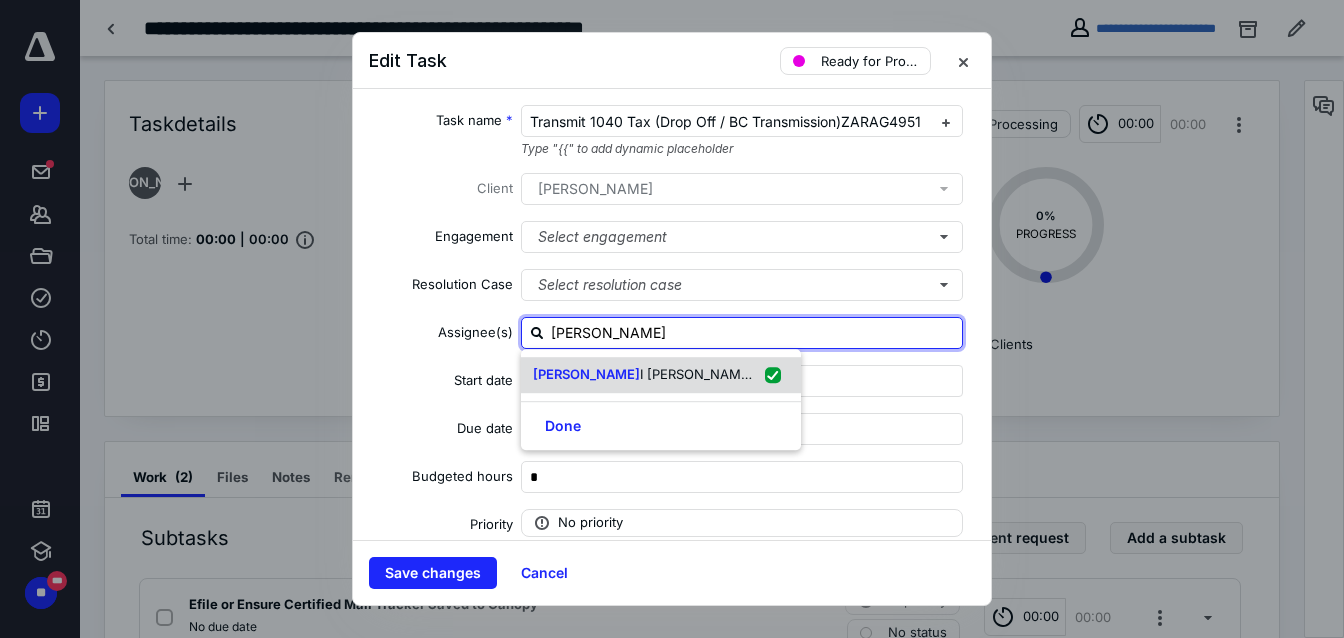 checkbox on "true" 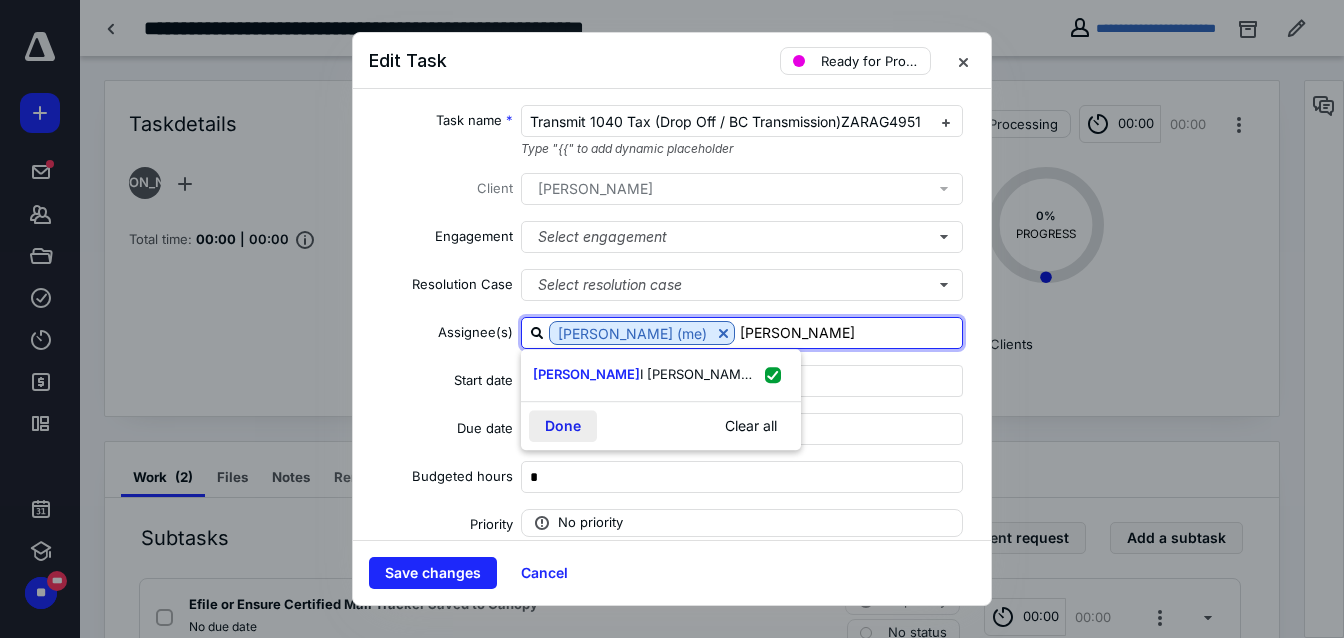 type on "[PERSON_NAME]" 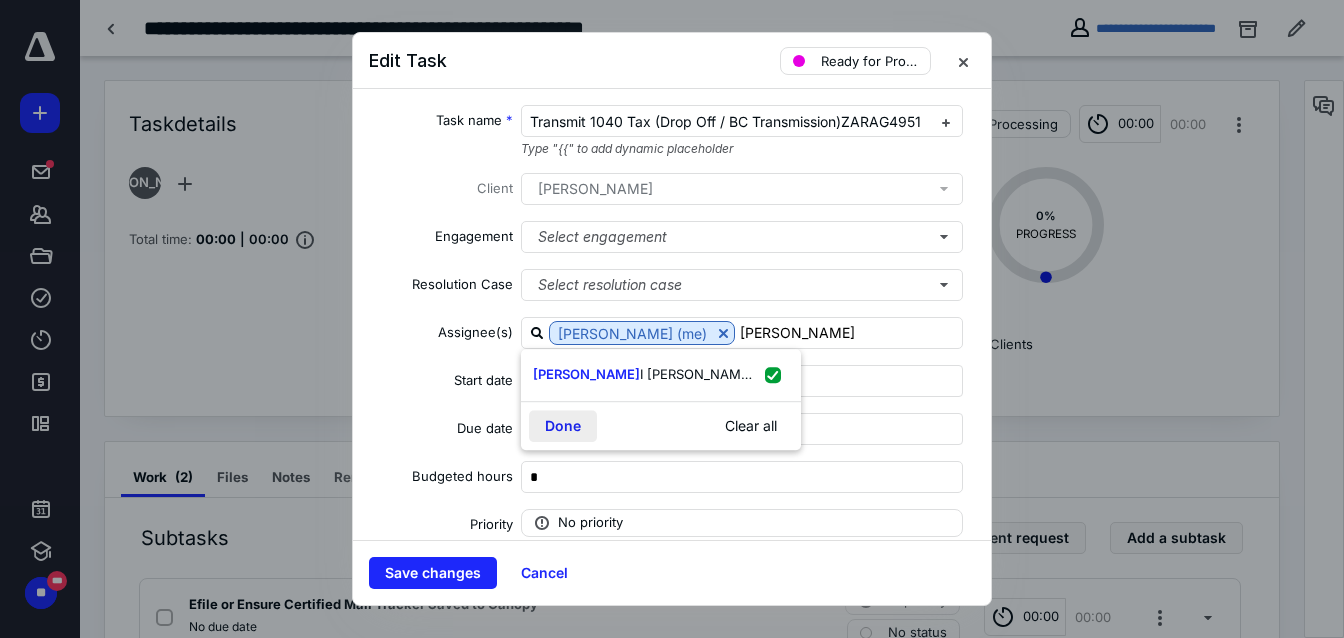 click on "Done" at bounding box center (563, 426) 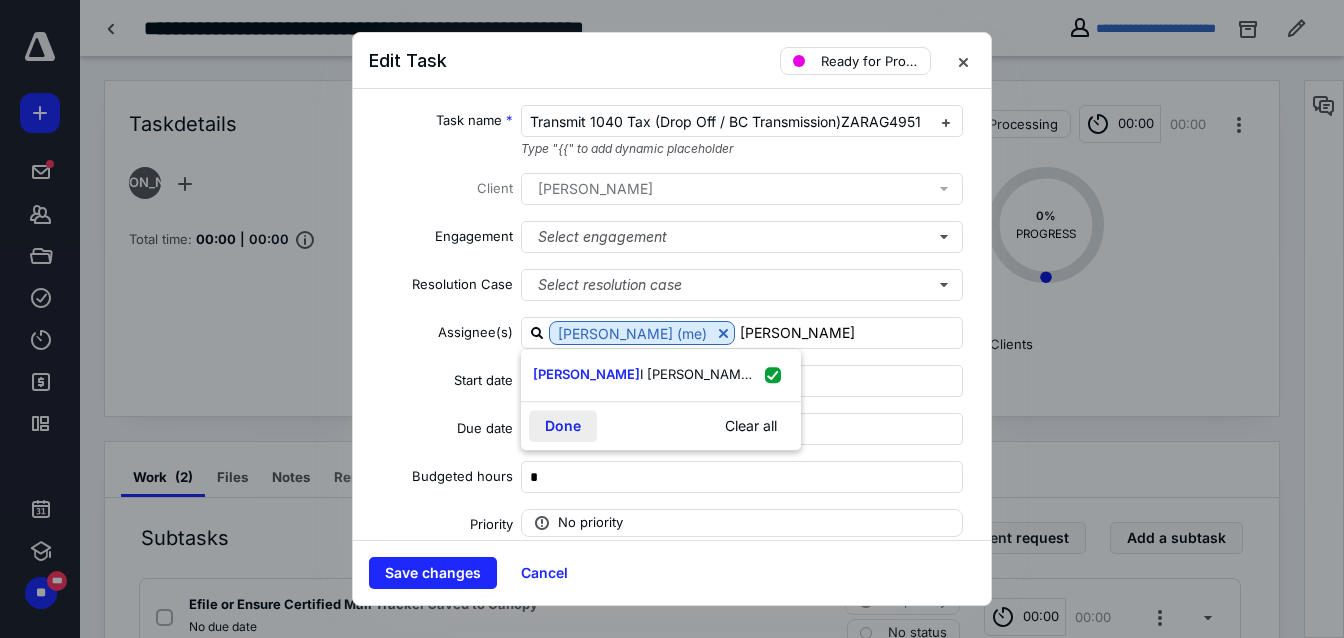 type 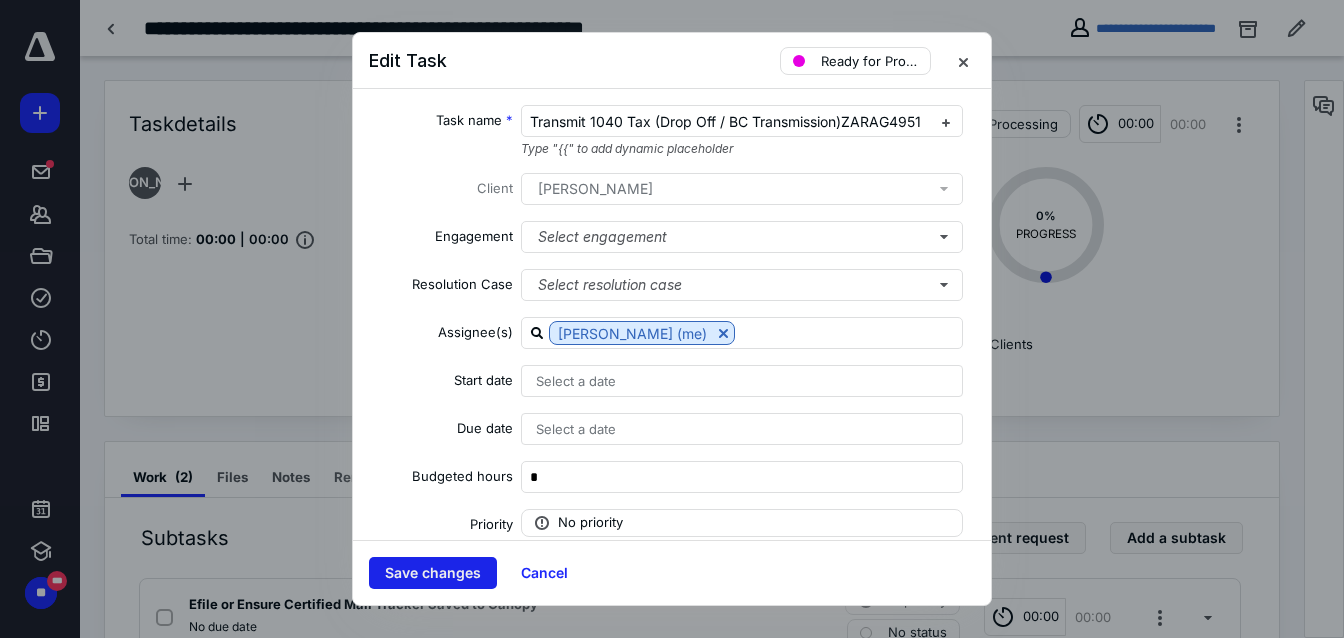 click on "Save changes" at bounding box center [433, 573] 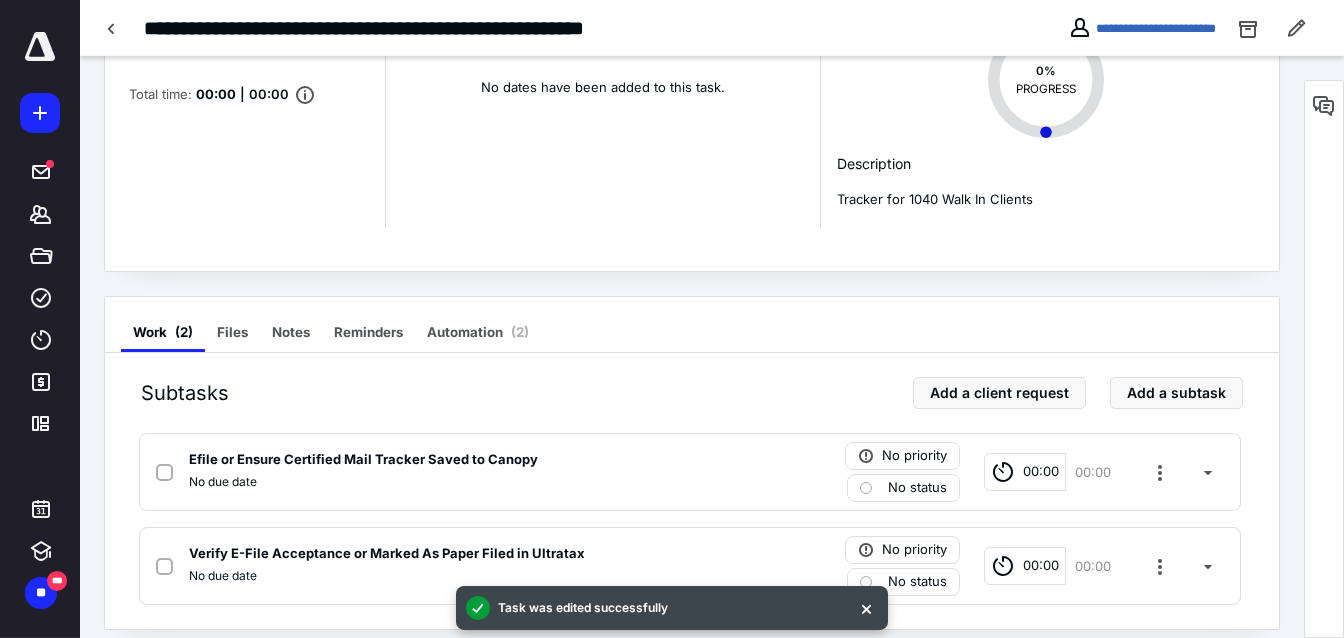 scroll, scrollTop: 161, scrollLeft: 0, axis: vertical 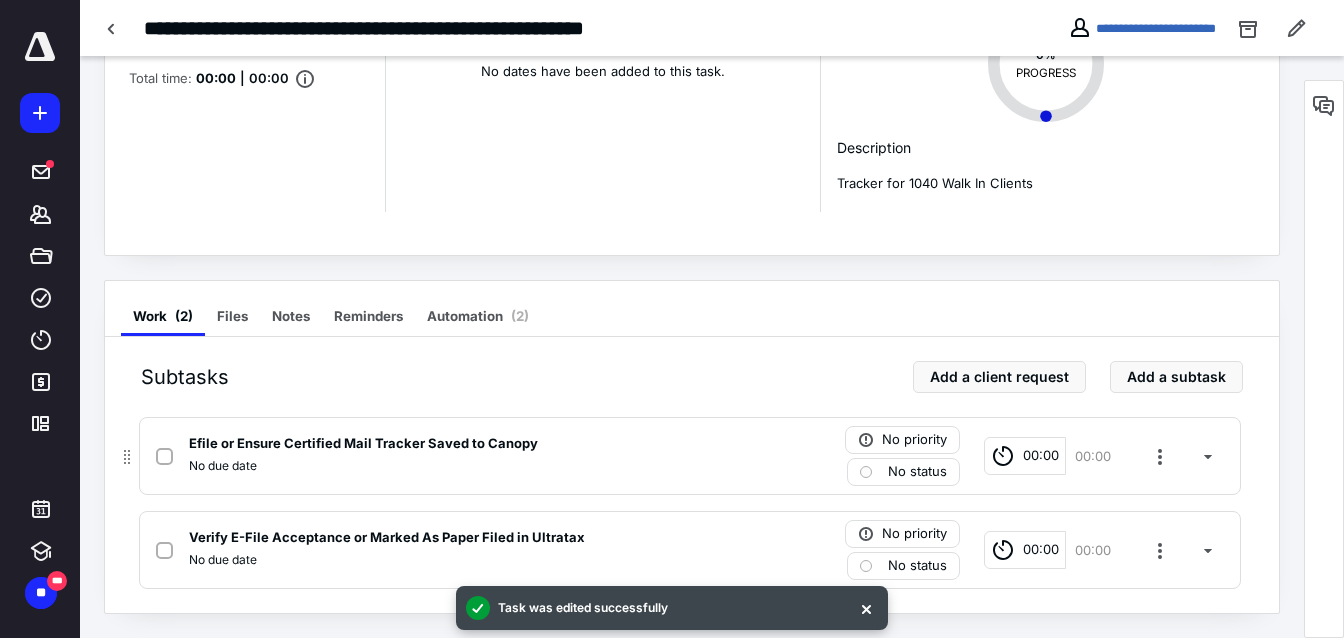 click 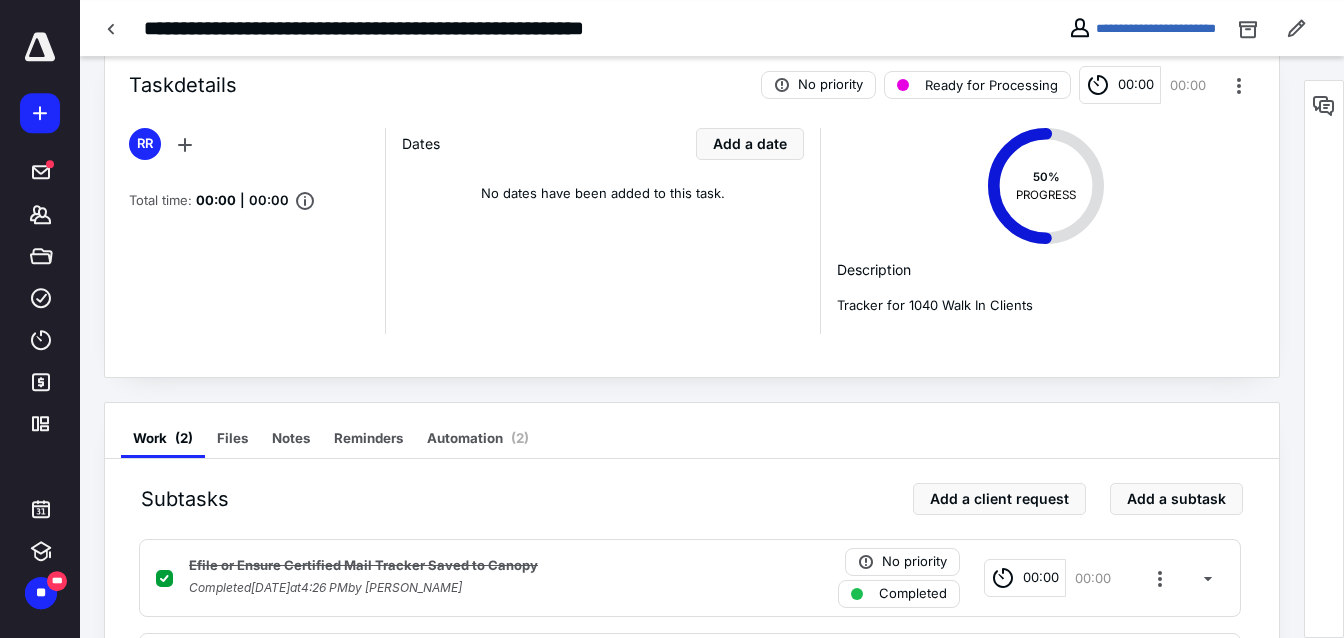 scroll, scrollTop: 0, scrollLeft: 0, axis: both 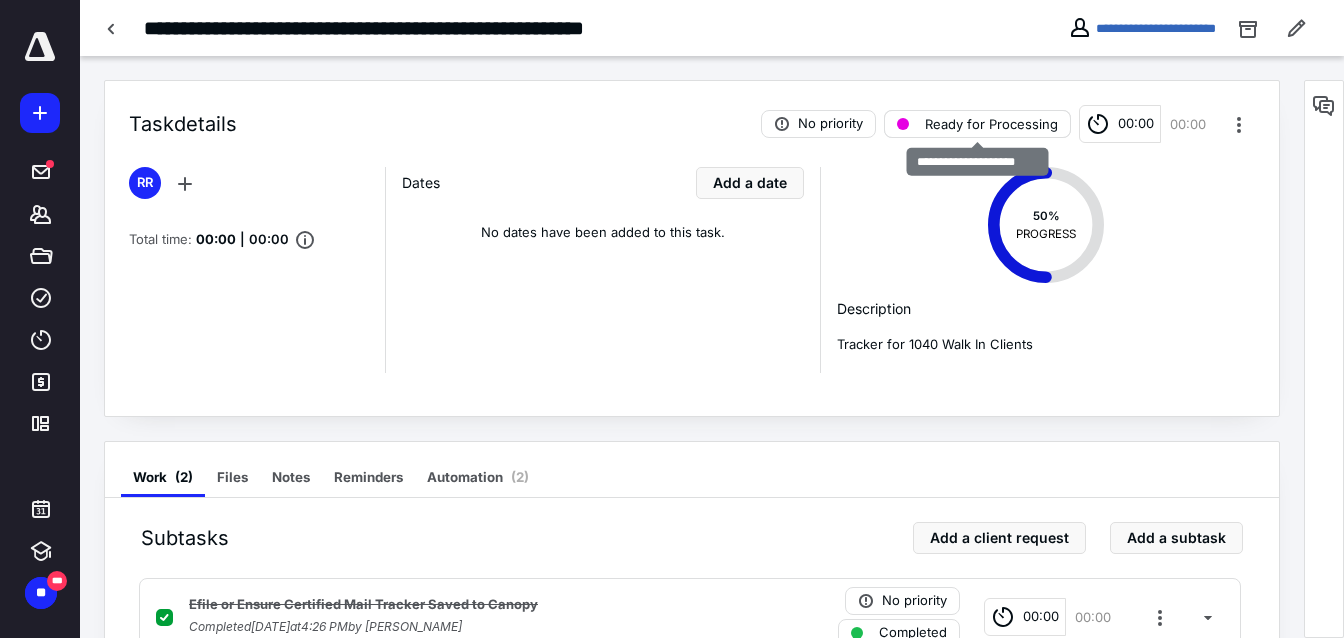 click on "Ready for Processing" at bounding box center [991, 124] 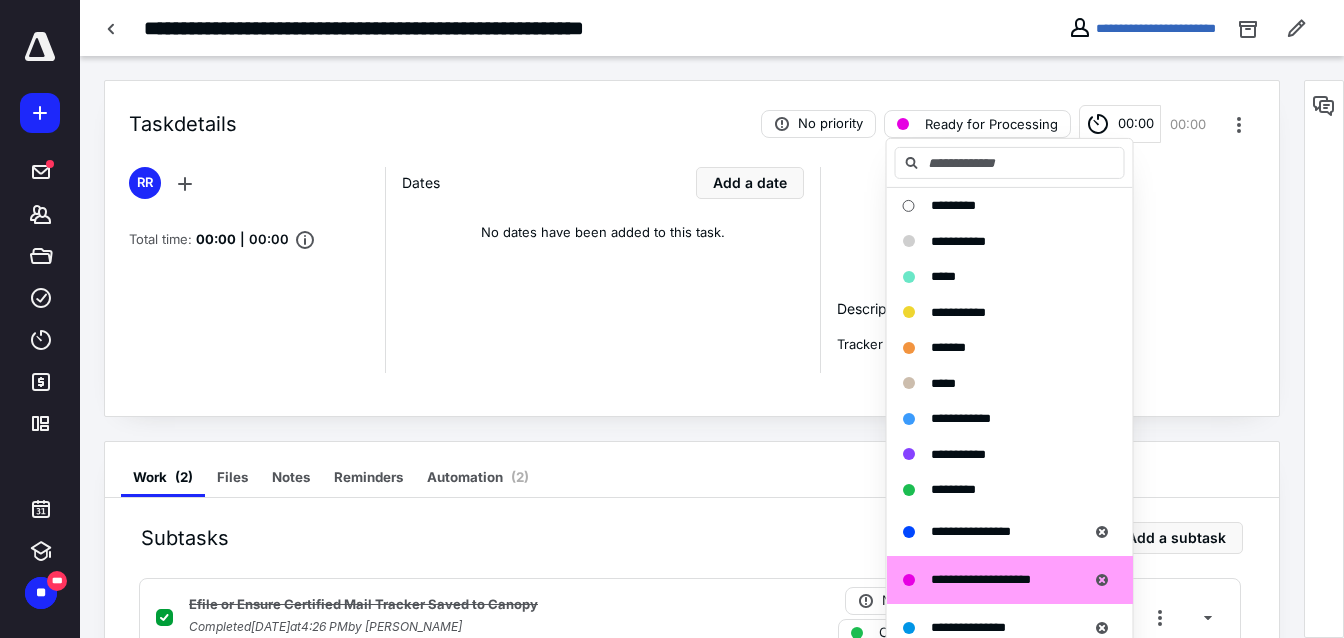click on "**********" at bounding box center [981, 580] 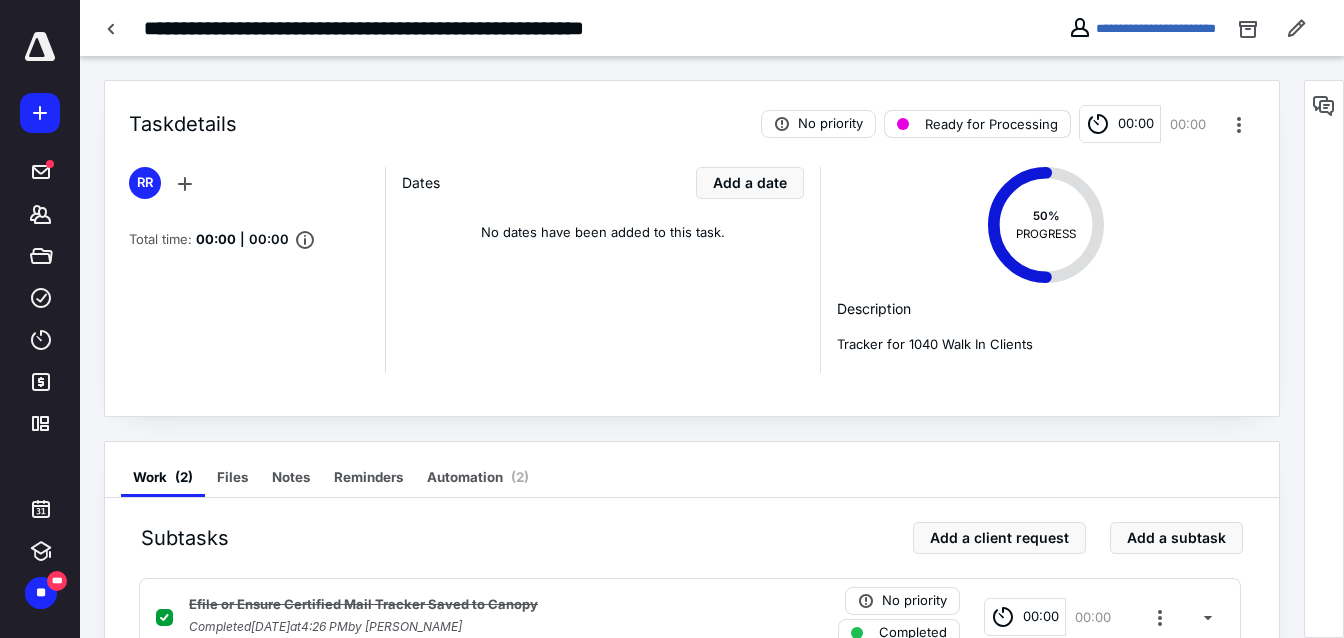 click on "Ready for Processing" at bounding box center [977, 124] 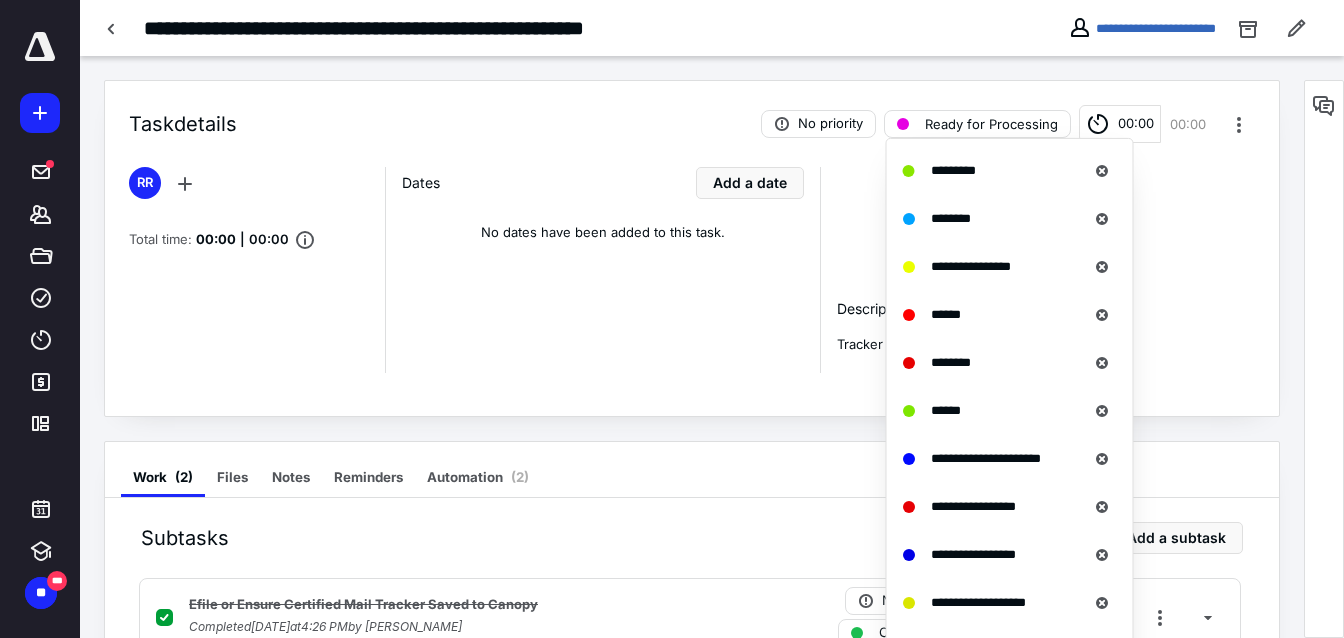 scroll, scrollTop: 554, scrollLeft: 0, axis: vertical 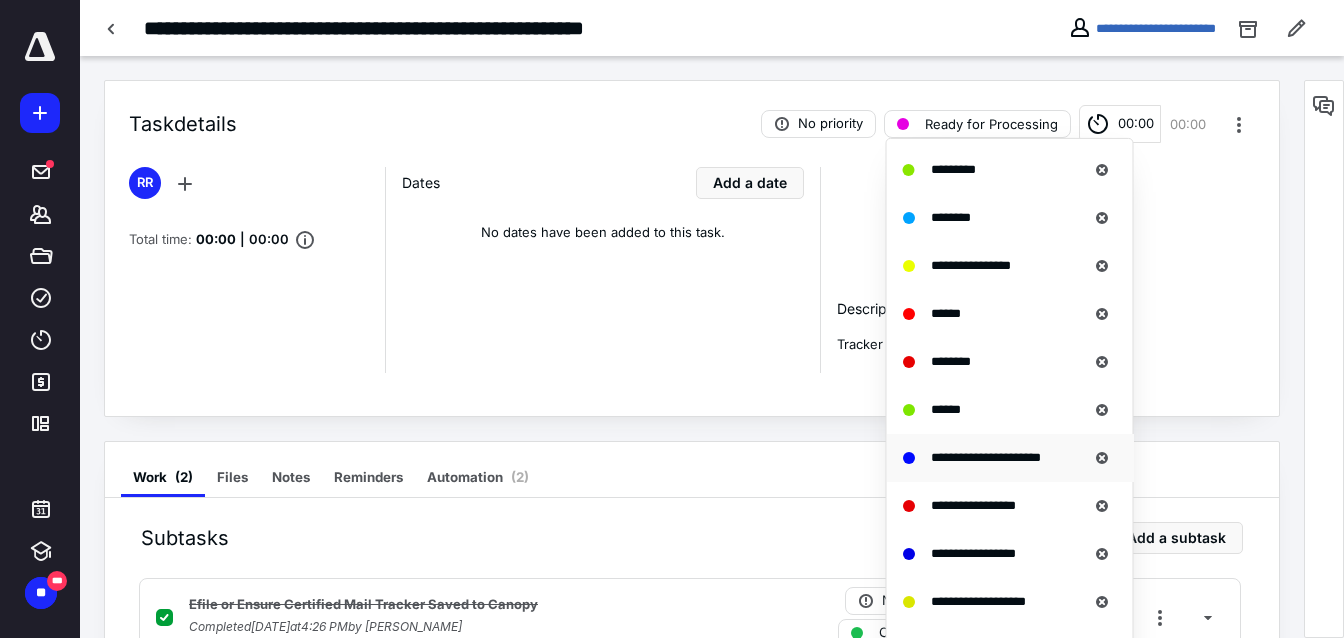 click on "**********" at bounding box center (986, 457) 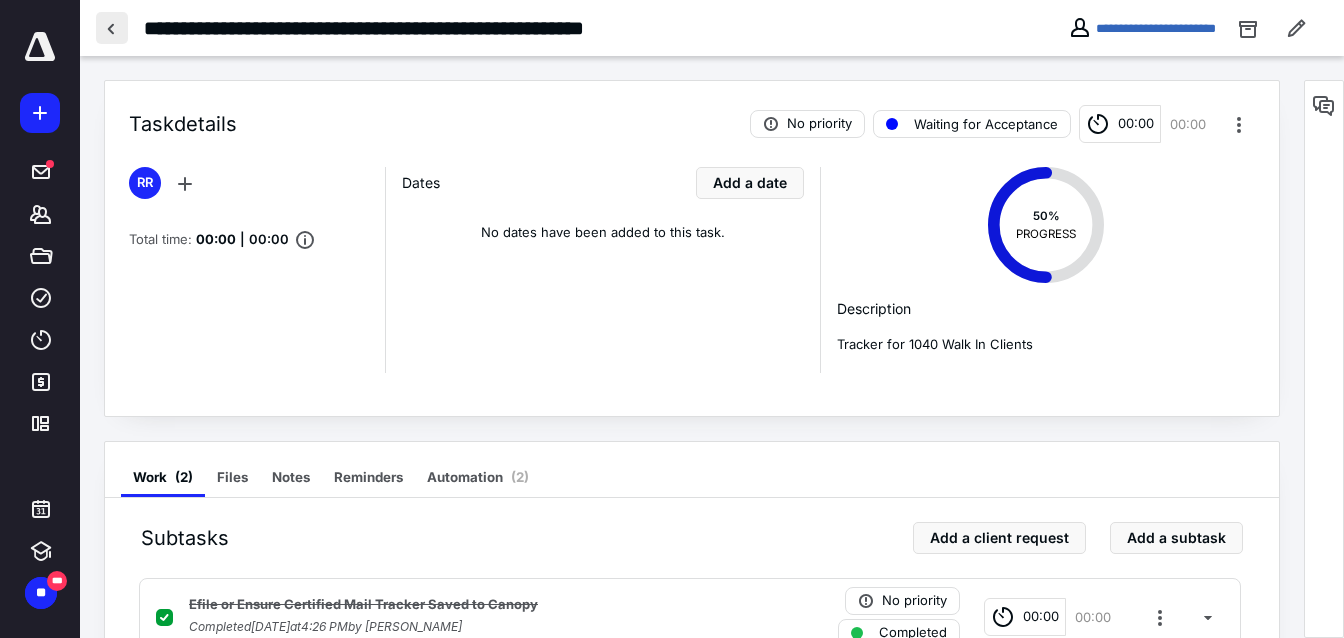 click at bounding box center [112, 28] 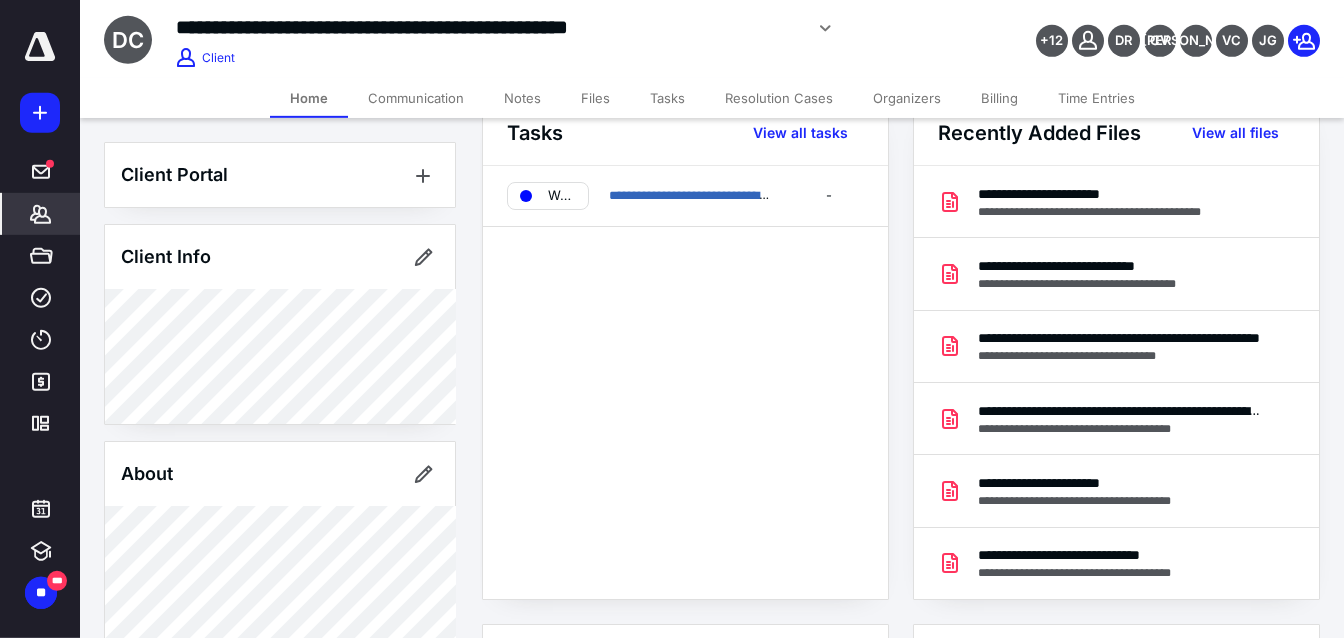 scroll, scrollTop: 0, scrollLeft: 0, axis: both 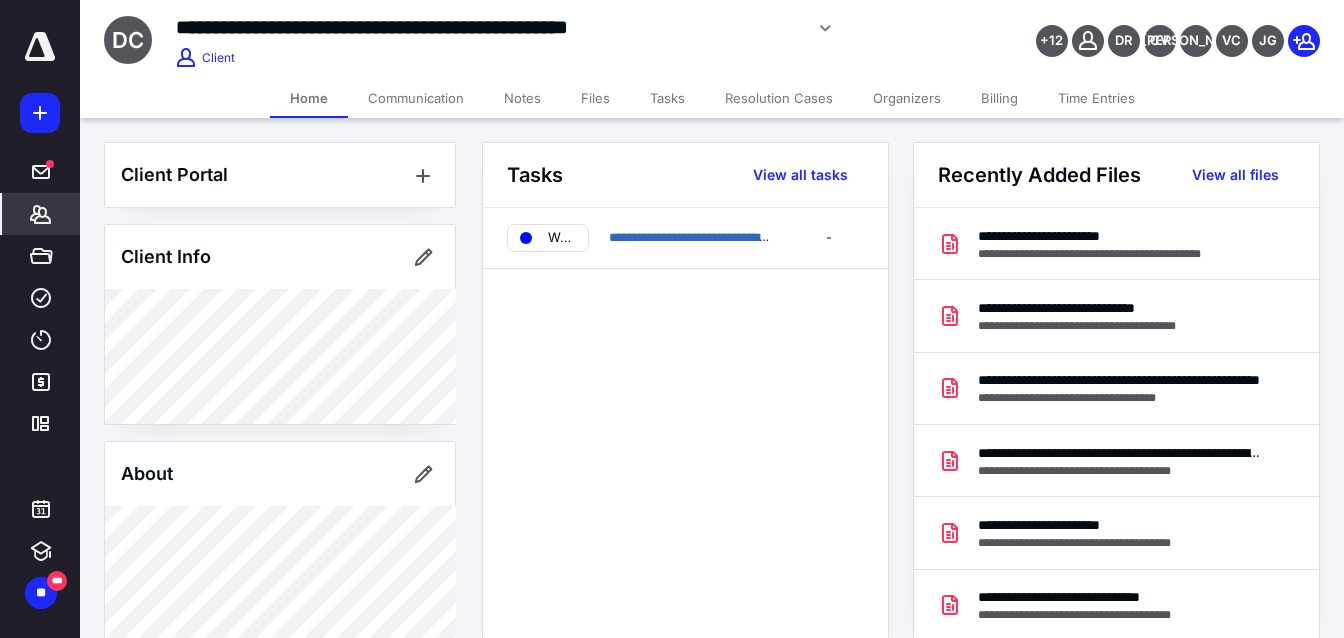 click on "**********" at bounding box center (685, 424) 